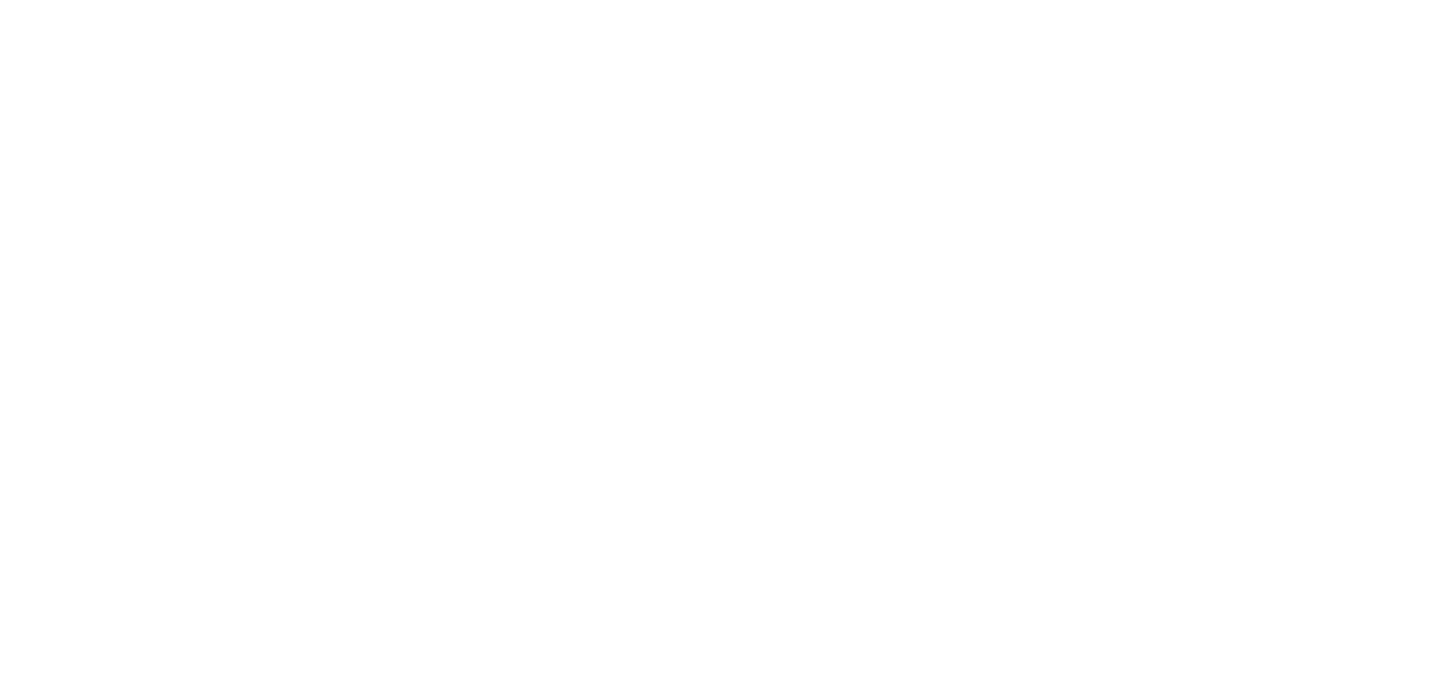 scroll, scrollTop: 0, scrollLeft: 0, axis: both 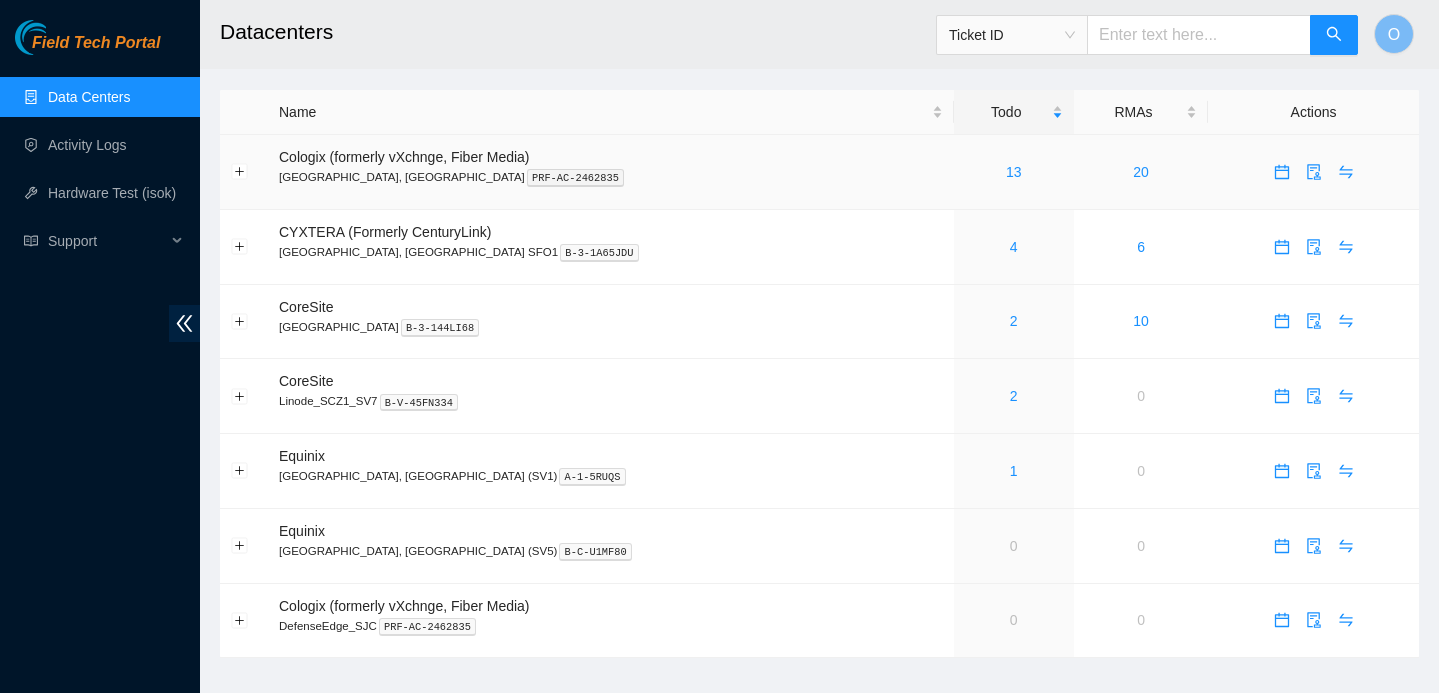 click on "13" at bounding box center (1014, 172) 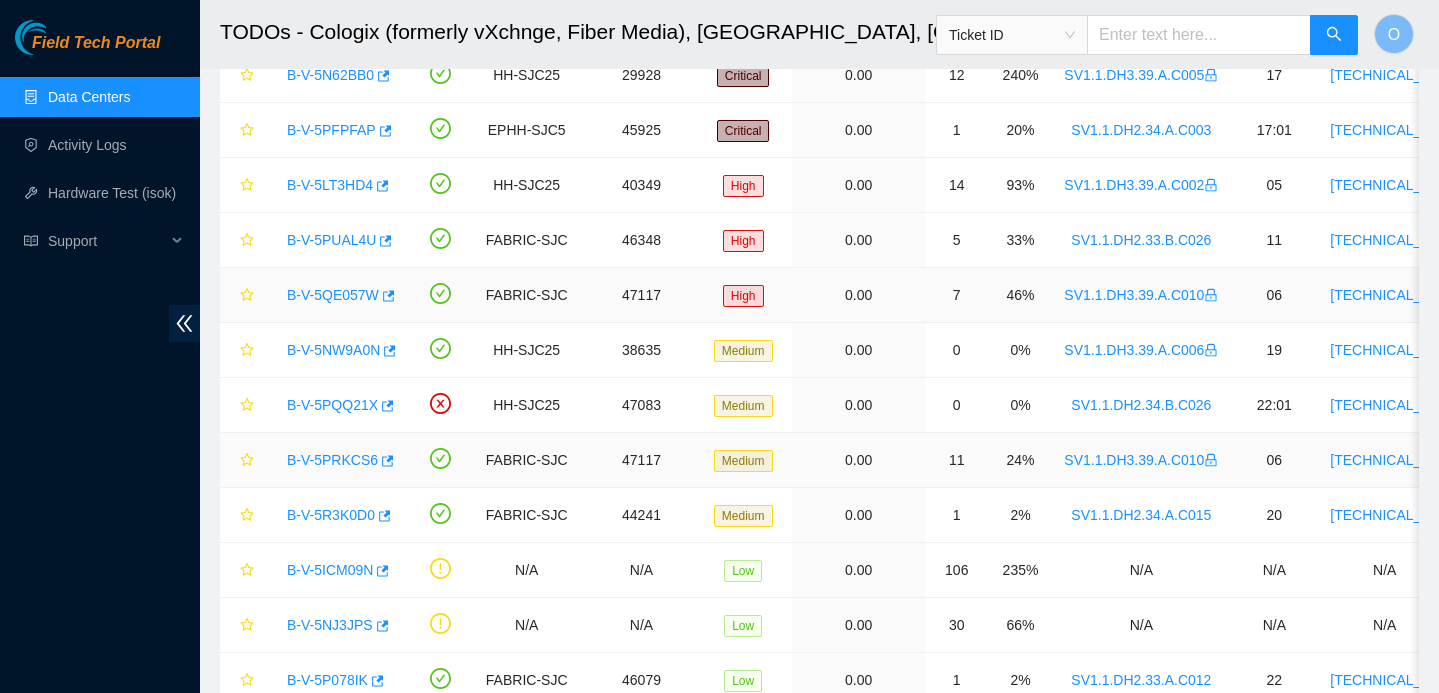 scroll, scrollTop: 299, scrollLeft: 0, axis: vertical 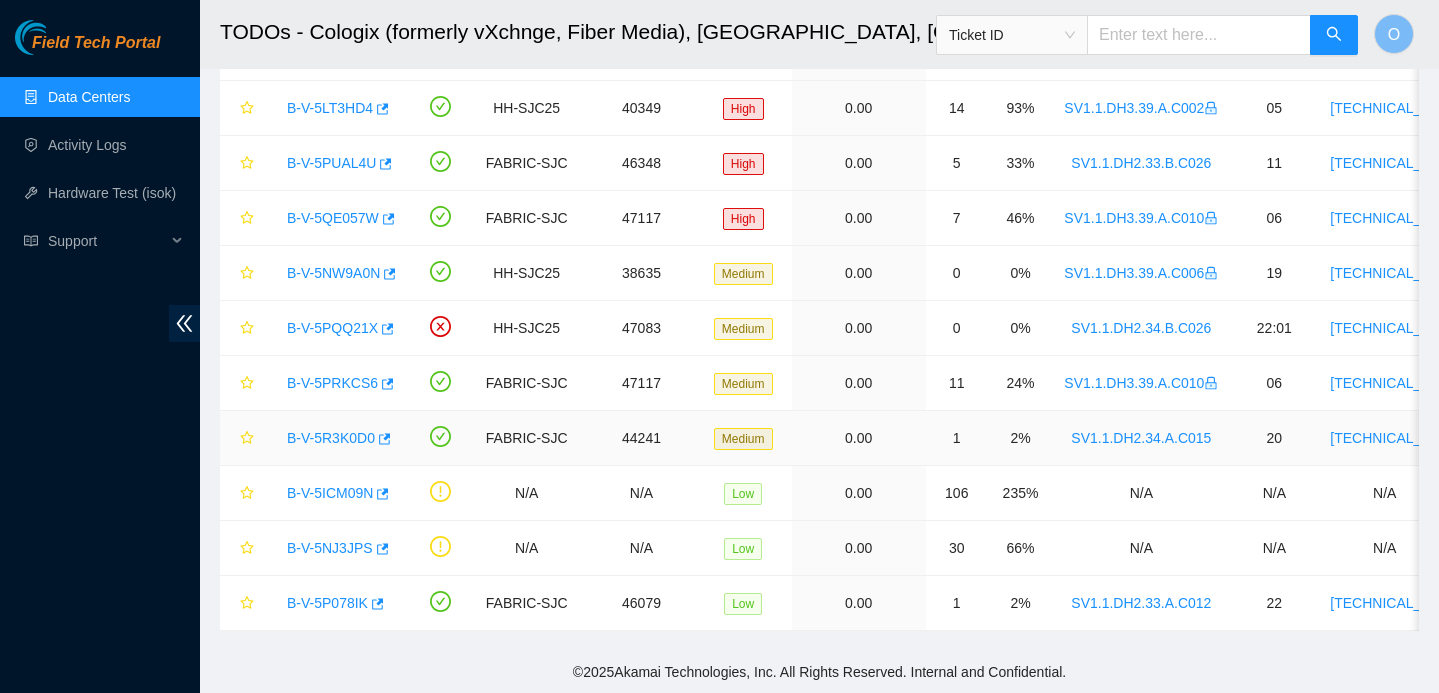 click on "B-V-5R3K0D0" at bounding box center [336, 438] 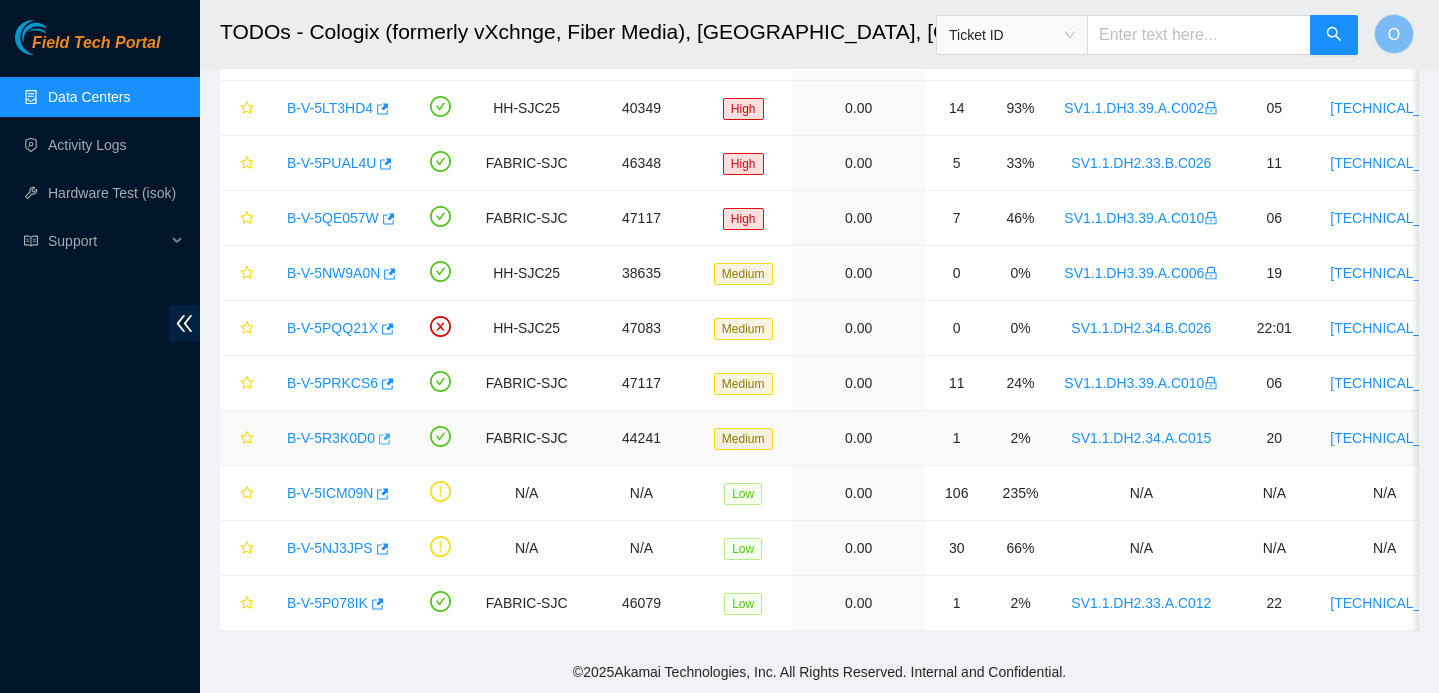 click 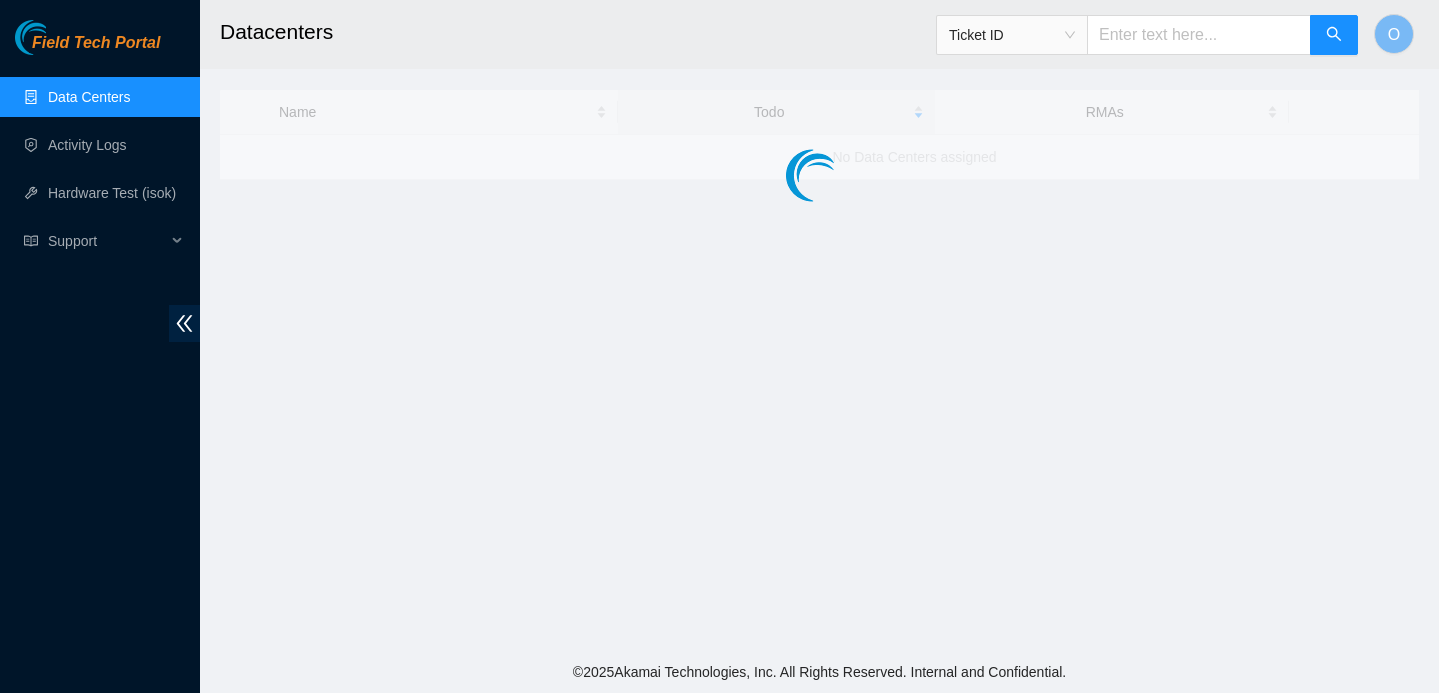 scroll, scrollTop: 0, scrollLeft: 0, axis: both 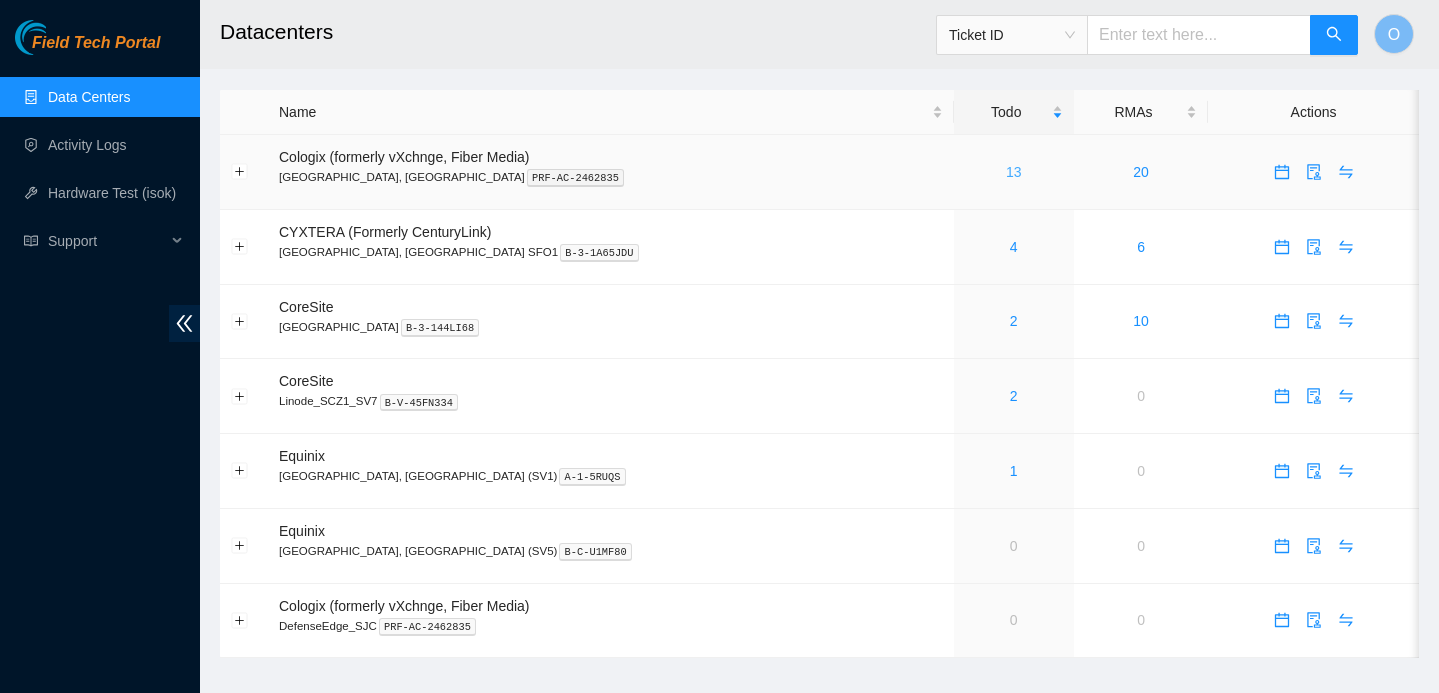 click on "13" at bounding box center (1014, 172) 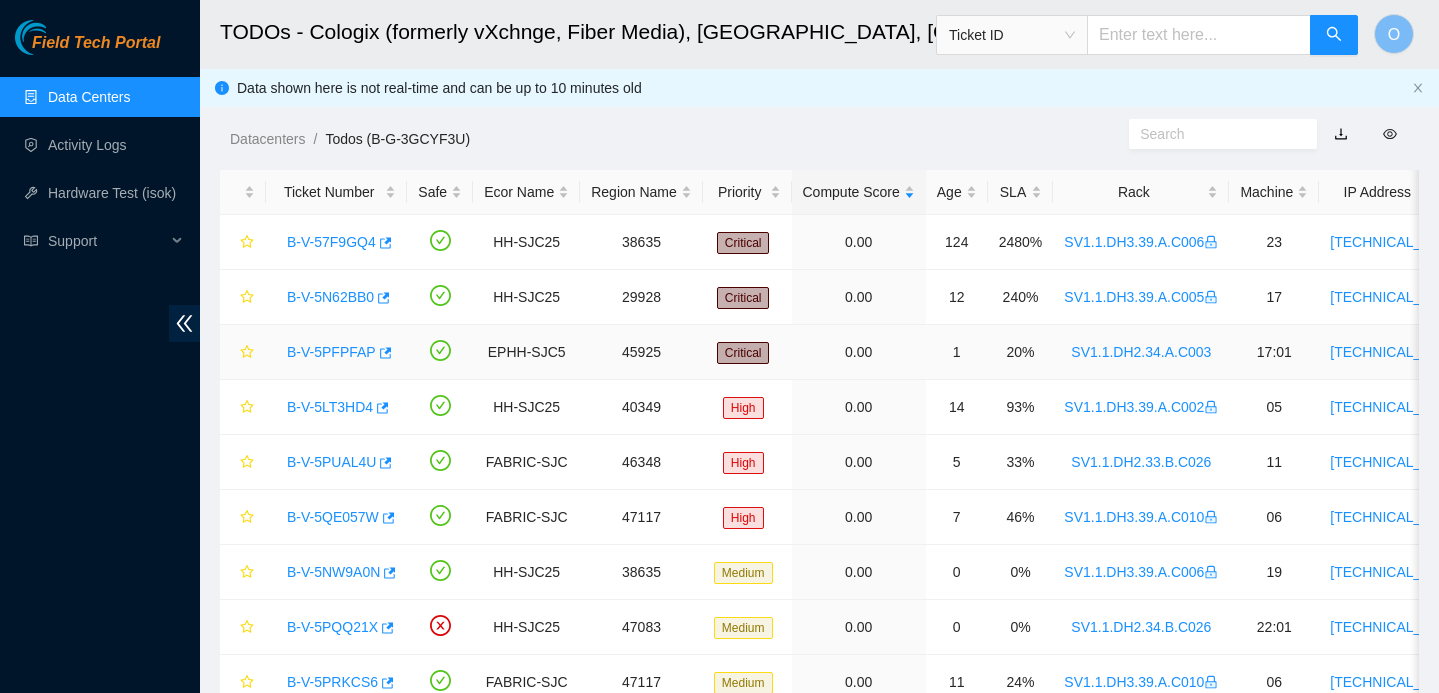scroll, scrollTop: 31, scrollLeft: 0, axis: vertical 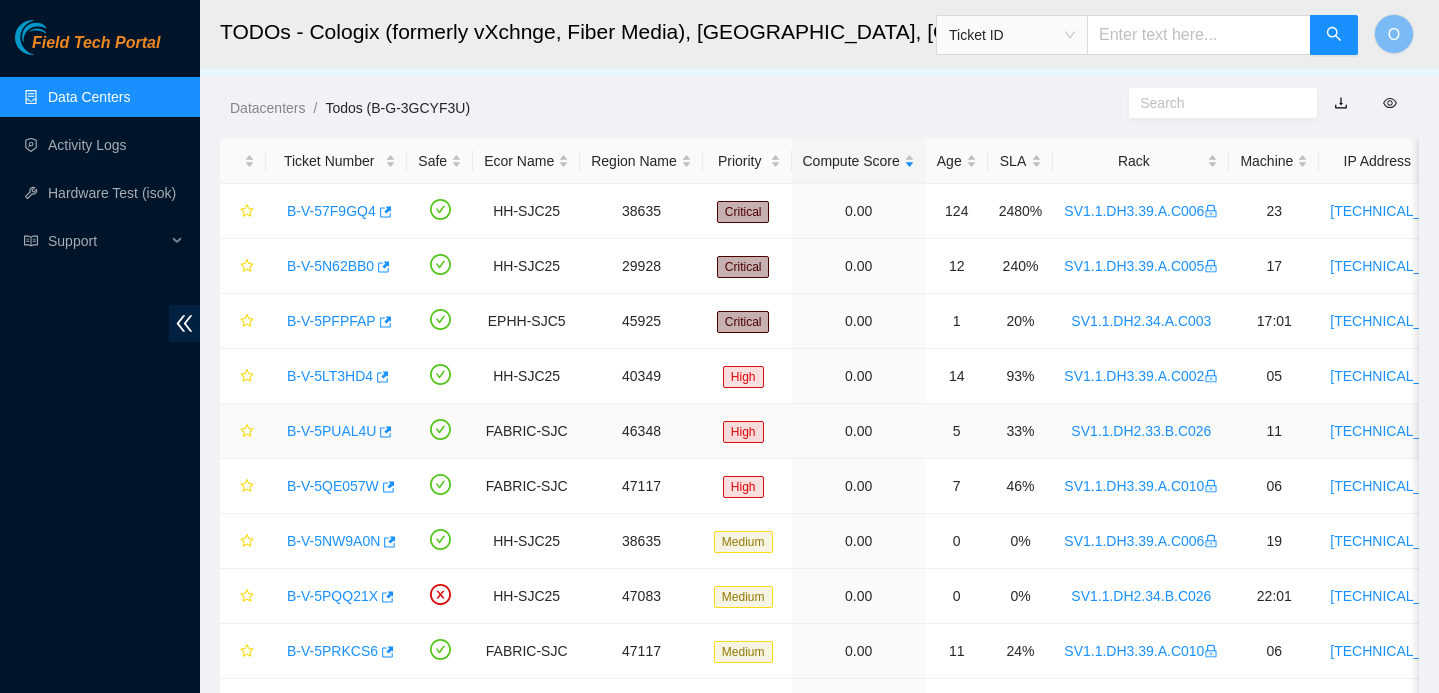 click on "B-V-5PUAL4U" at bounding box center (331, 431) 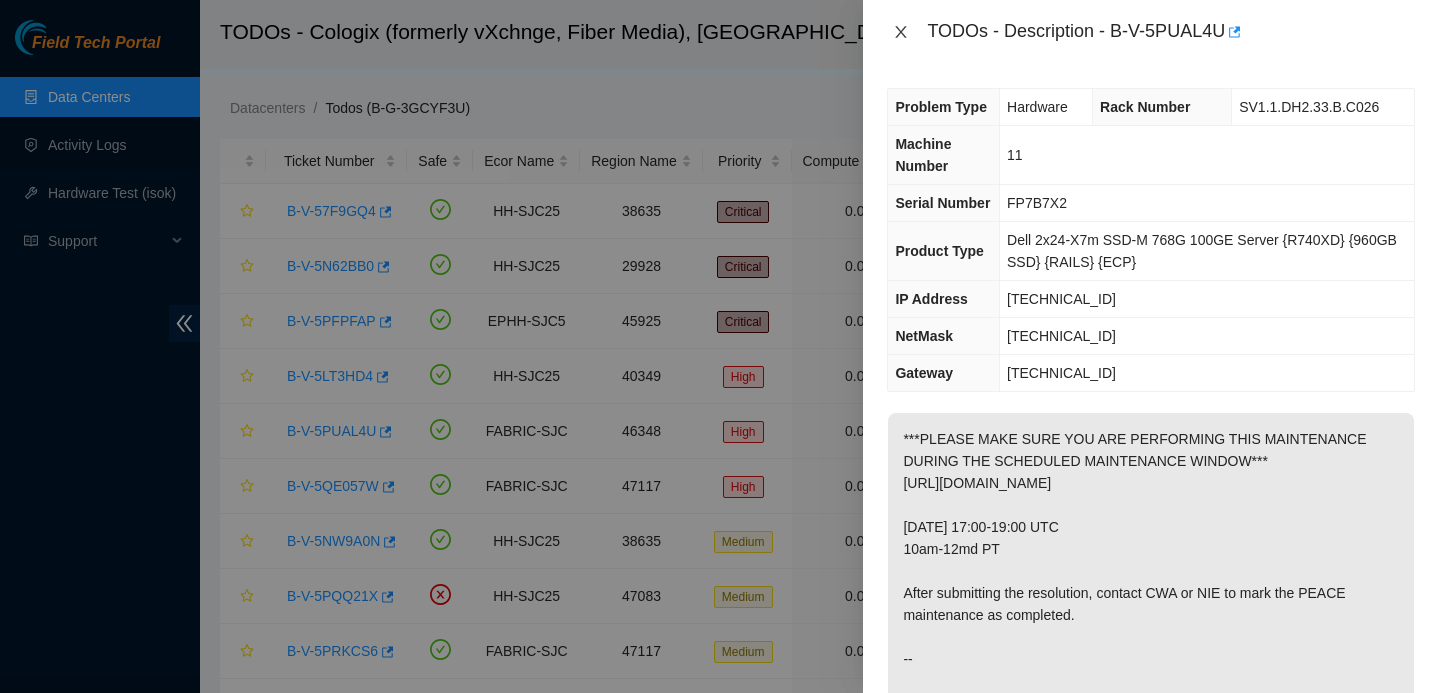 click 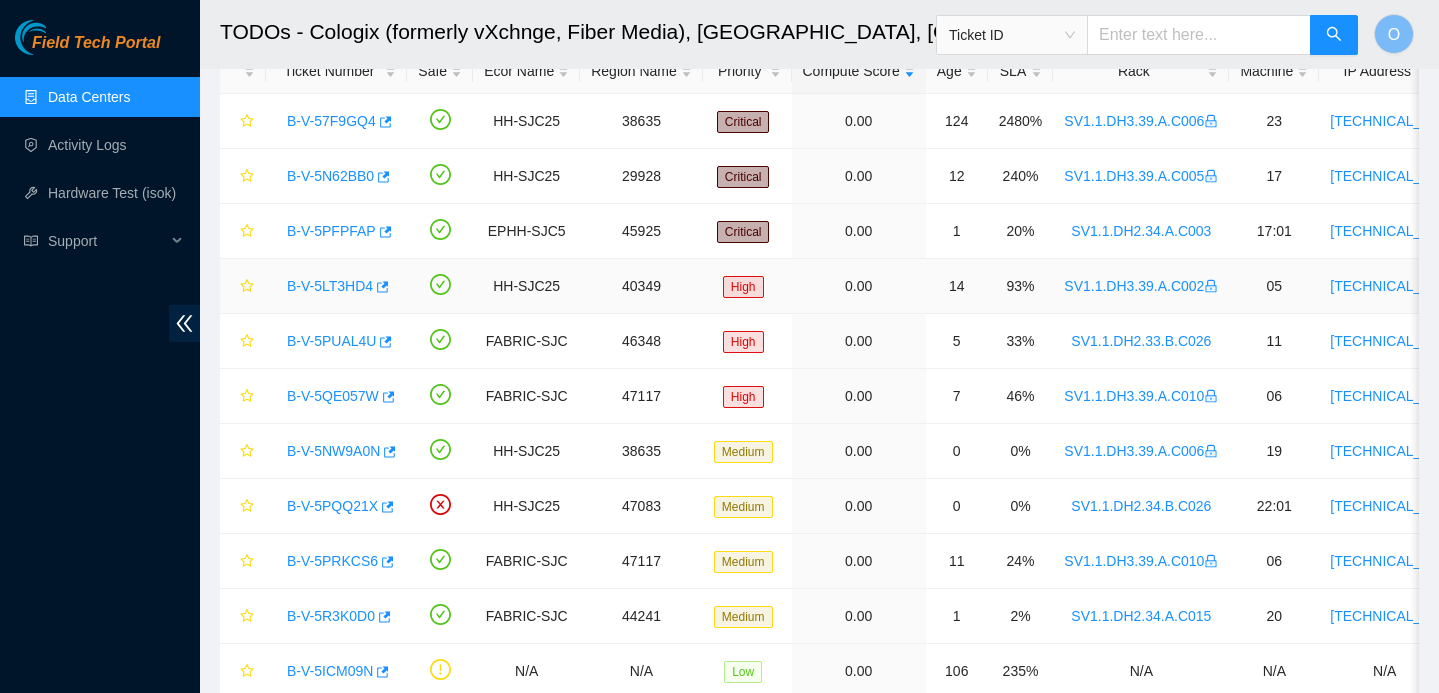 scroll, scrollTop: 123, scrollLeft: 0, axis: vertical 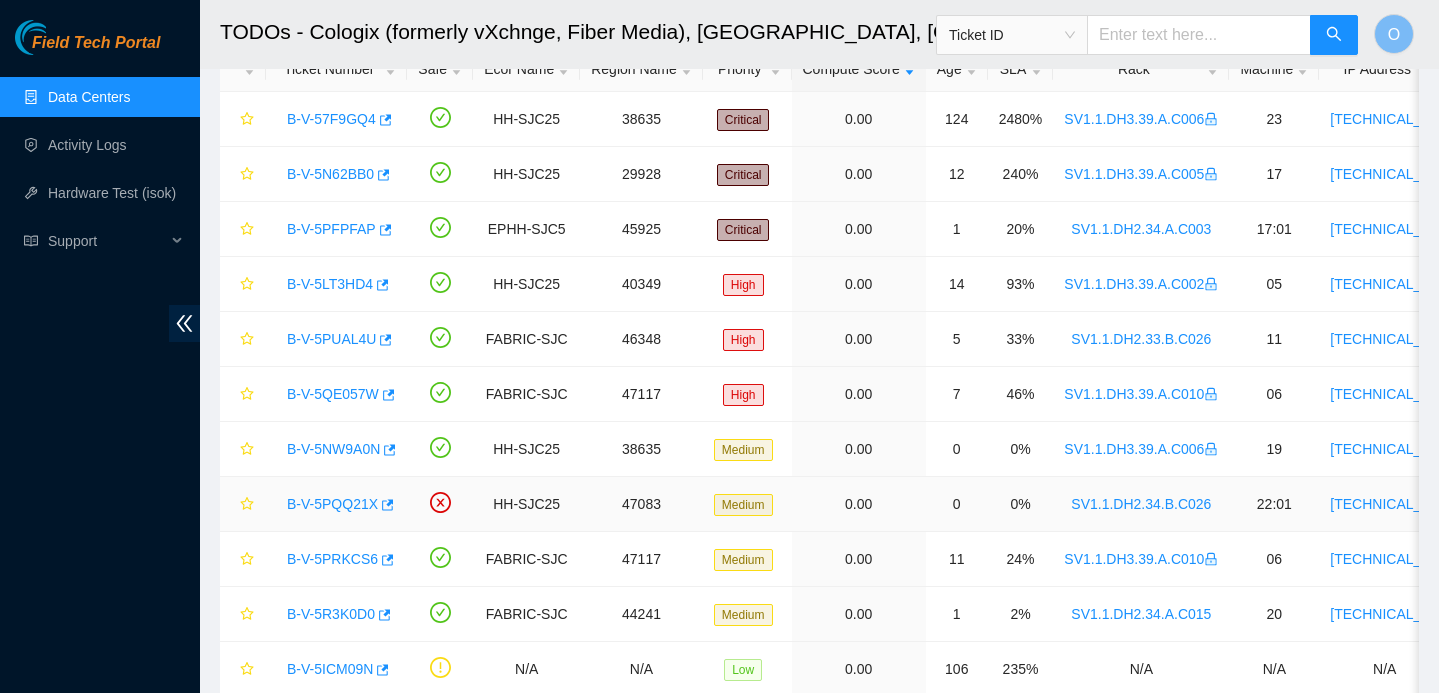 click on "B-V-5PQQ21X" at bounding box center (332, 504) 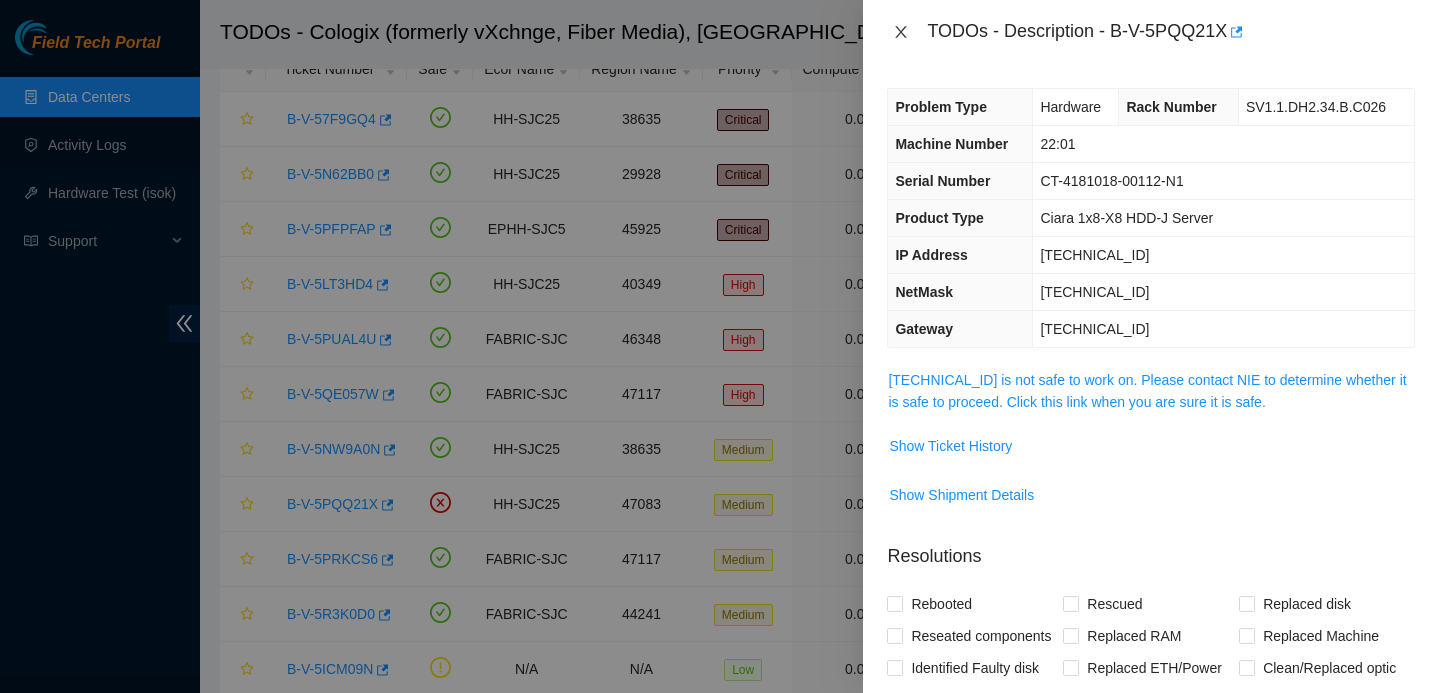 click 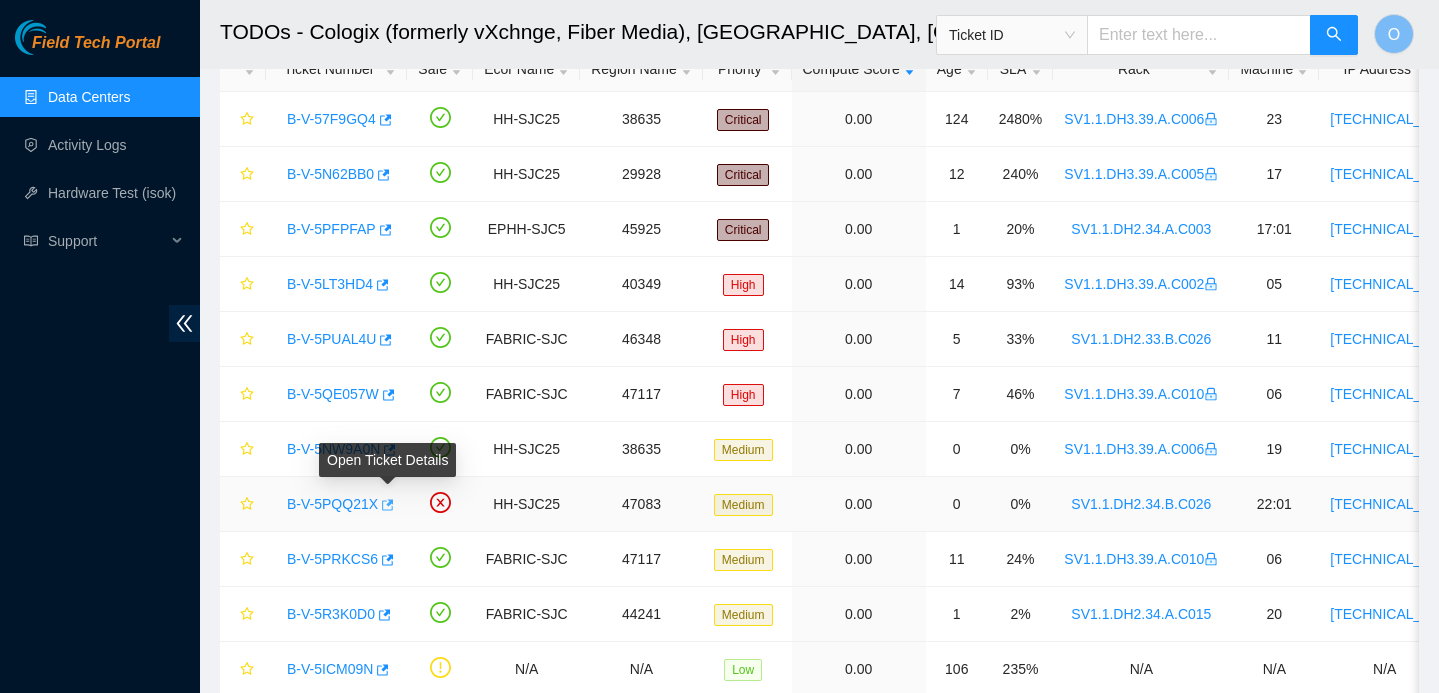 click 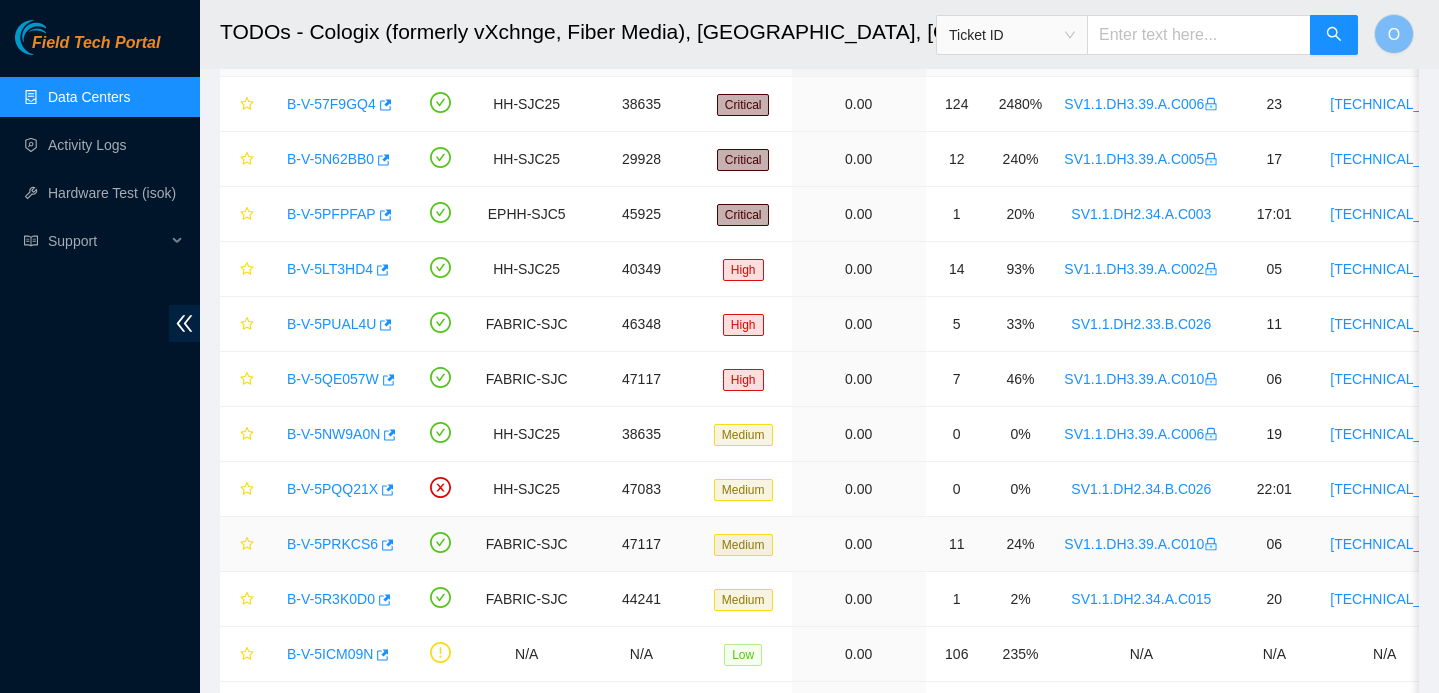 click on "FABRIC-SJC" at bounding box center (526, 544) 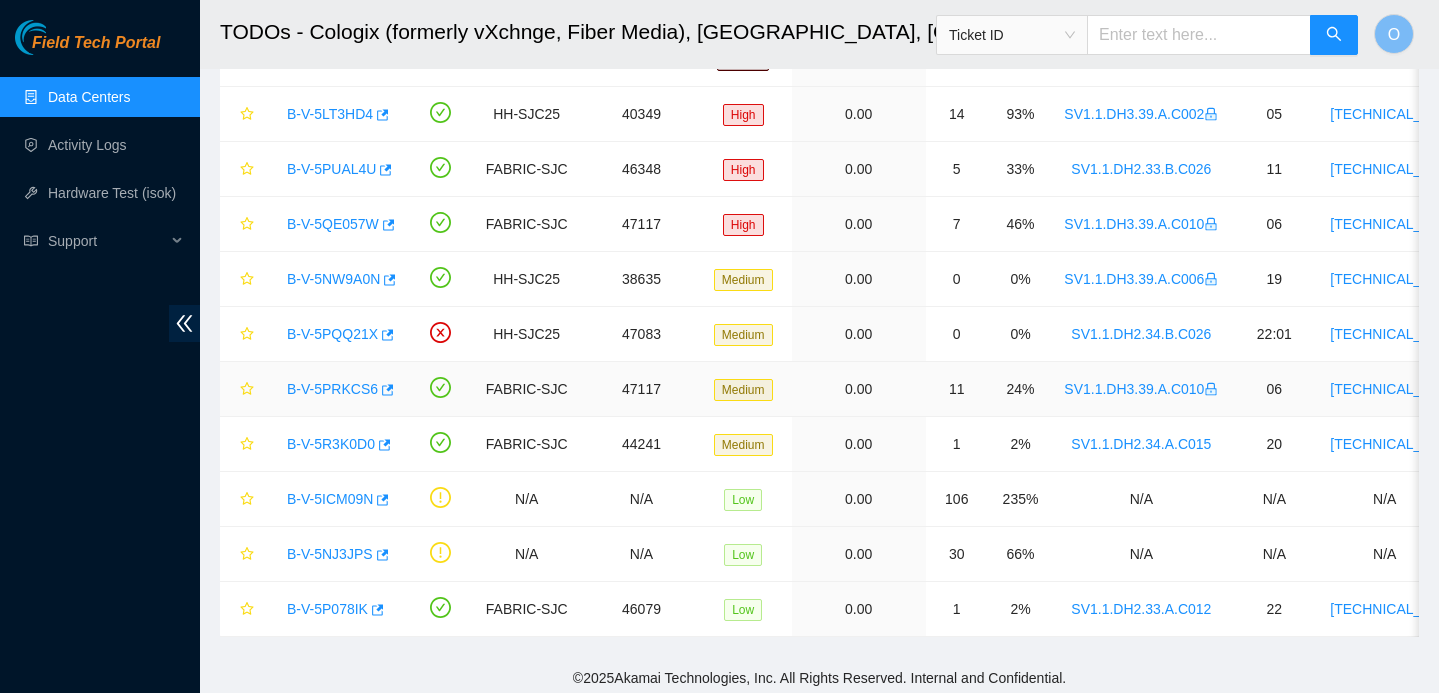 scroll, scrollTop: 299, scrollLeft: 0, axis: vertical 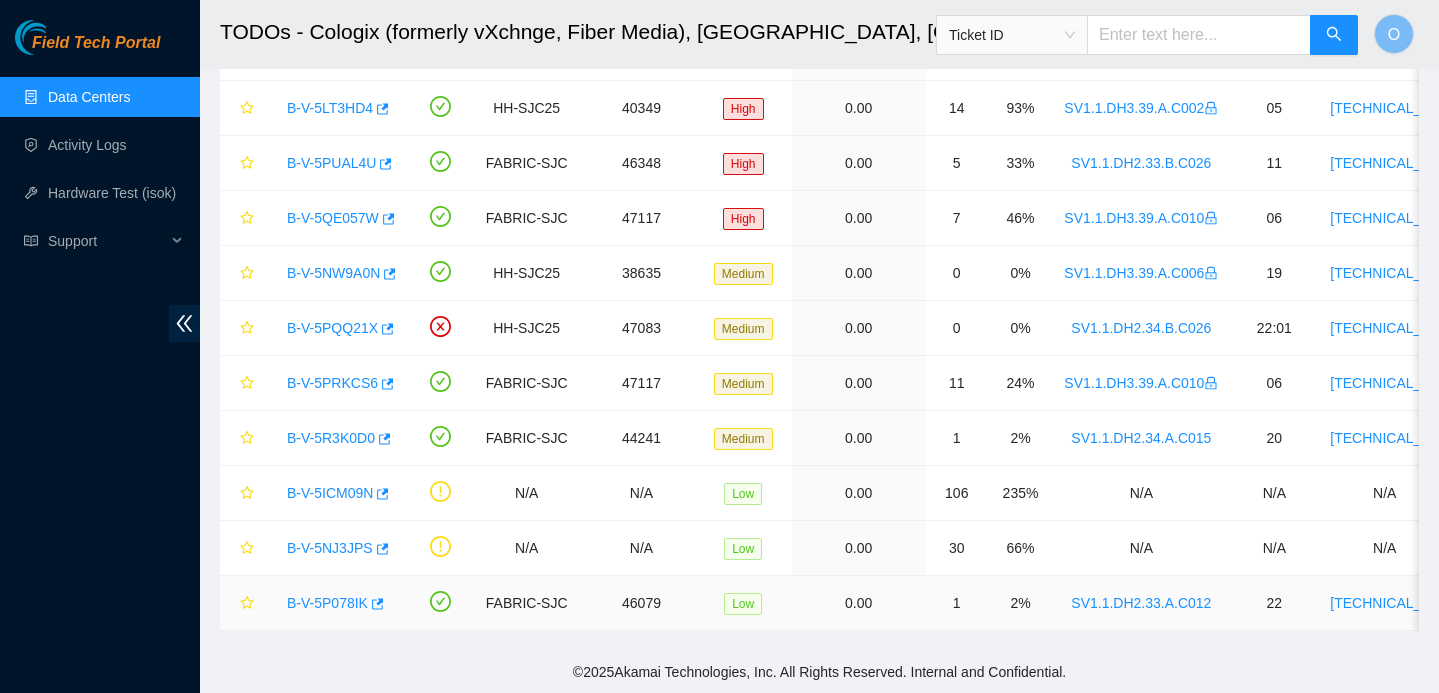 click on "B-V-5P078IK" at bounding box center (336, 603) 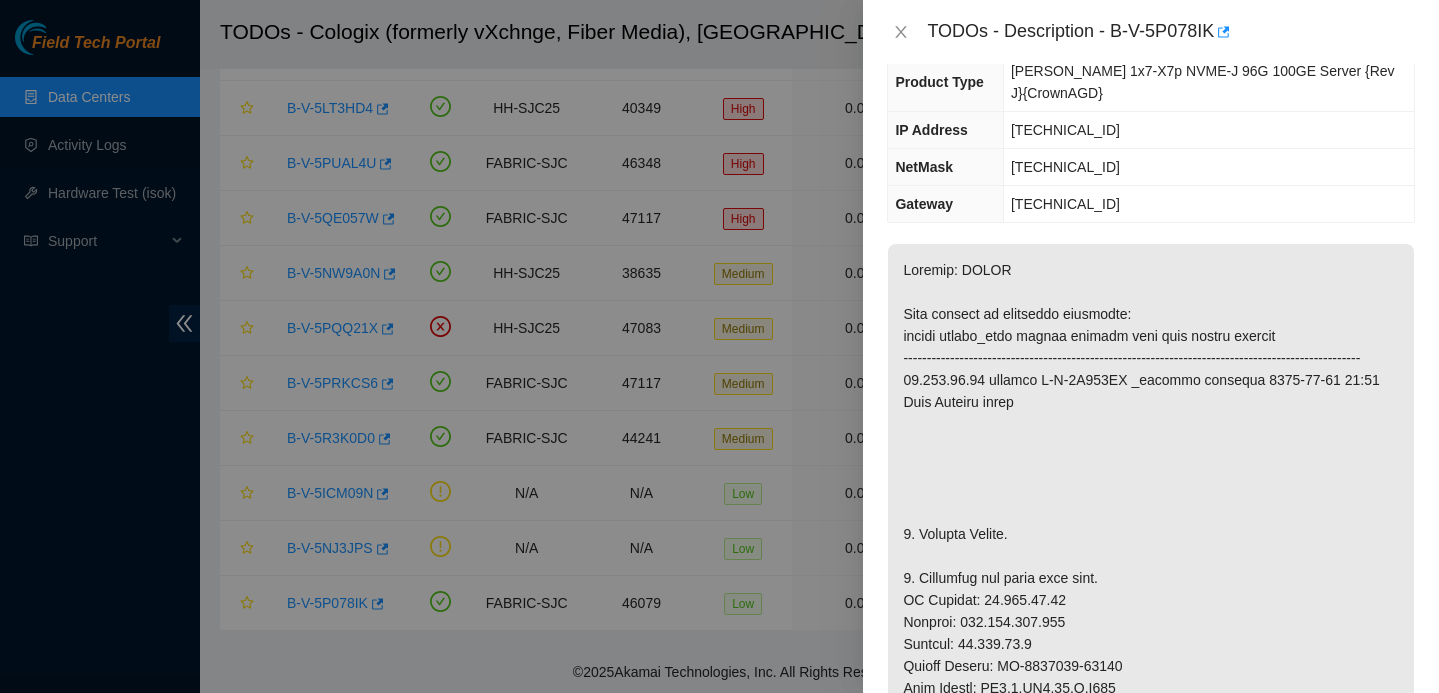 scroll, scrollTop: 207, scrollLeft: 0, axis: vertical 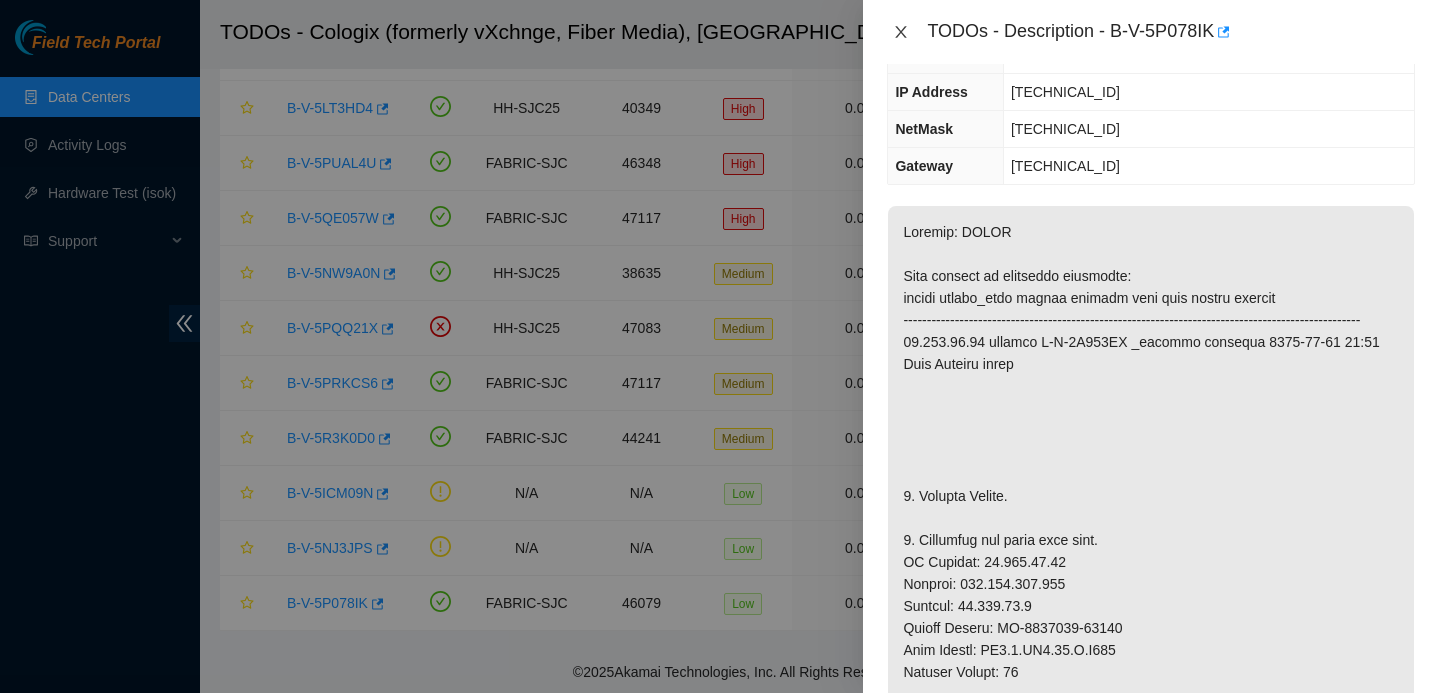click 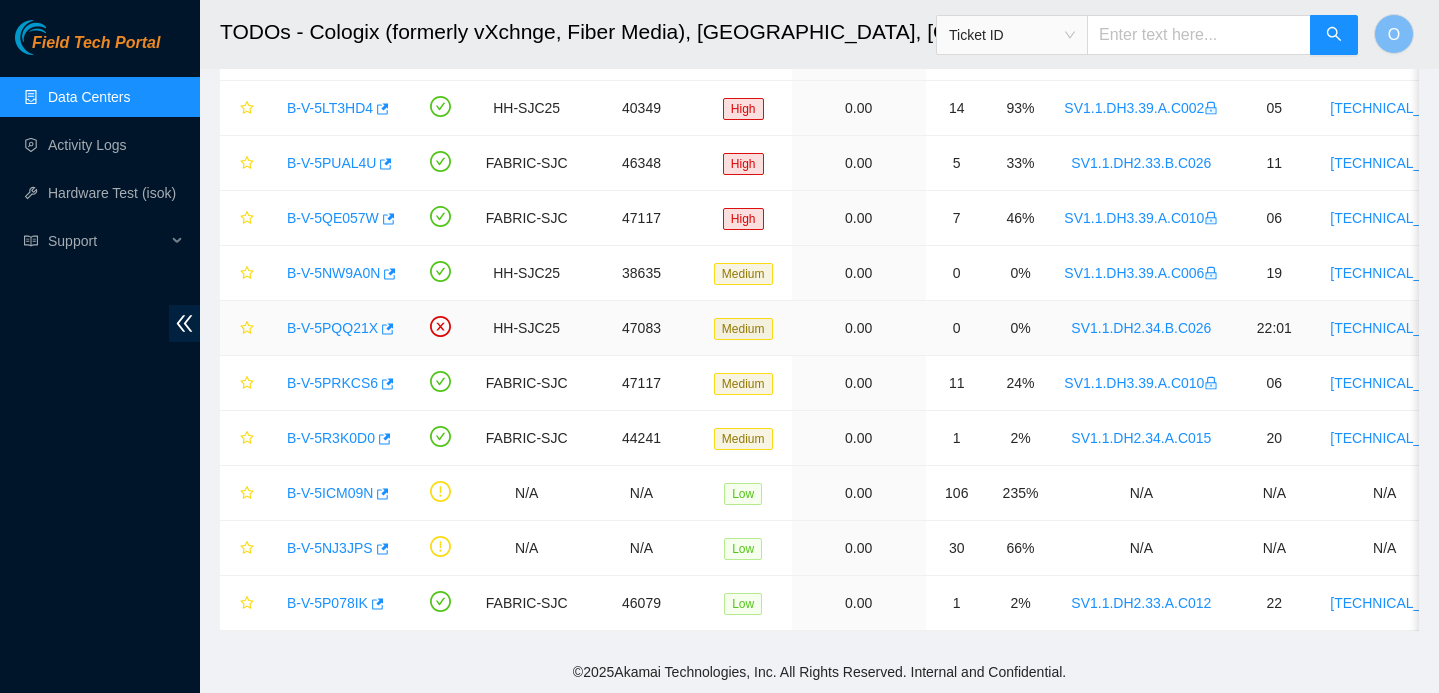scroll, scrollTop: 251, scrollLeft: 0, axis: vertical 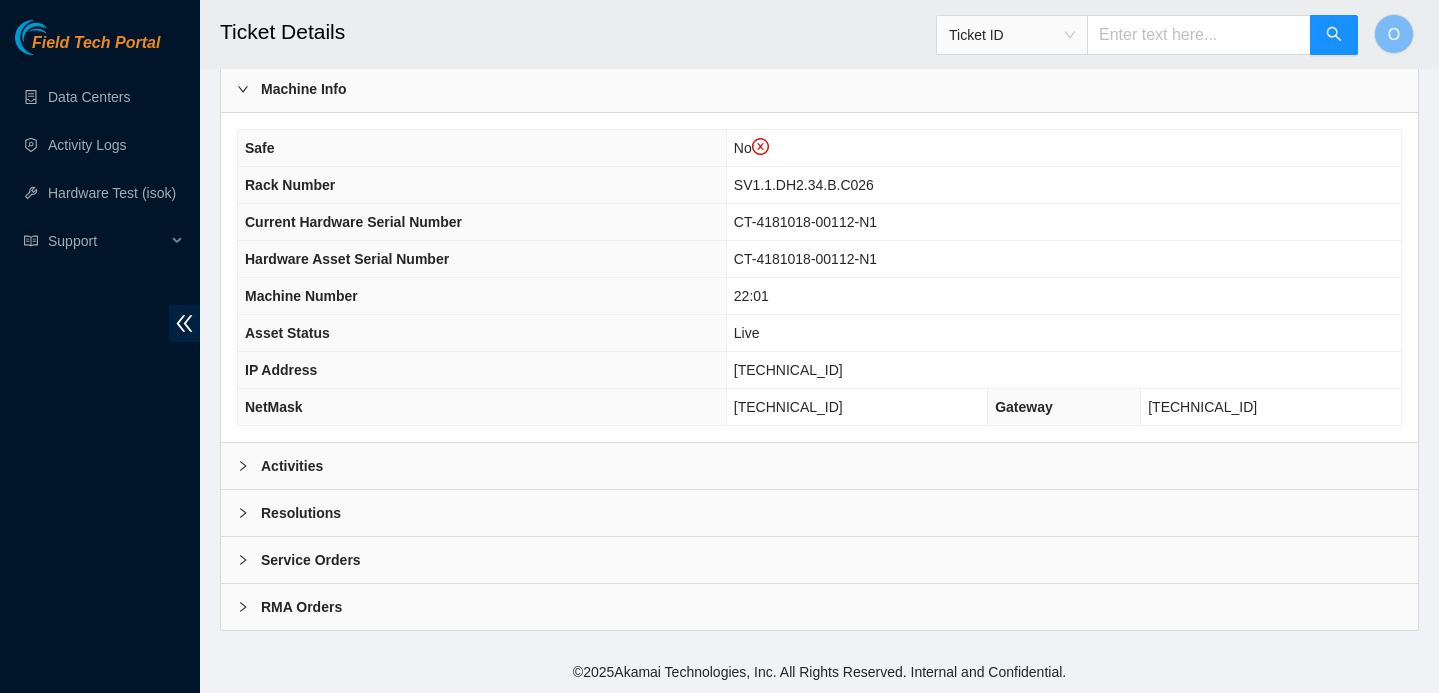 click on "Activities" at bounding box center [819, 466] 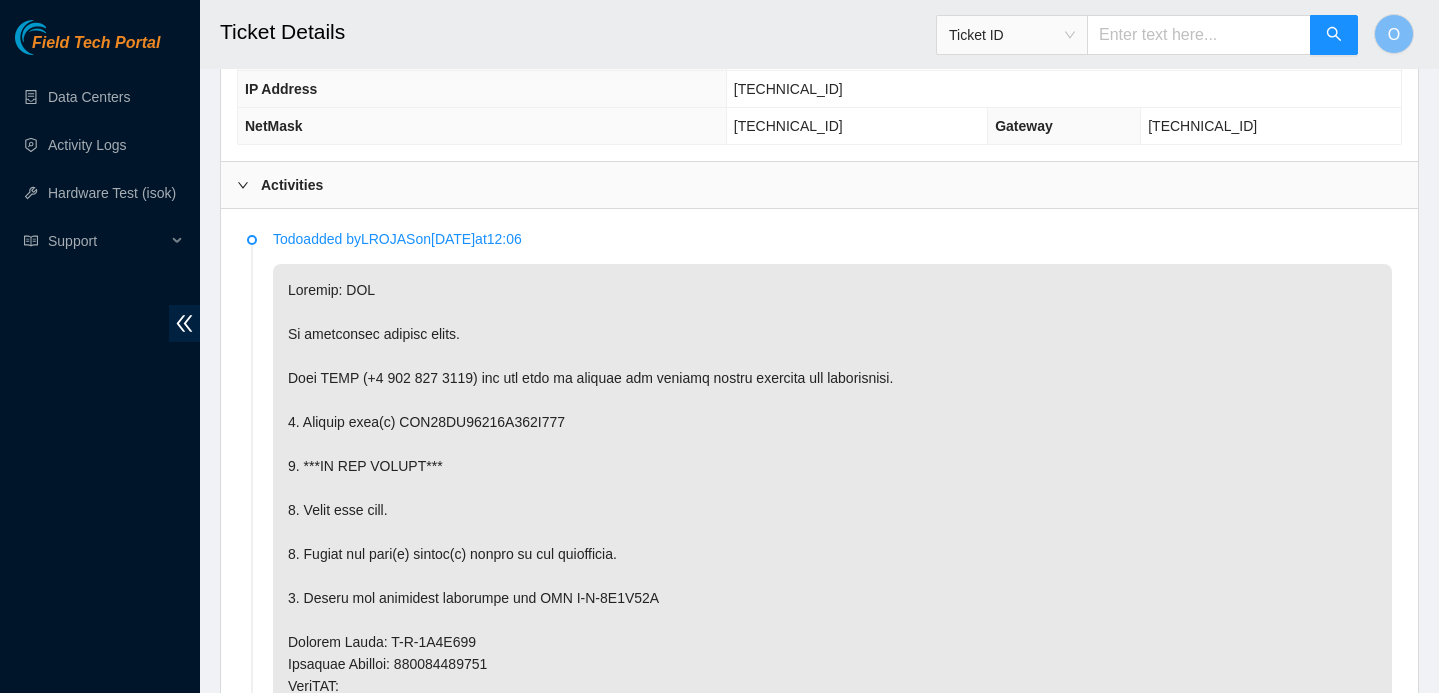 scroll, scrollTop: 1033, scrollLeft: 0, axis: vertical 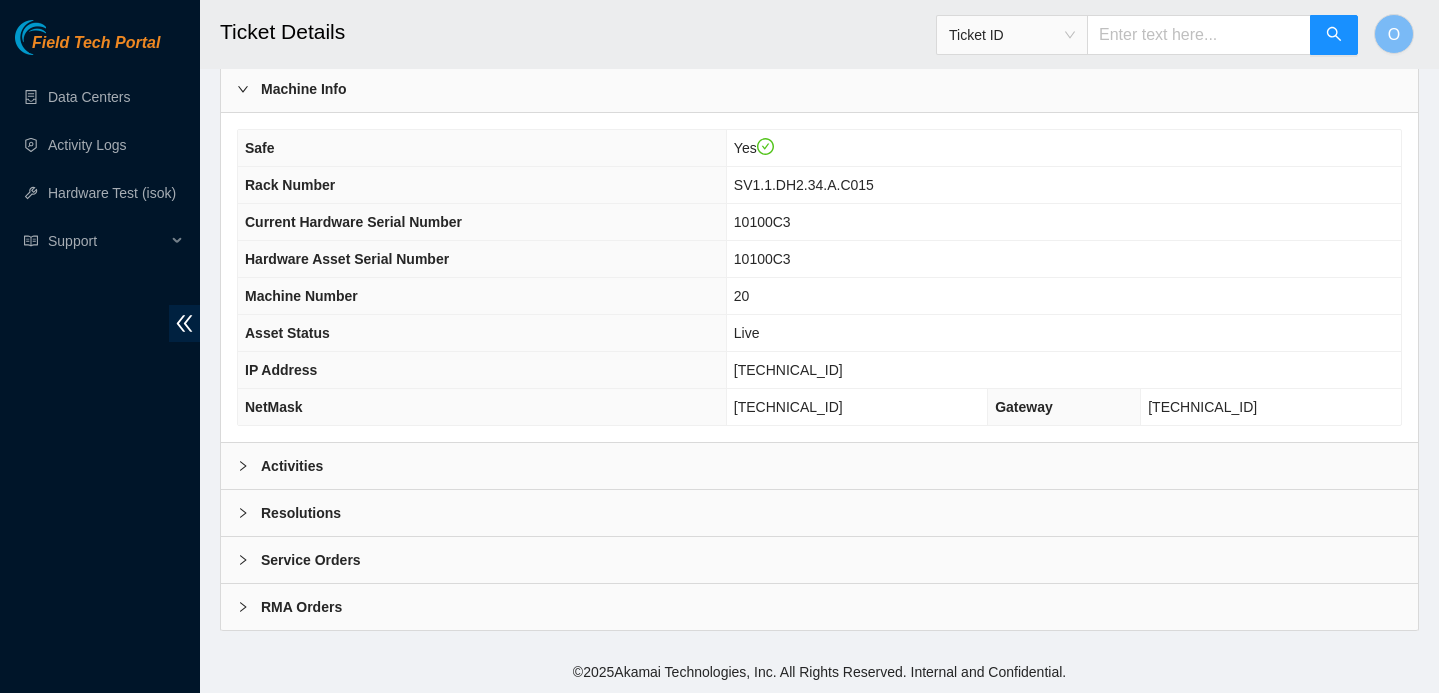 click on "Activities" at bounding box center (292, 466) 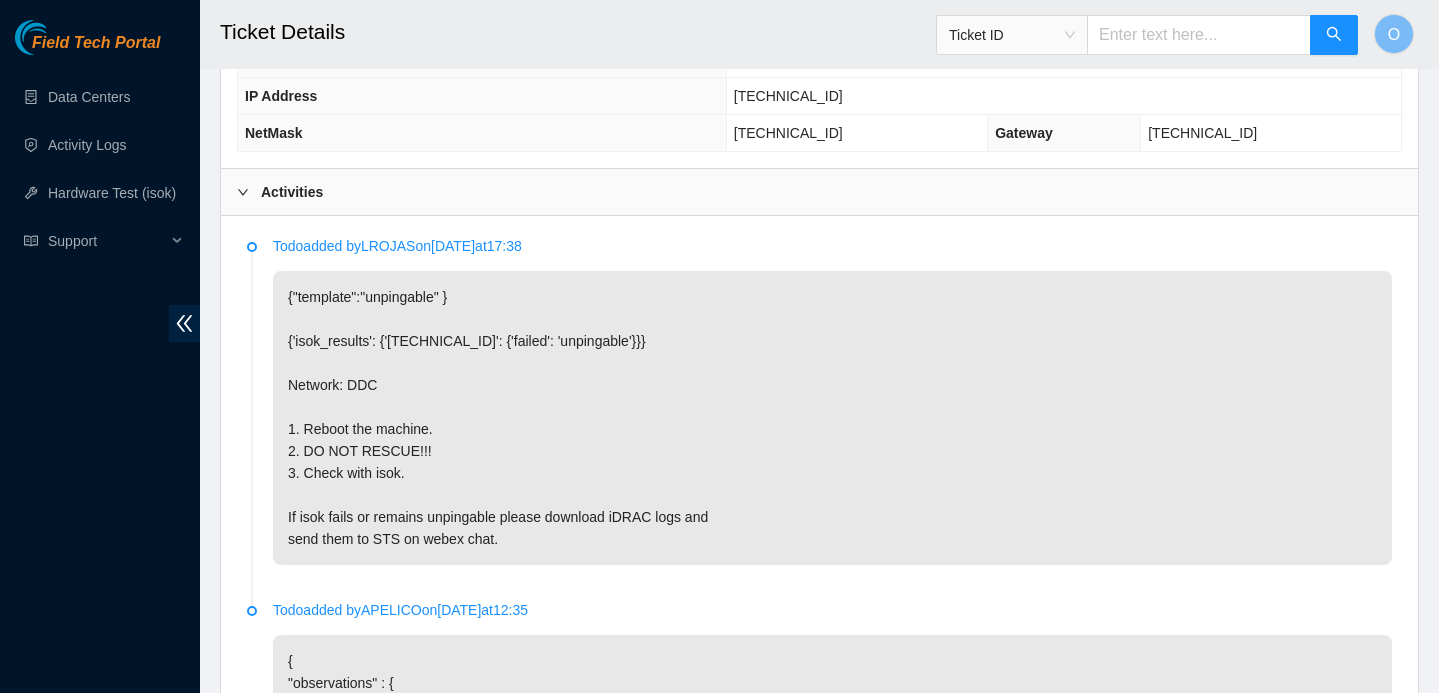 scroll, scrollTop: 876, scrollLeft: 0, axis: vertical 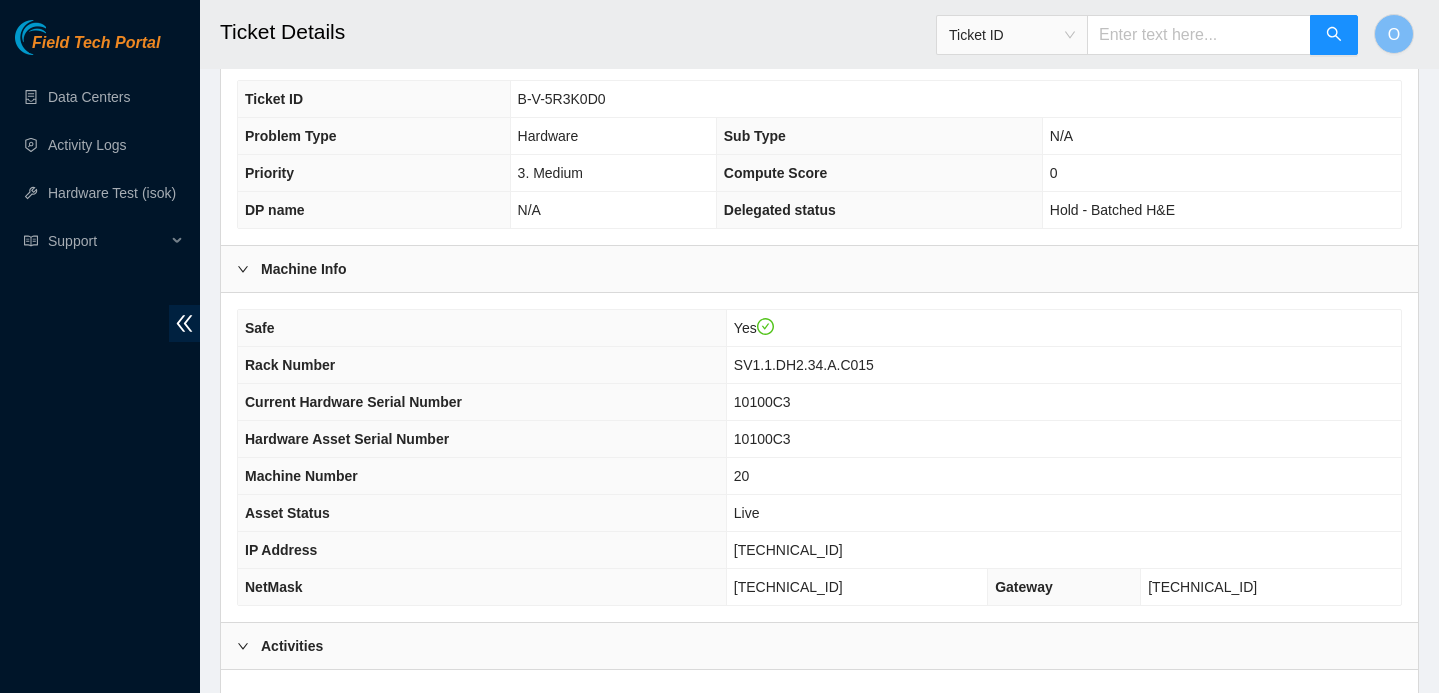 click on "[TECHNICAL_ID]" at bounding box center [788, 550] 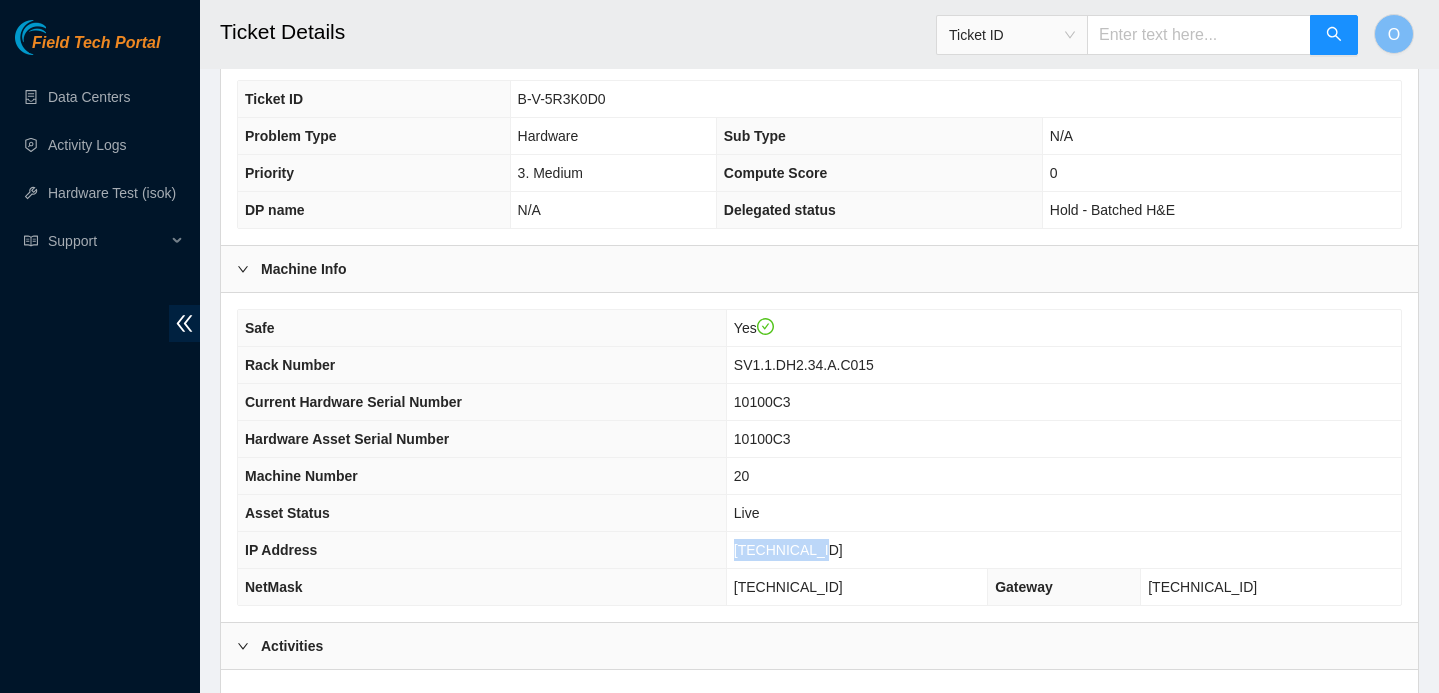 click on "[TECHNICAL_ID]" at bounding box center [788, 550] 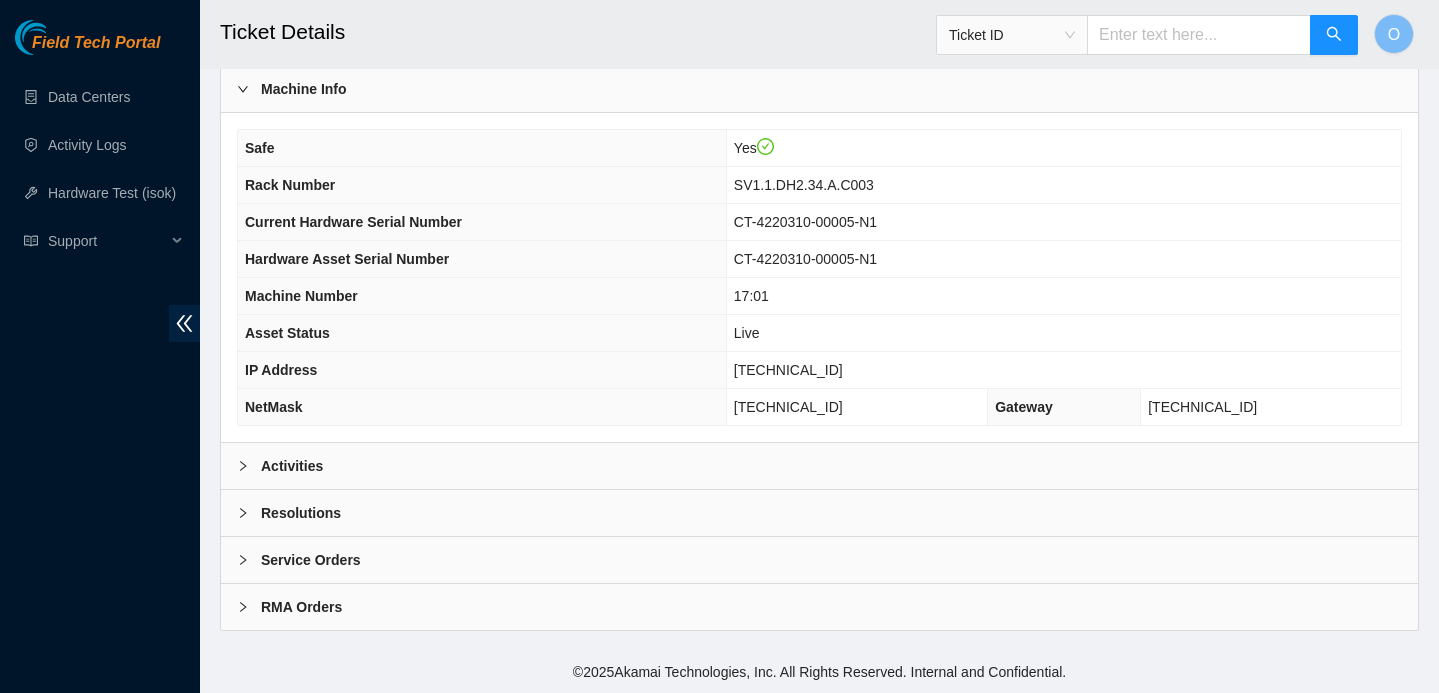 scroll, scrollTop: 620, scrollLeft: 0, axis: vertical 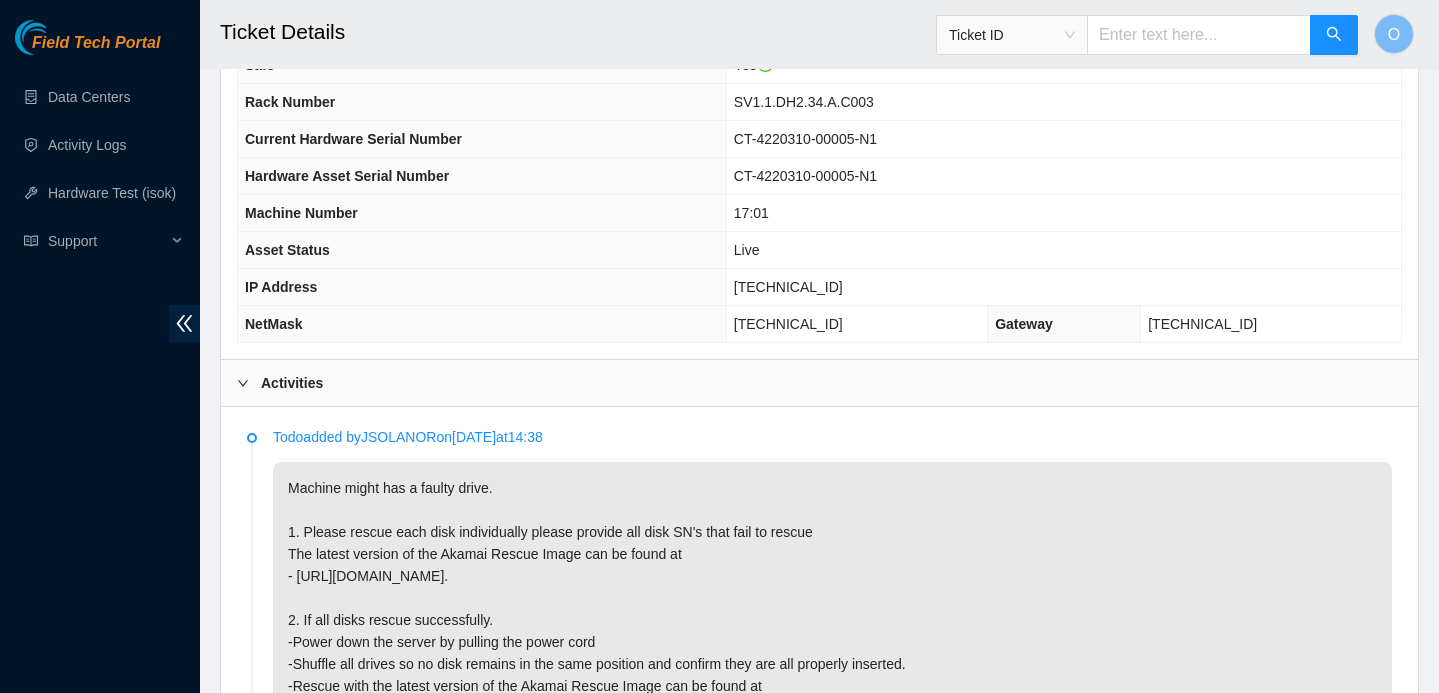 click on "[TECHNICAL_ID]" at bounding box center (788, 287) 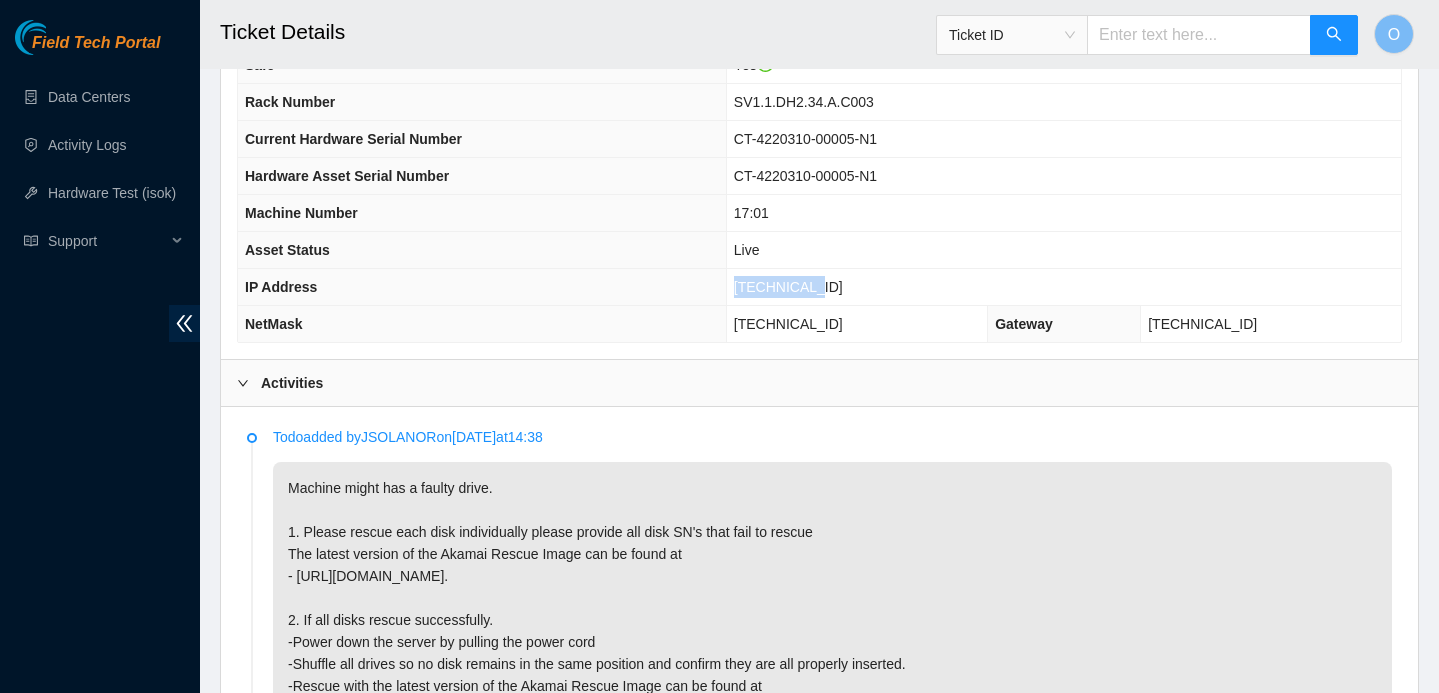 click on "[TECHNICAL_ID]" at bounding box center (788, 287) 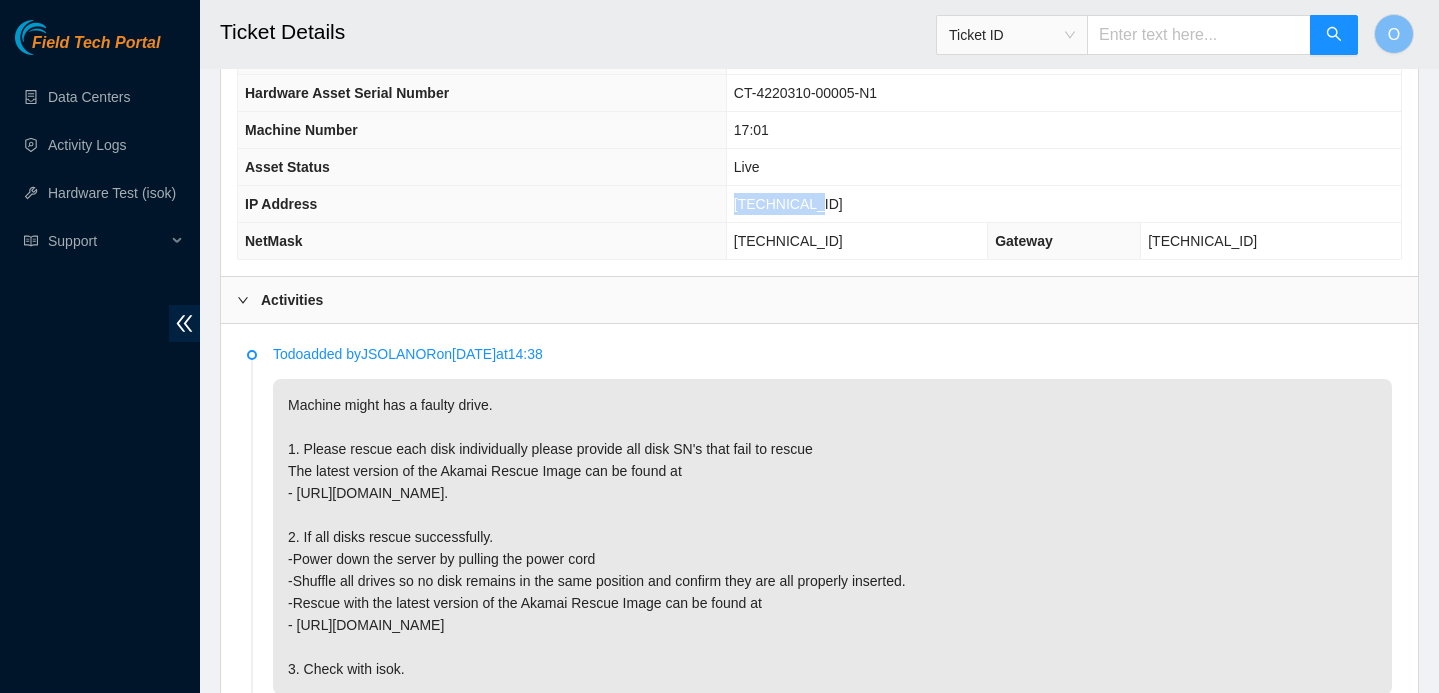 scroll, scrollTop: 795, scrollLeft: 0, axis: vertical 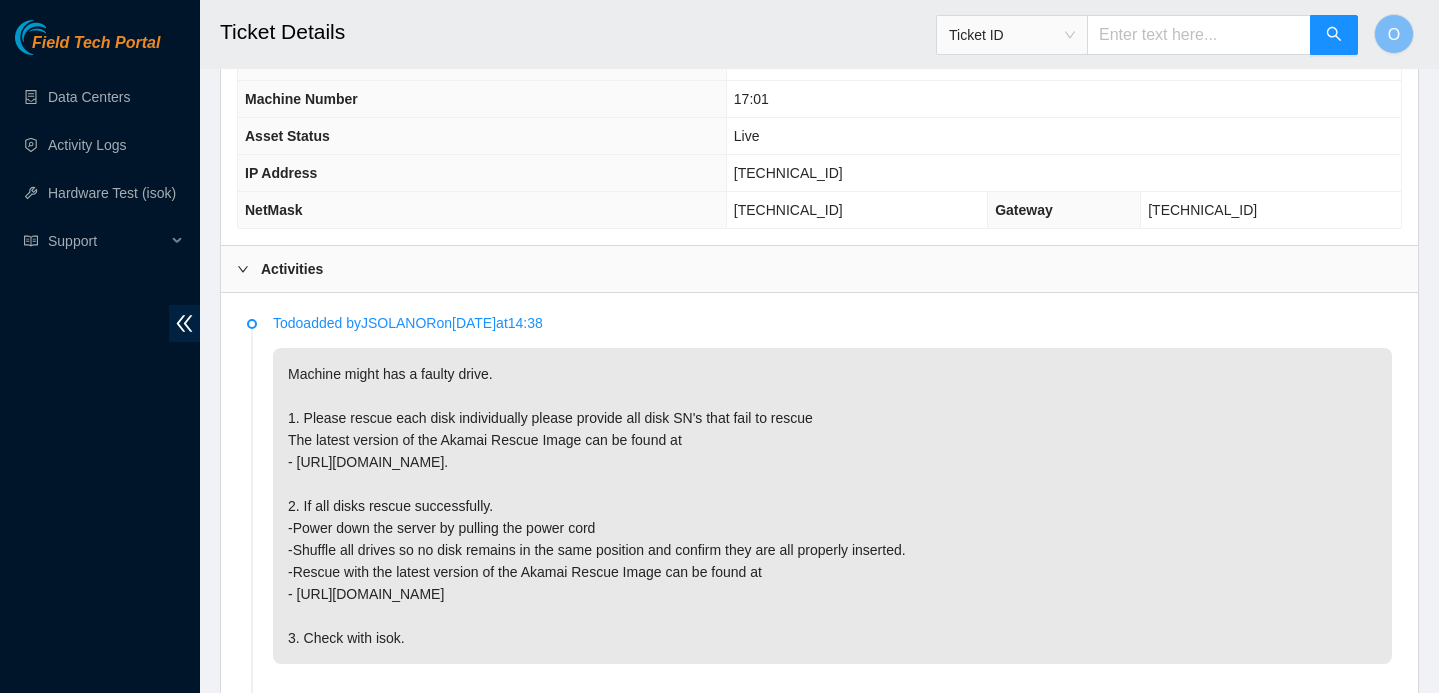 click on "Activities" at bounding box center (819, 269) 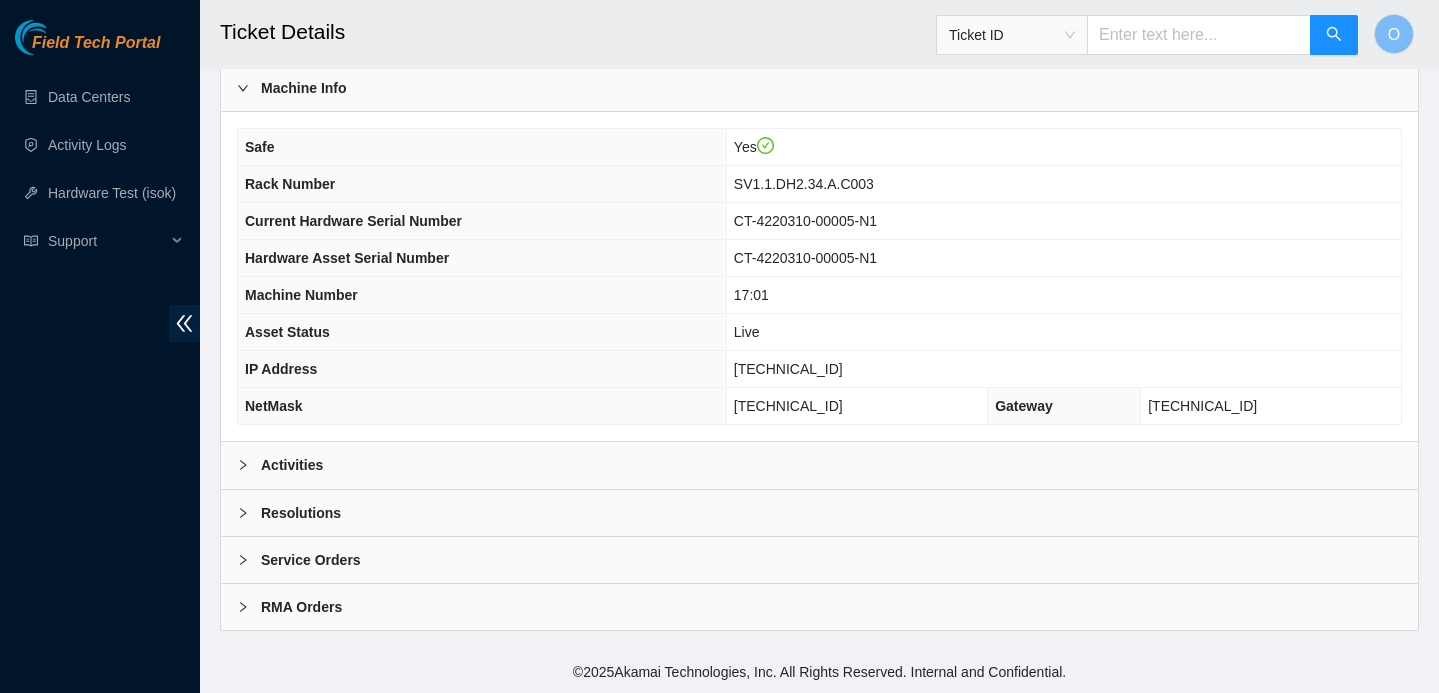 scroll, scrollTop: 620, scrollLeft: 0, axis: vertical 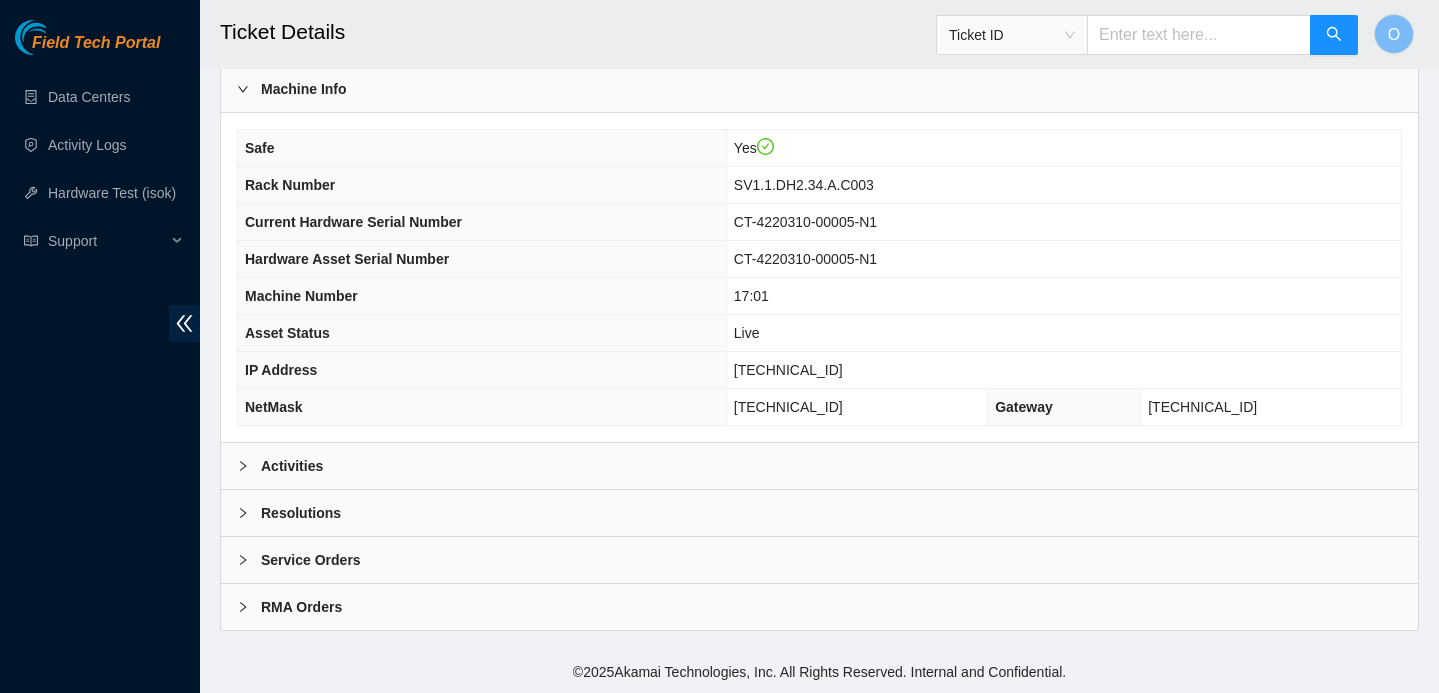 click on "Resolutions" at bounding box center (301, 513) 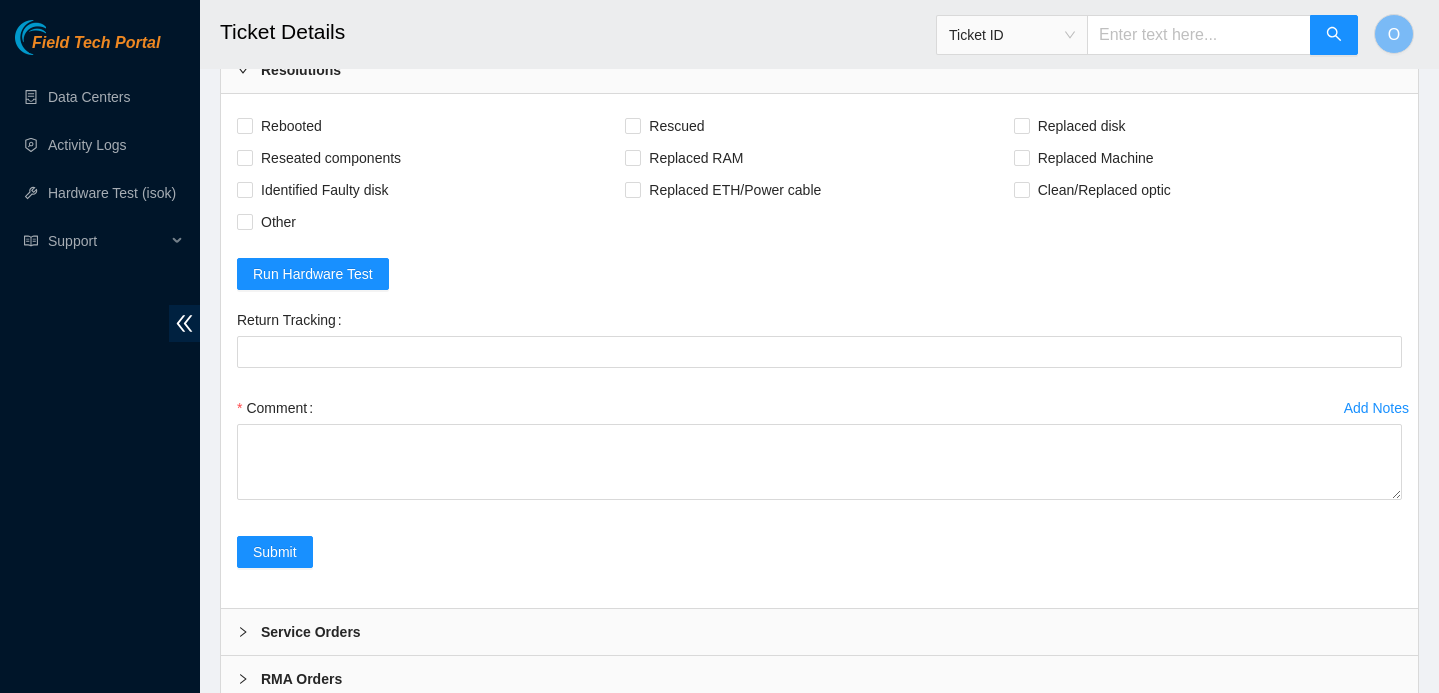 scroll, scrollTop: 1135, scrollLeft: 0, axis: vertical 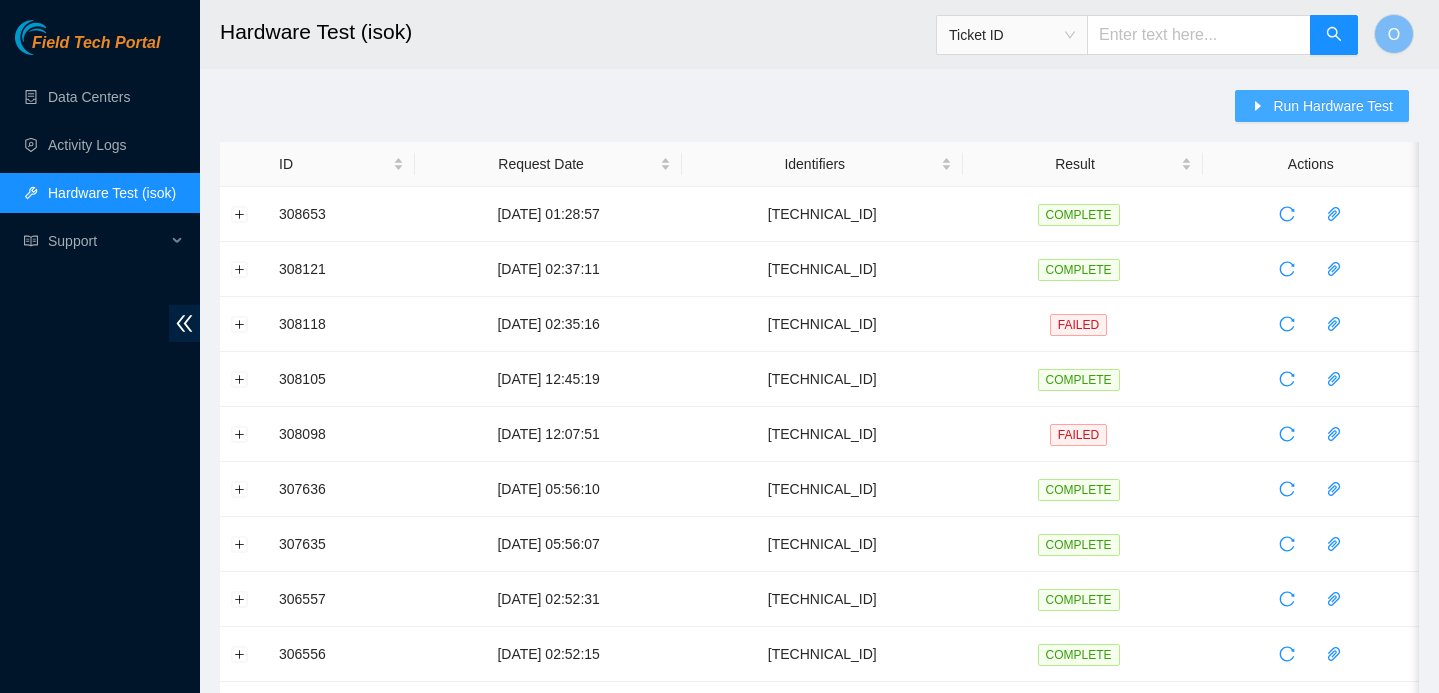 click on "Run Hardware Test" at bounding box center (1322, 106) 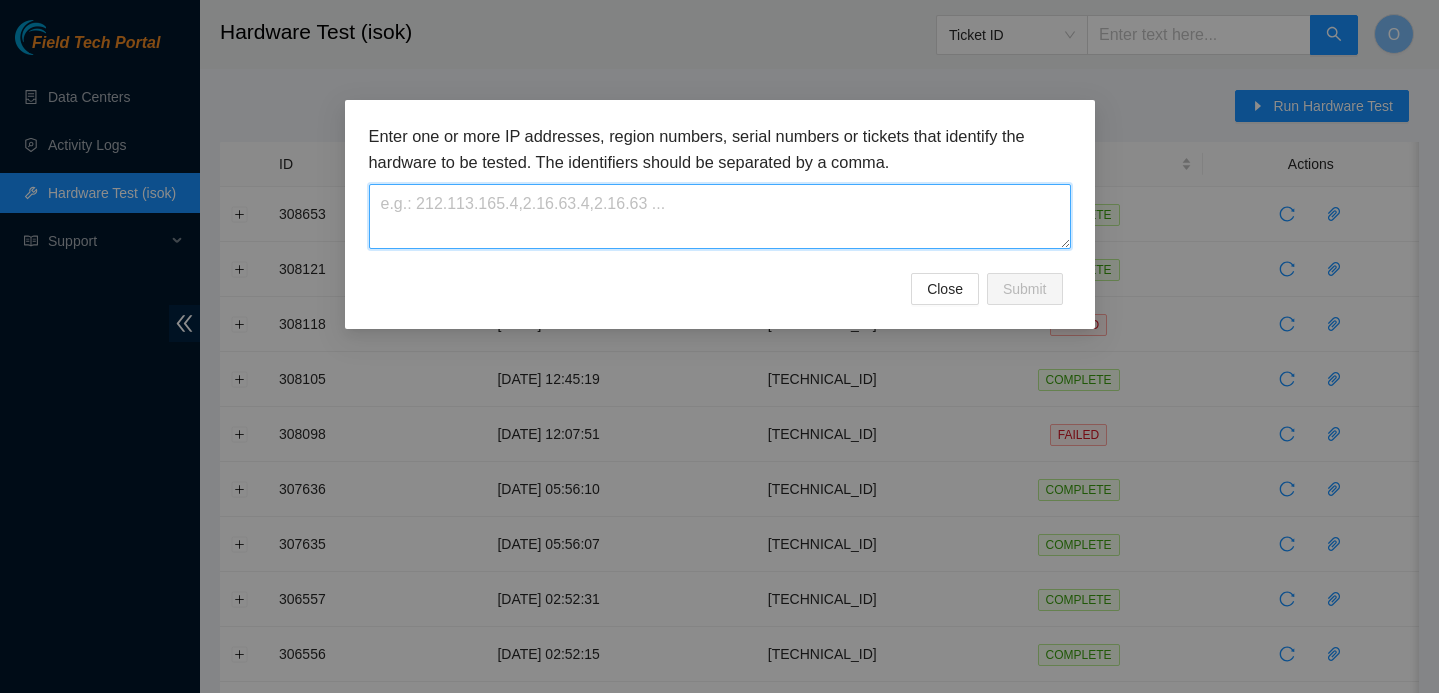 click at bounding box center (720, 216) 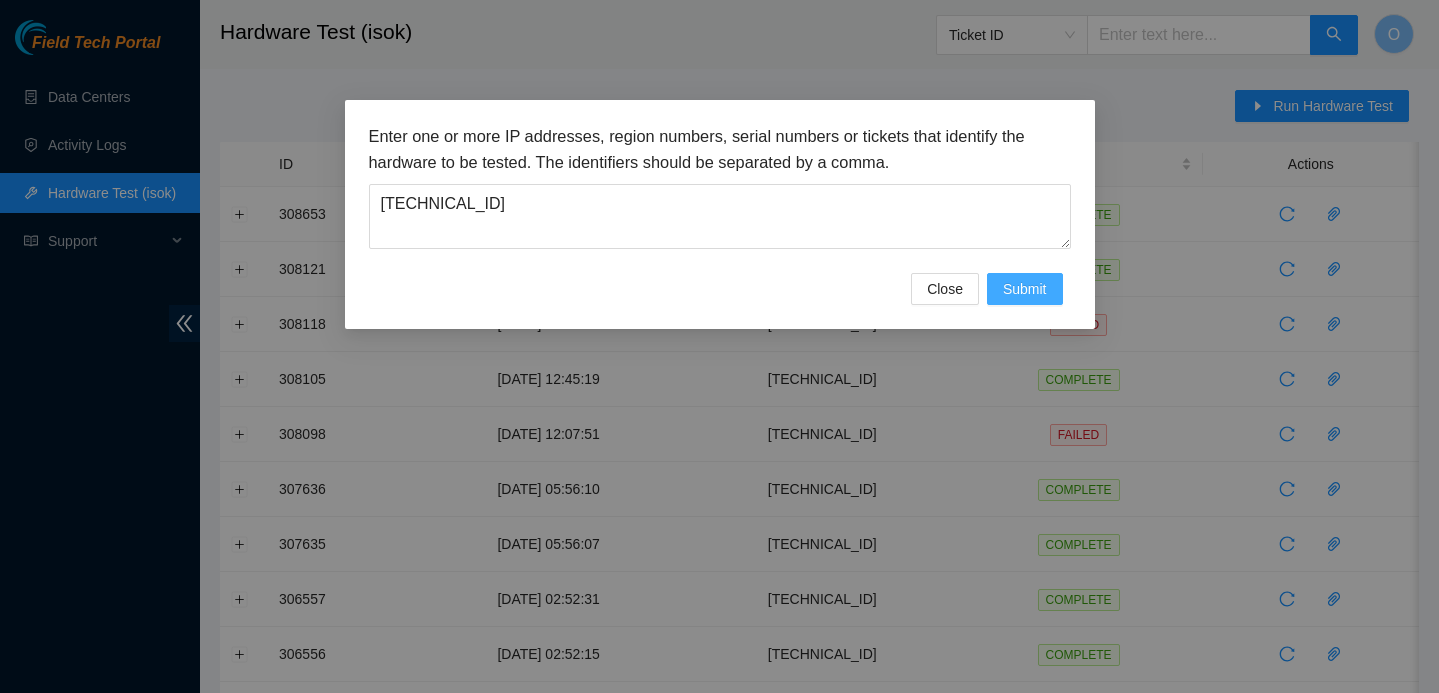 click on "Submit" at bounding box center [1025, 289] 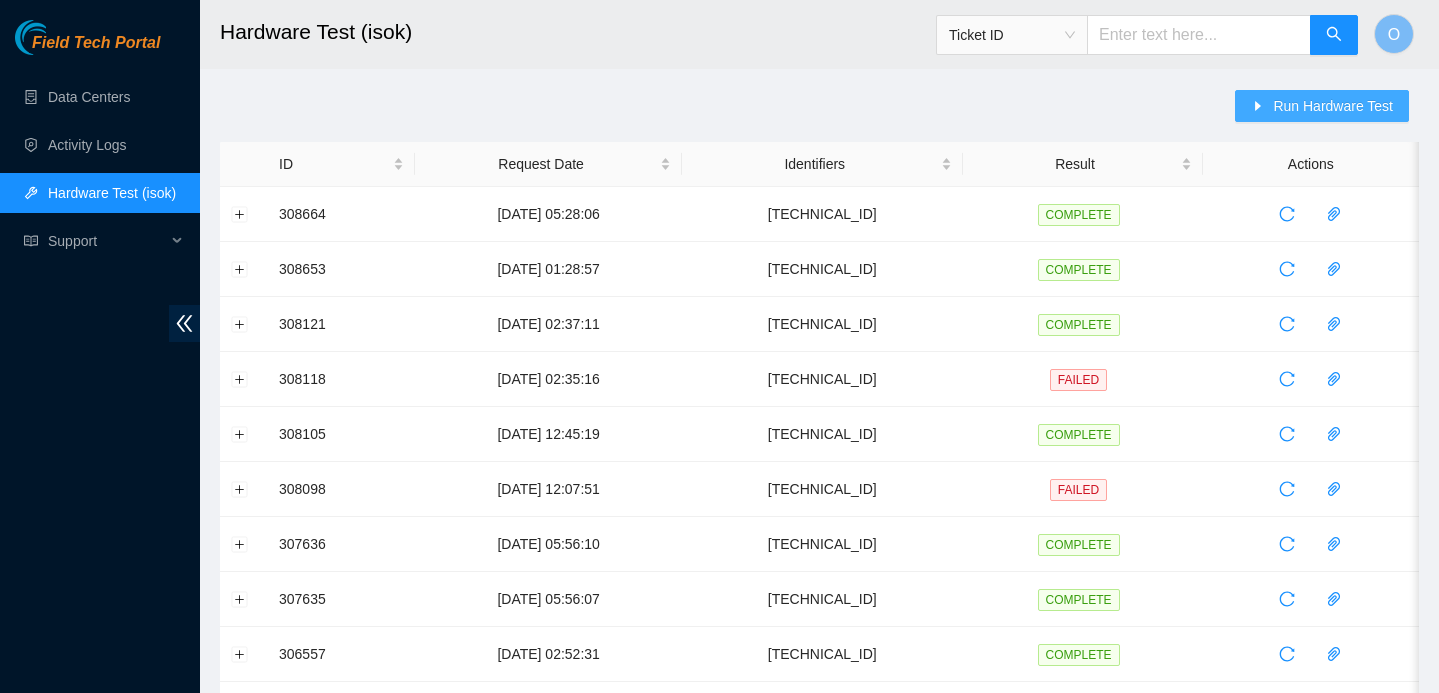 click on "Run Hardware Test" at bounding box center [1333, 106] 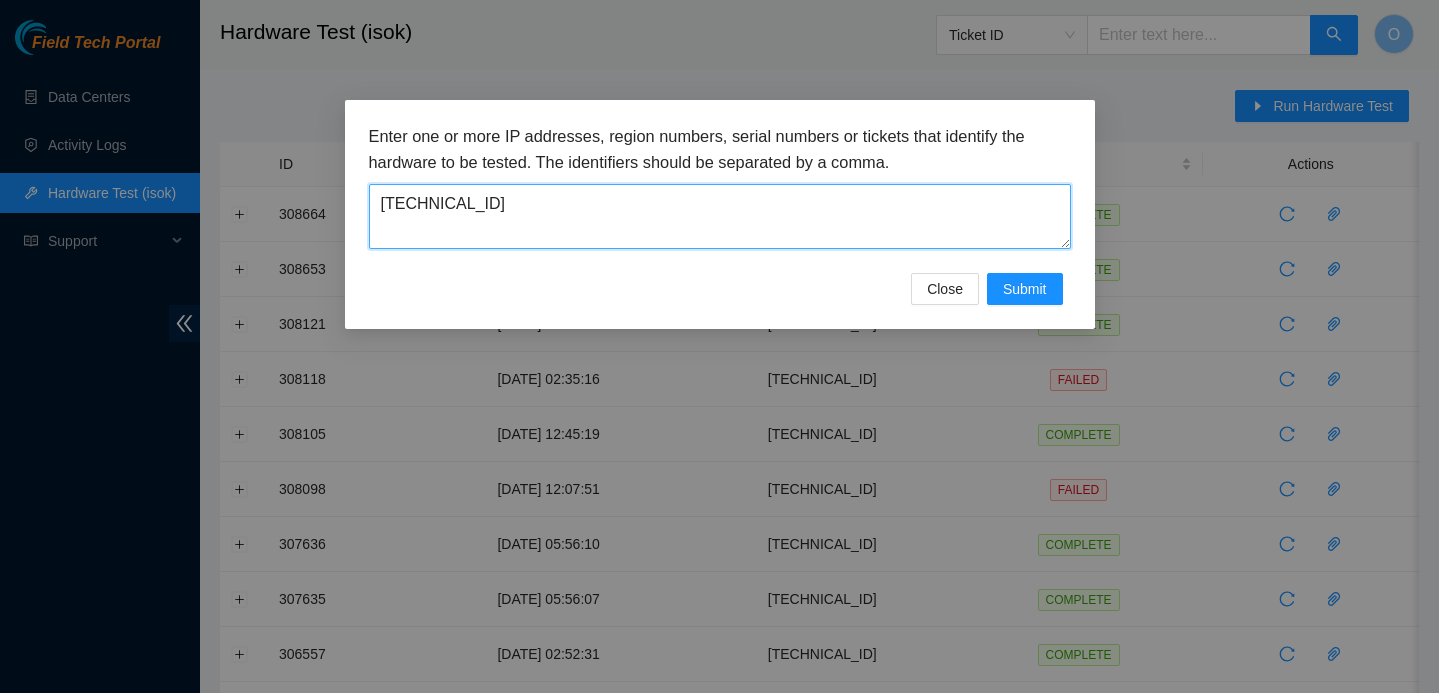 click on "[TECHNICAL_ID]" at bounding box center [720, 216] 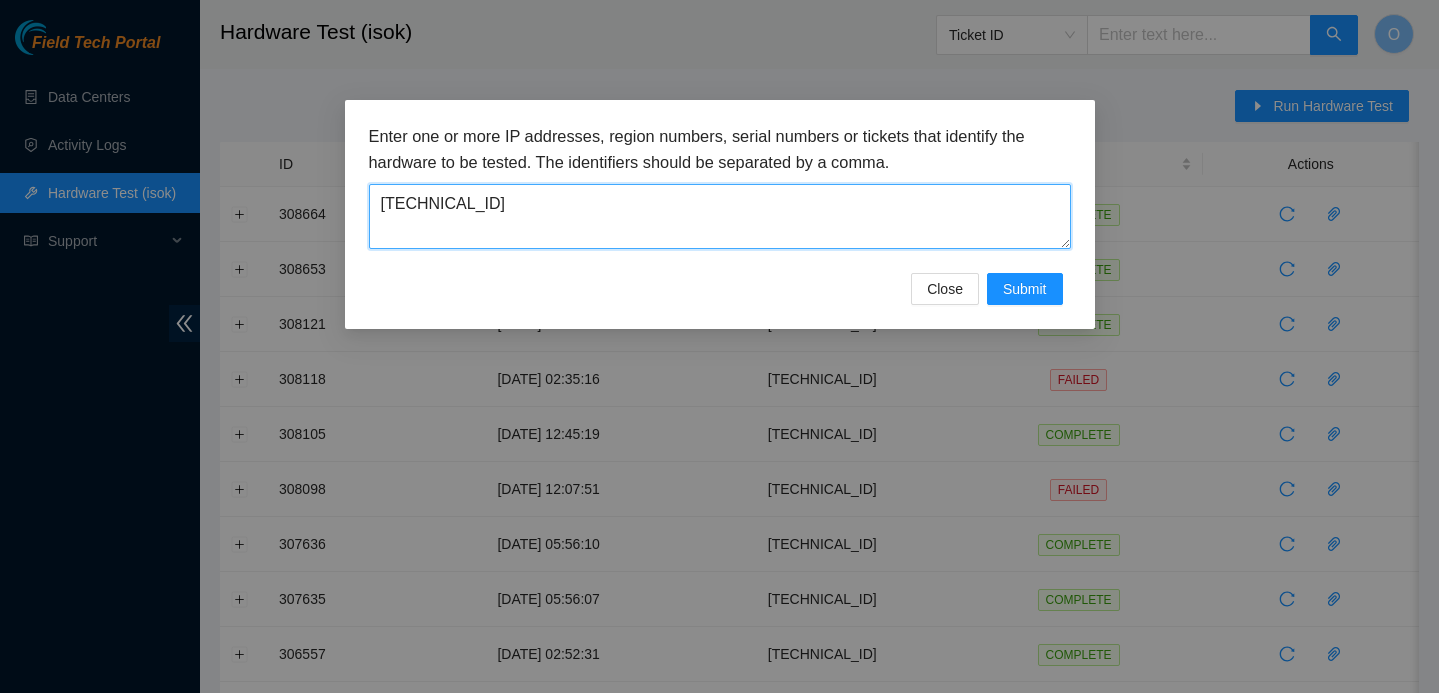 paste on "14.37" 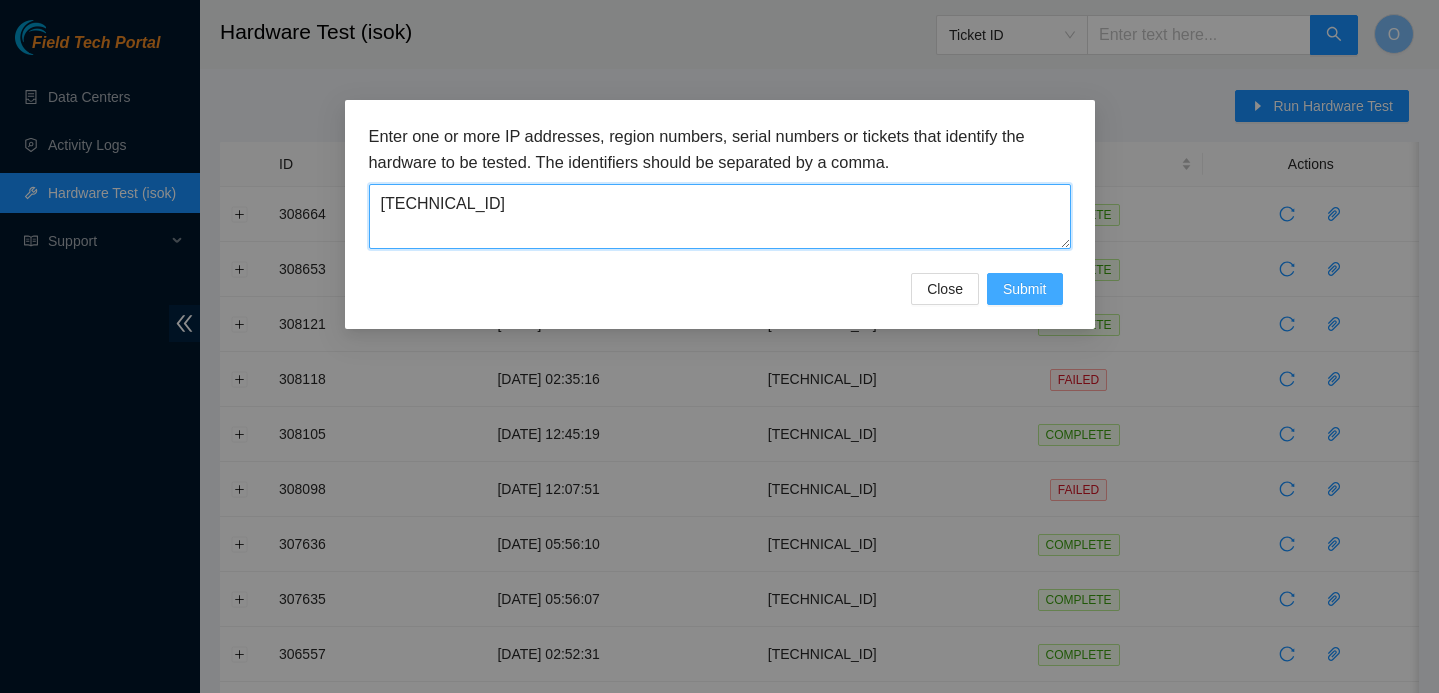 type on "23.62.14.37" 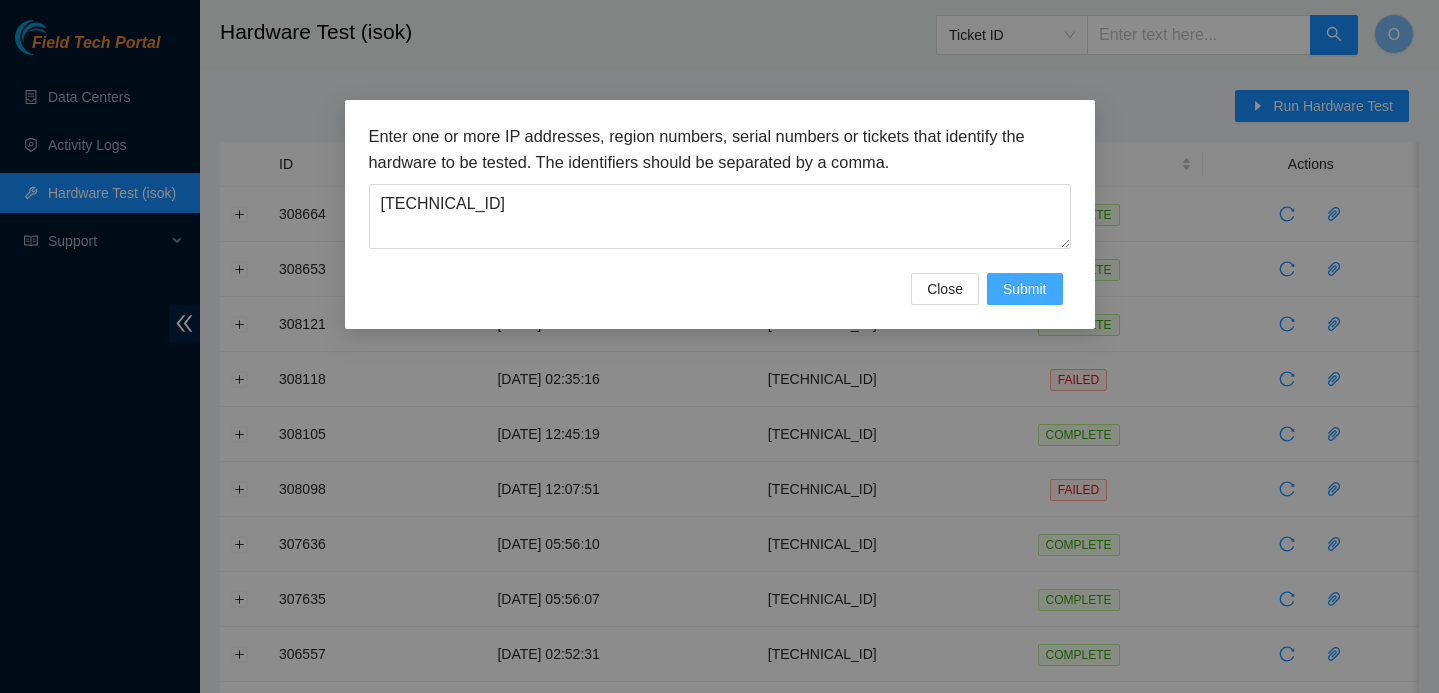 click on "Submit" at bounding box center [1025, 289] 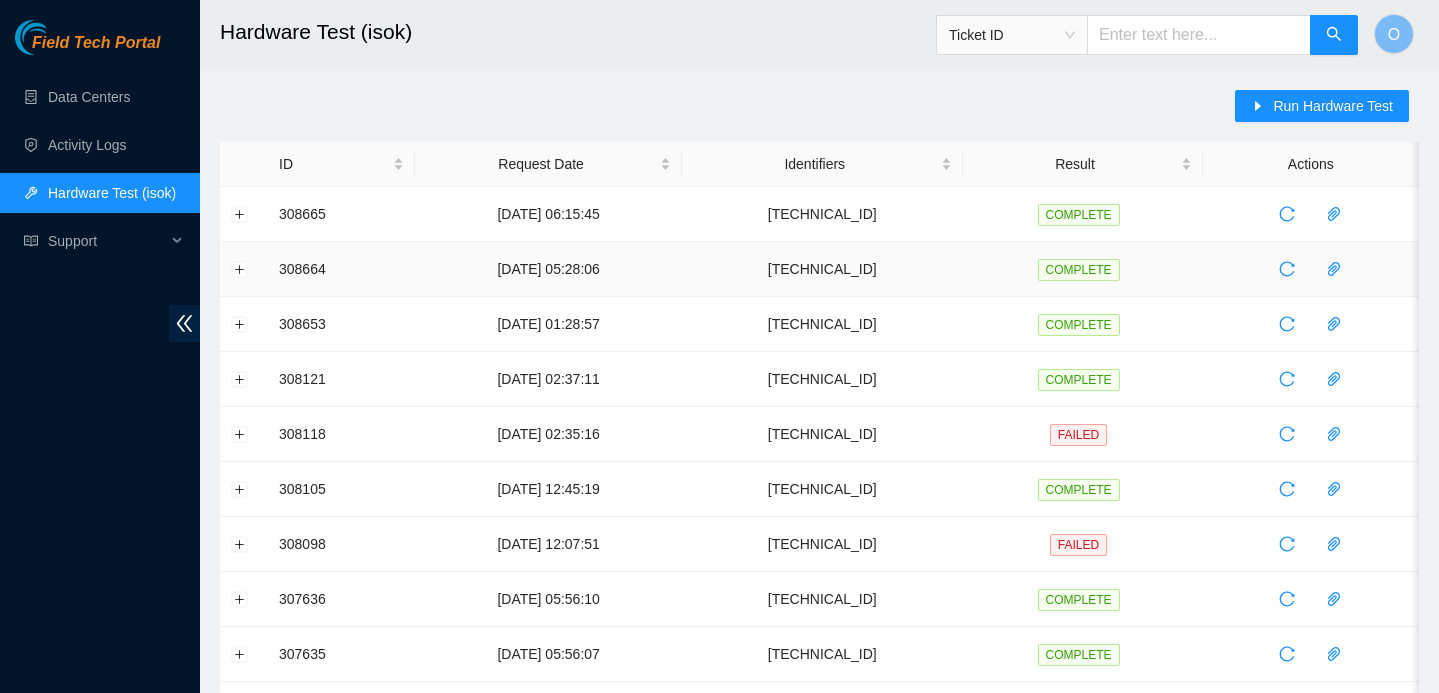 click at bounding box center (244, 269) 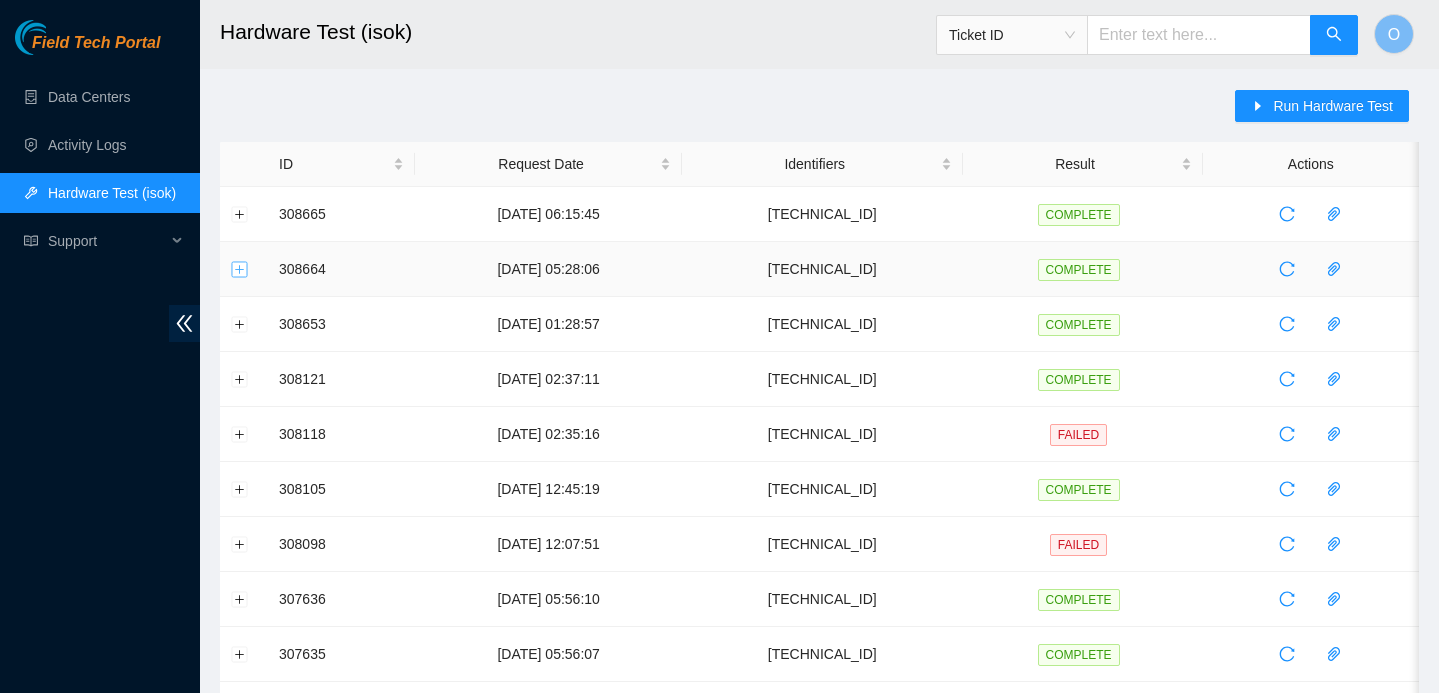 click at bounding box center (240, 269) 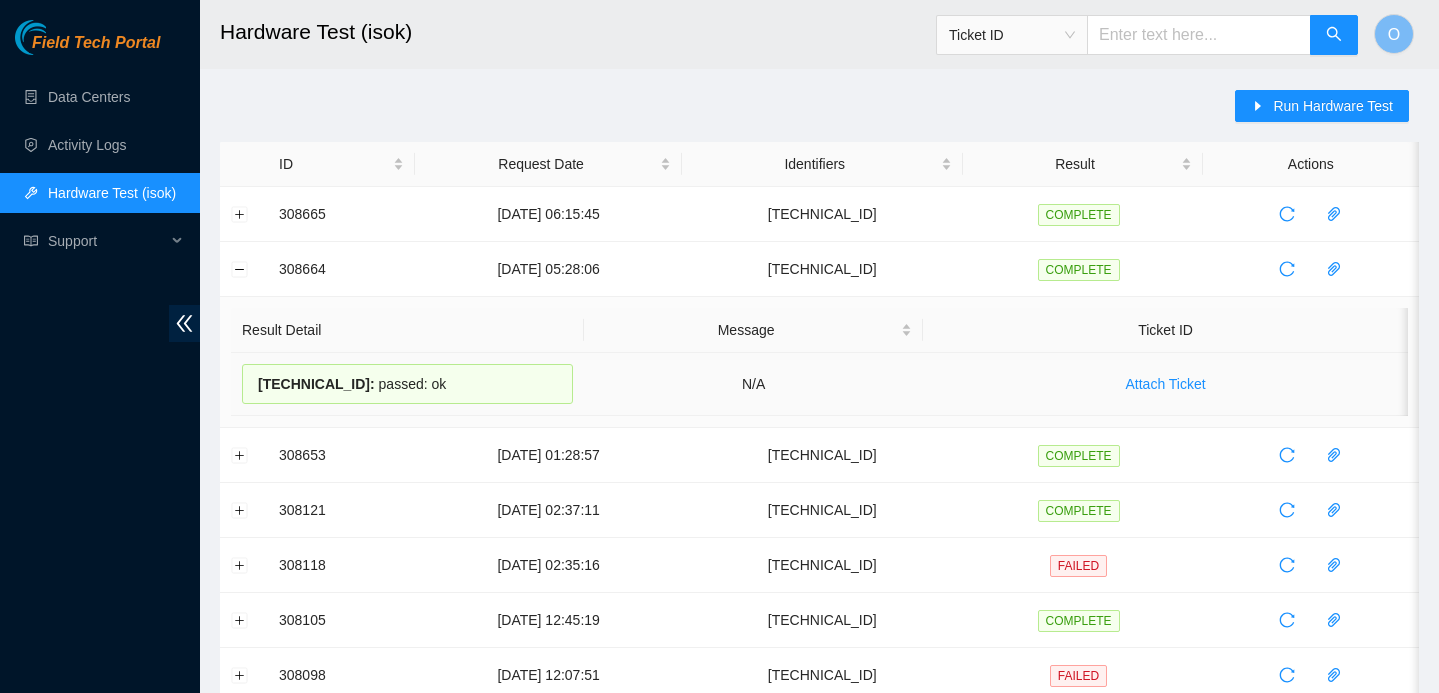 click on "23.62.44.132  :     passed: ok" at bounding box center (407, 384) 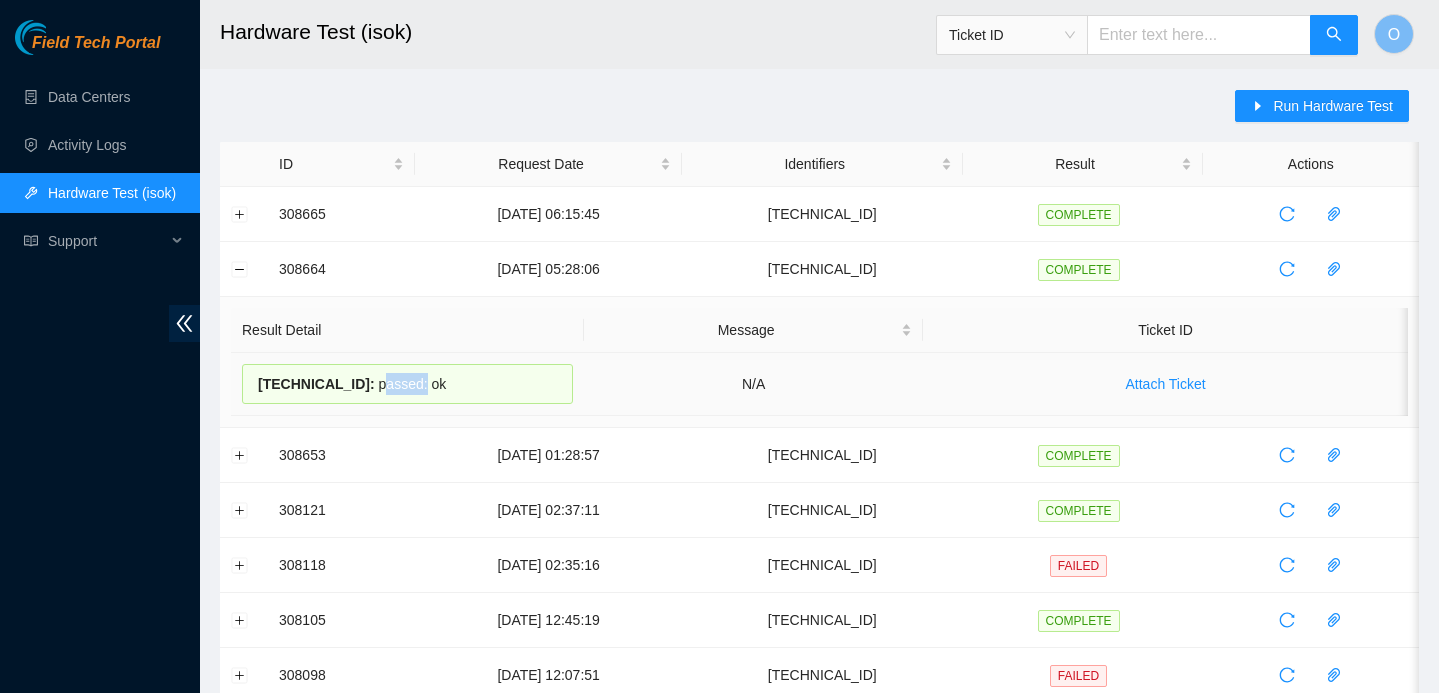 click on "23.62.44.132  :     passed: ok" at bounding box center [407, 384] 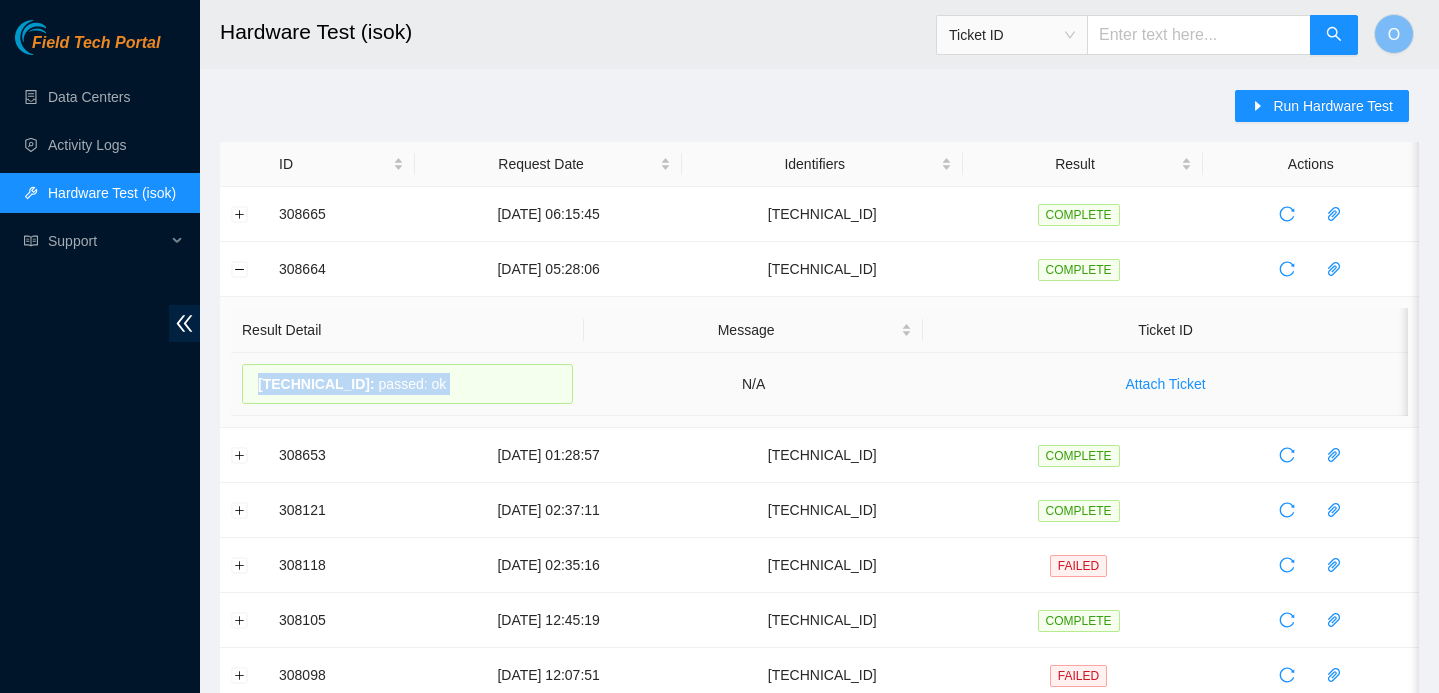 click on "23.62.44.132  :     passed: ok" at bounding box center (407, 384) 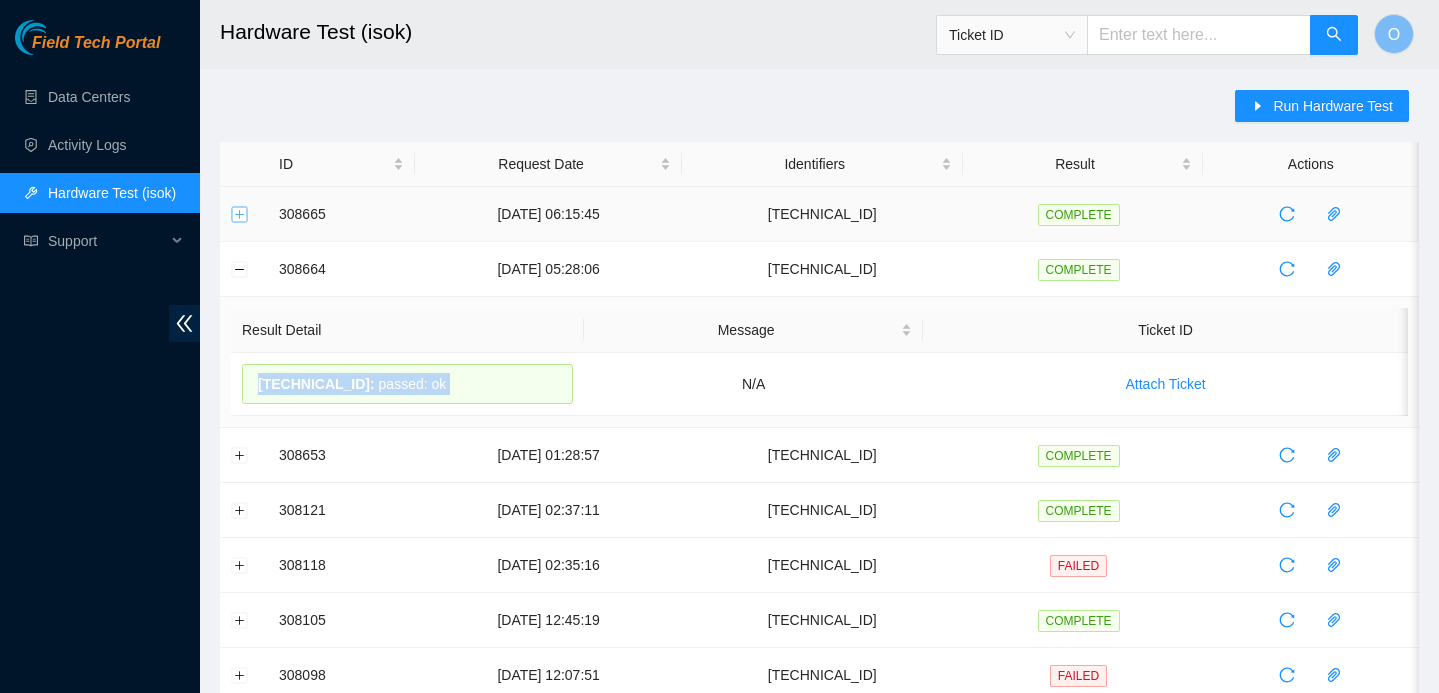 click at bounding box center [240, 214] 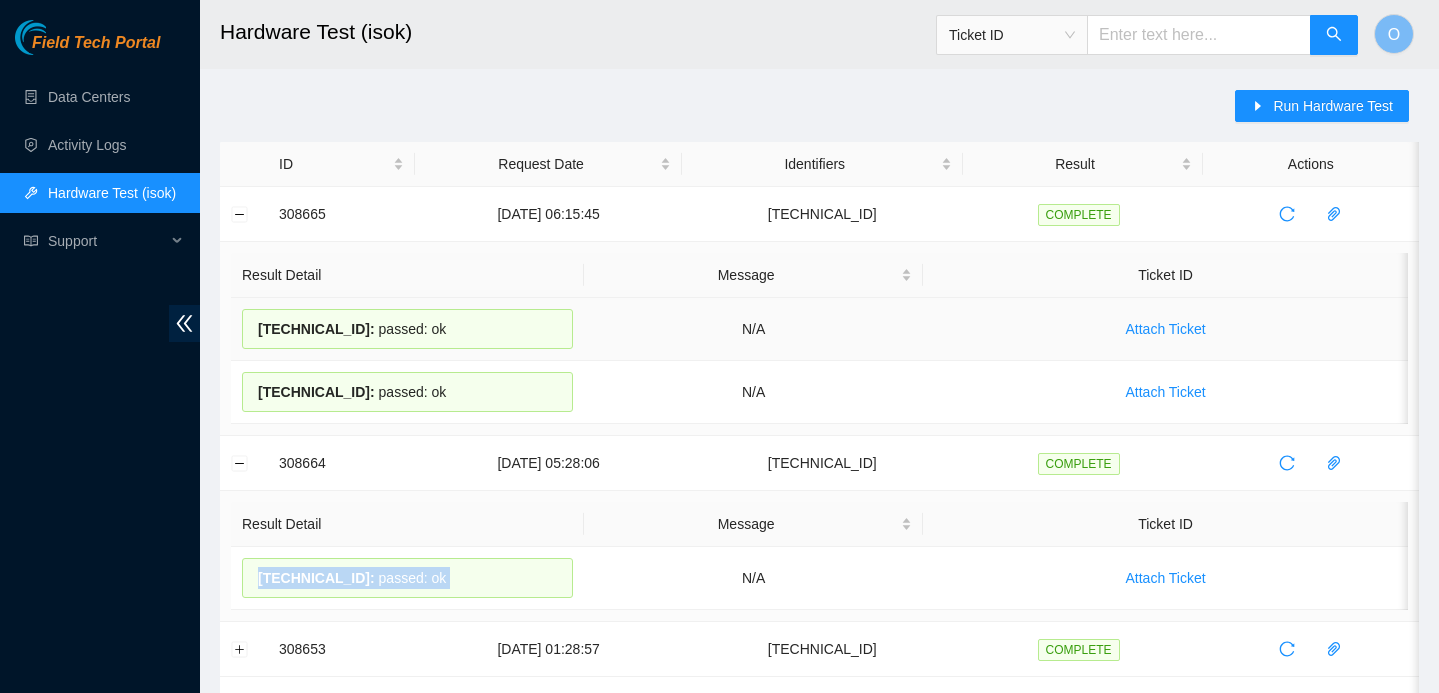 drag, startPoint x: 458, startPoint y: 385, endPoint x: 249, endPoint y: 317, distance: 219.78398 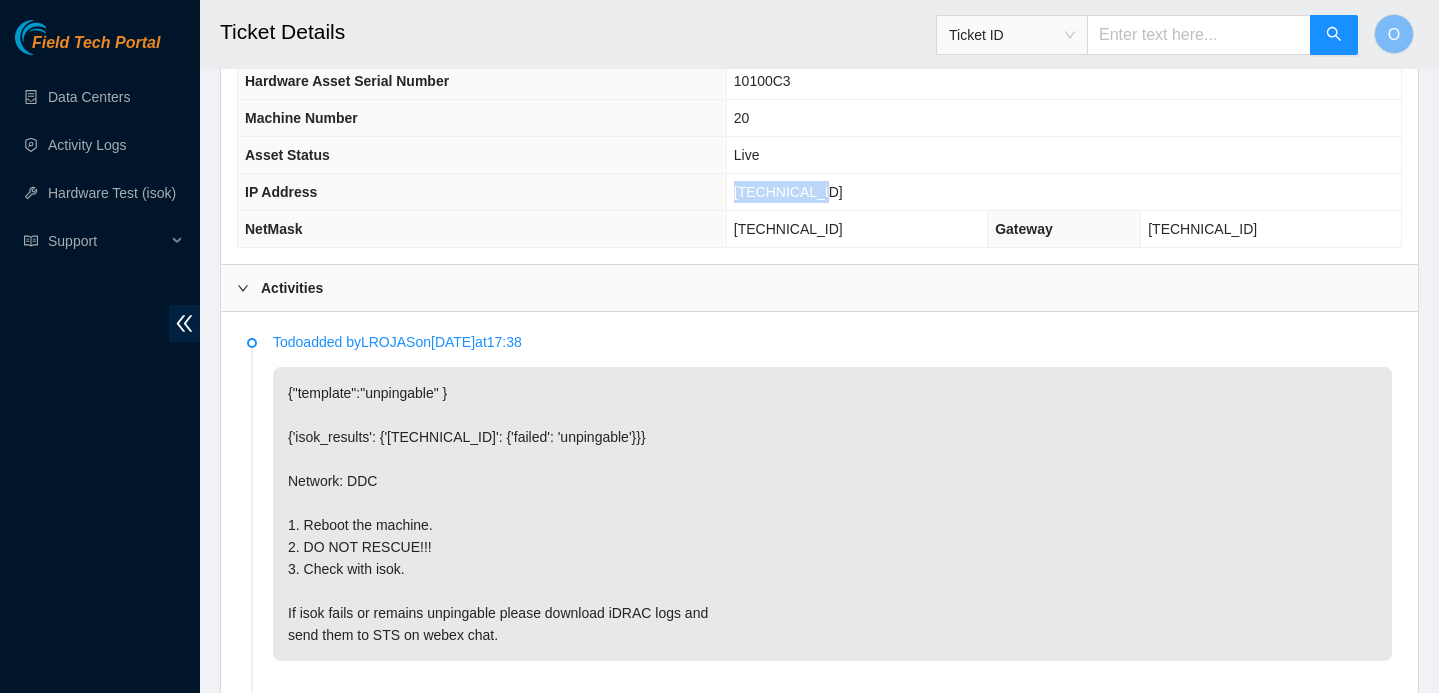 scroll, scrollTop: 986, scrollLeft: 0, axis: vertical 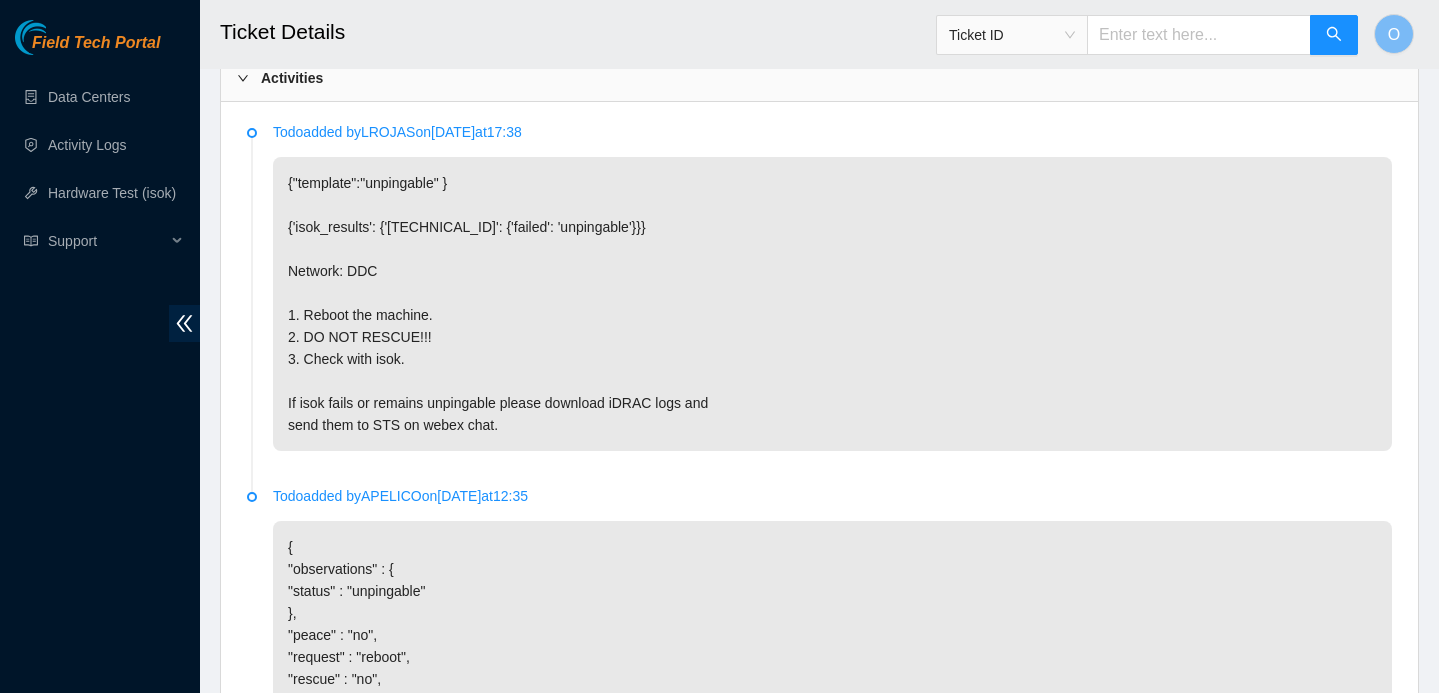 click on "Activities" at bounding box center (819, 78) 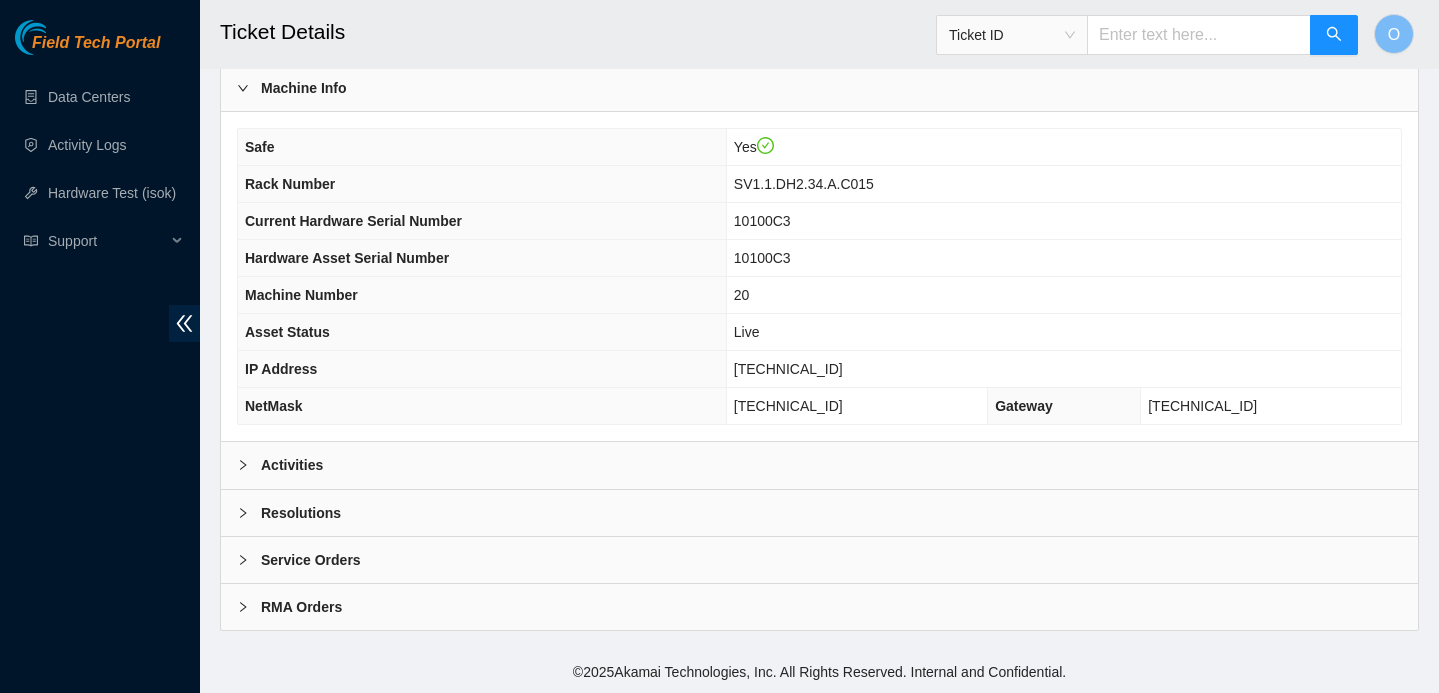 scroll, scrollTop: 620, scrollLeft: 0, axis: vertical 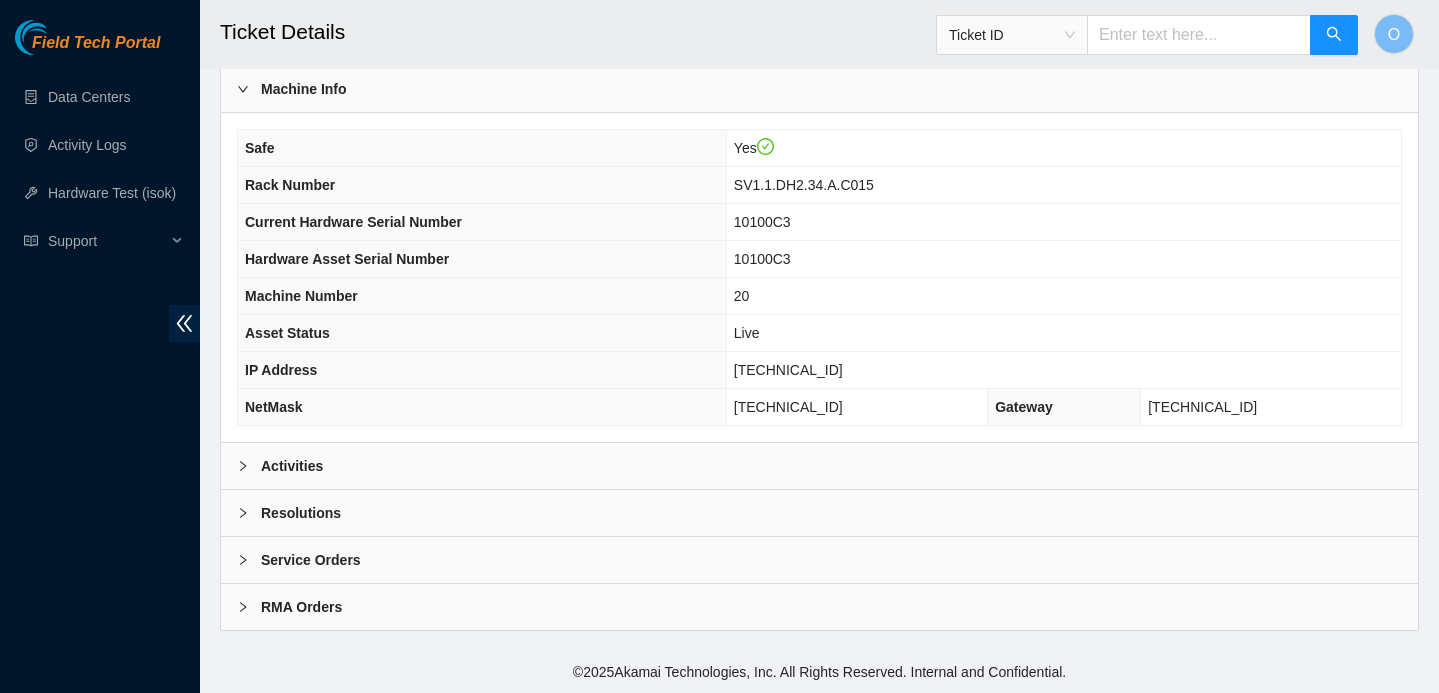 click on "Resolutions" at bounding box center (301, 513) 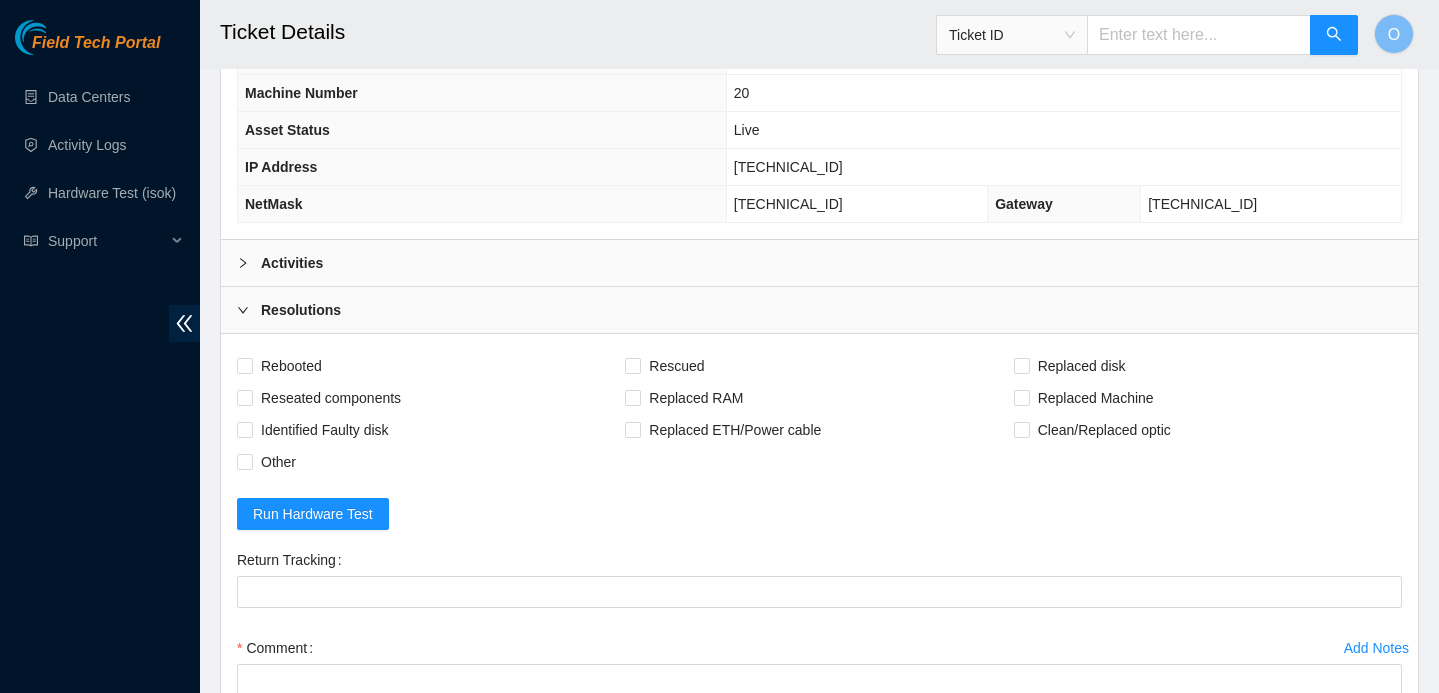 scroll, scrollTop: 844, scrollLeft: 0, axis: vertical 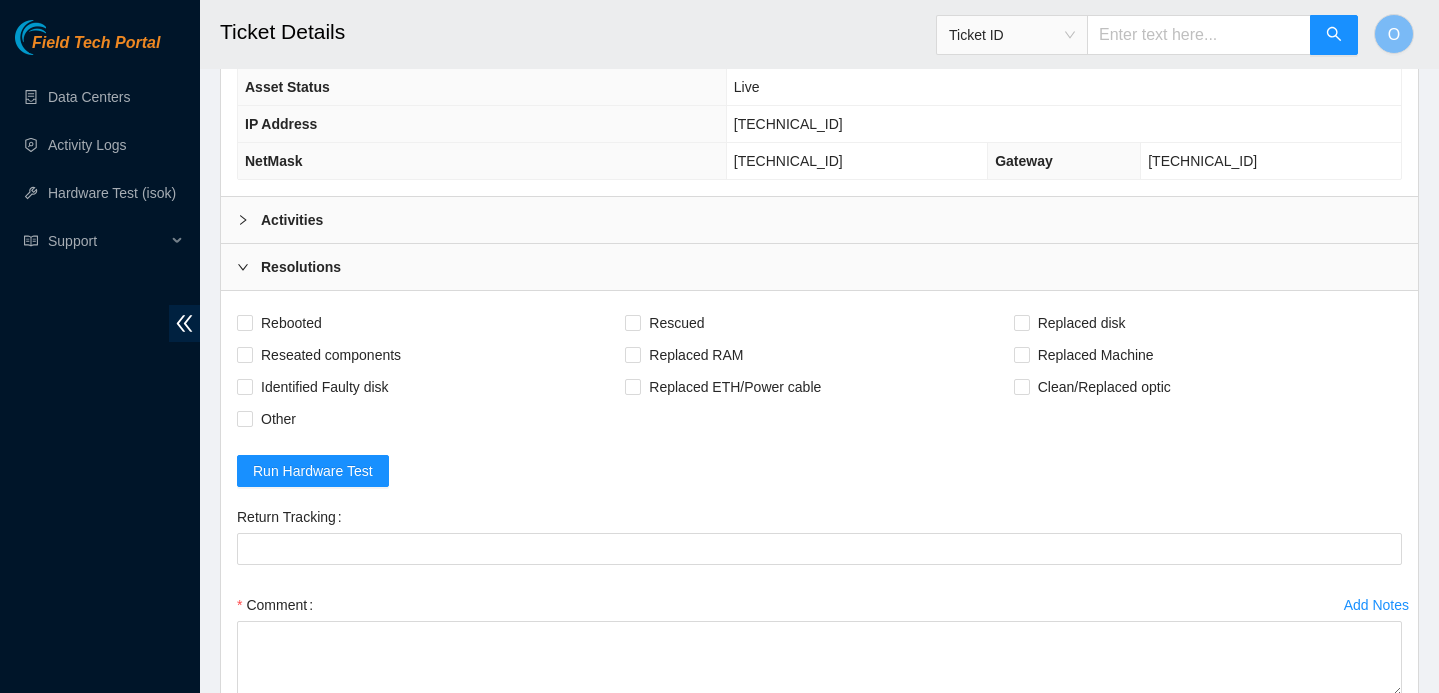 click on "Activities" at bounding box center [819, 220] 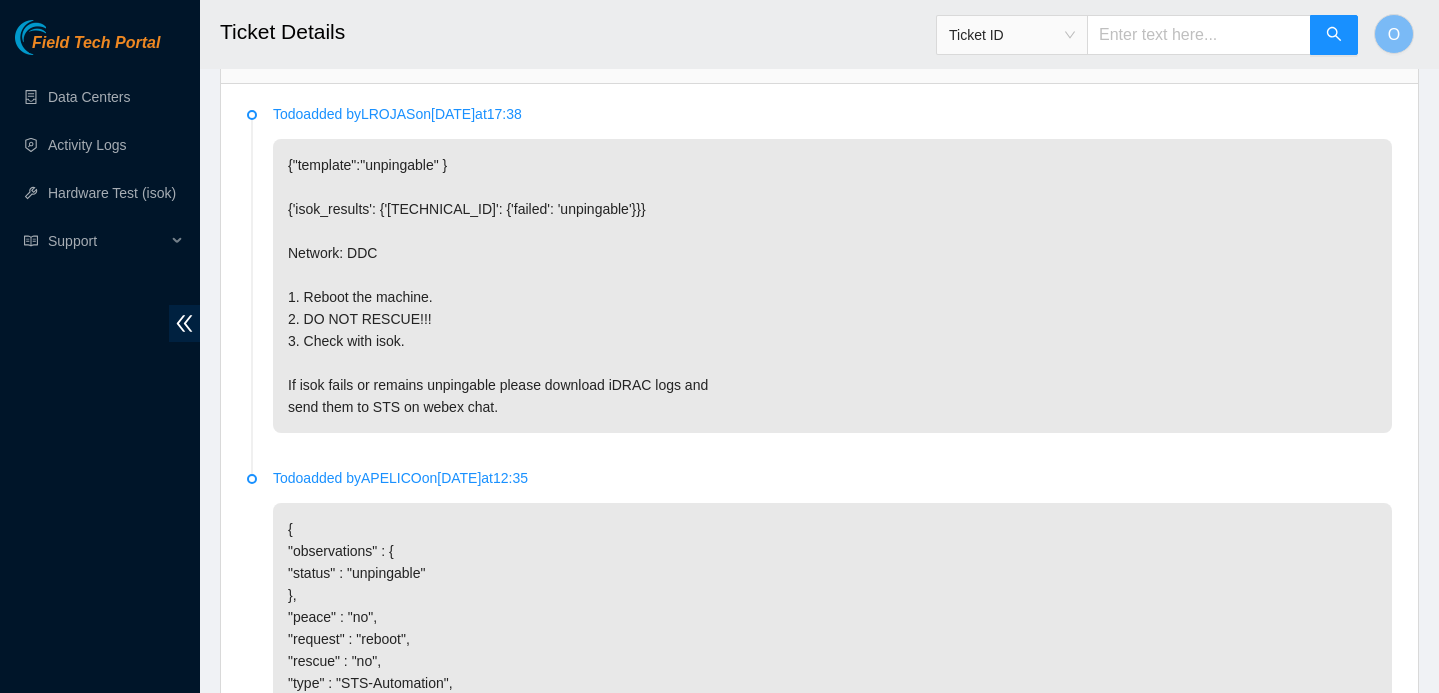 scroll, scrollTop: 1916, scrollLeft: 0, axis: vertical 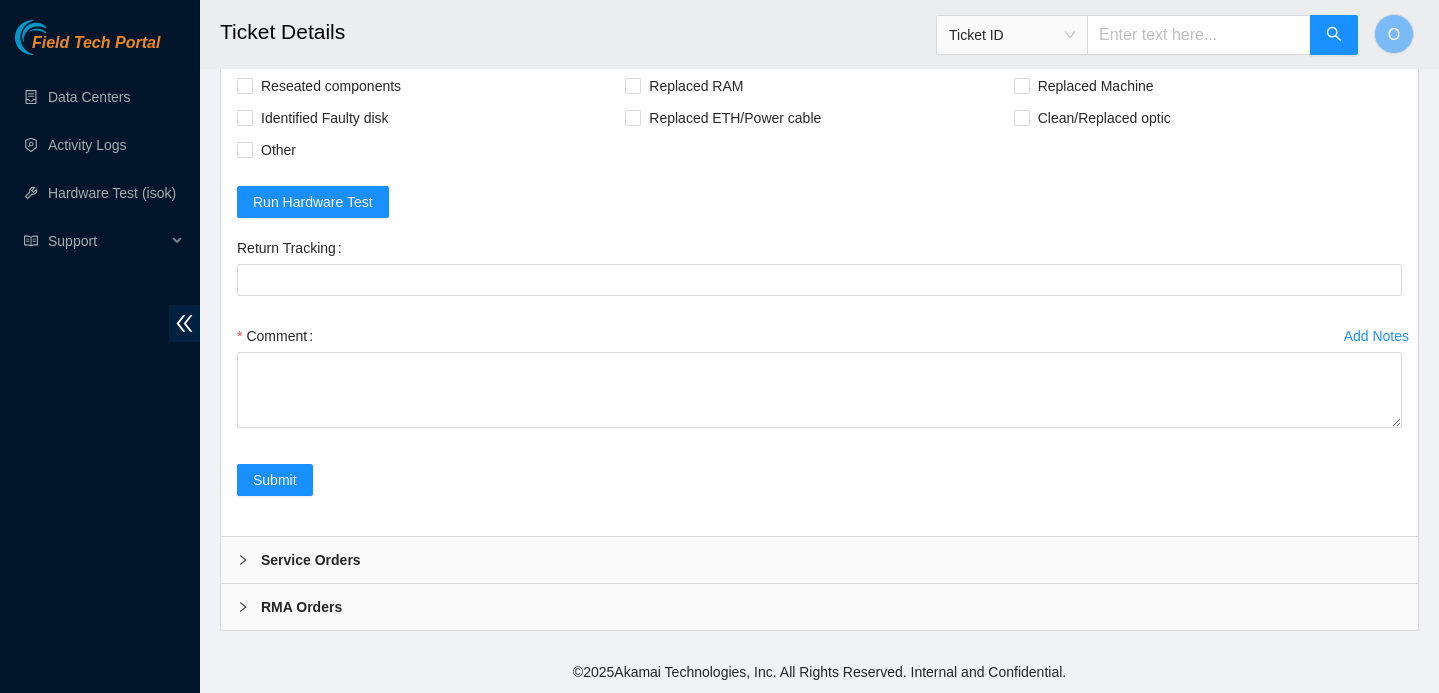 click on "Comment" at bounding box center (819, 380) 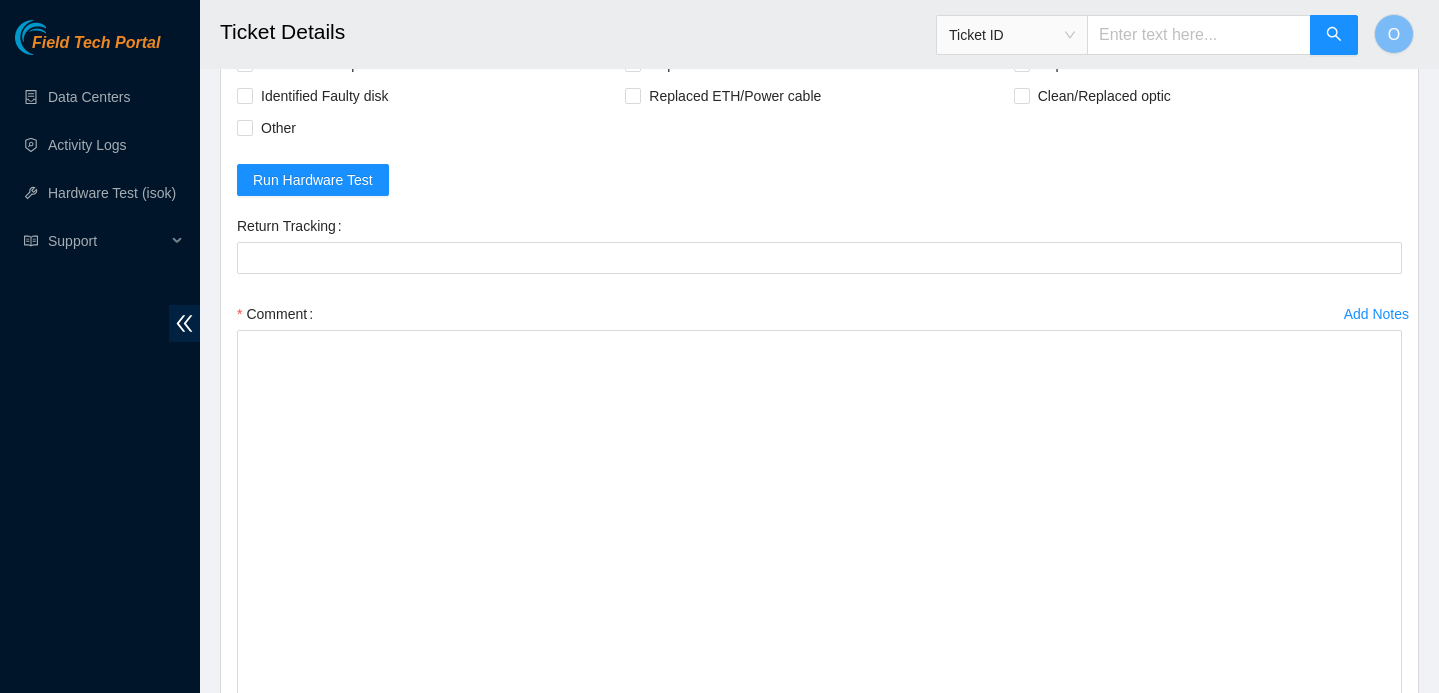 drag, startPoint x: 1397, startPoint y: 424, endPoint x: 1335, endPoint y: 753, distance: 334.791 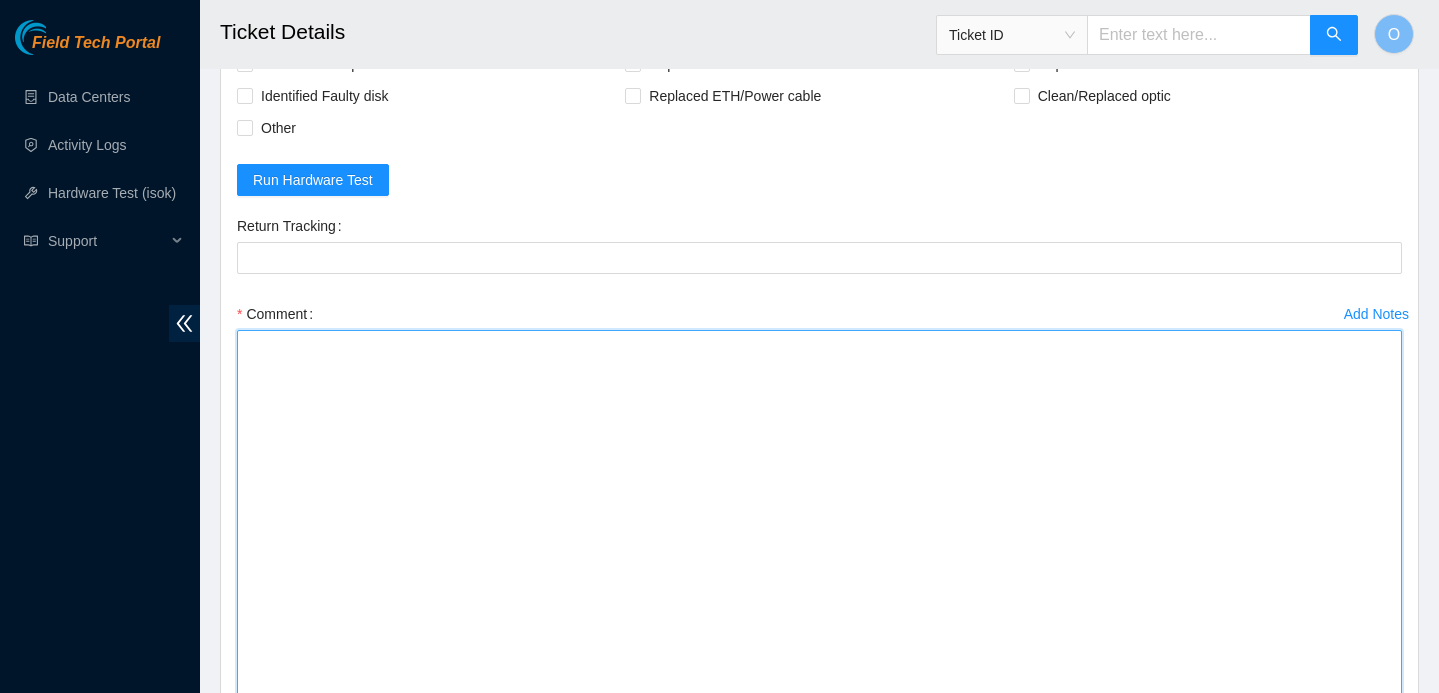click on "Comment" at bounding box center (819, 532) 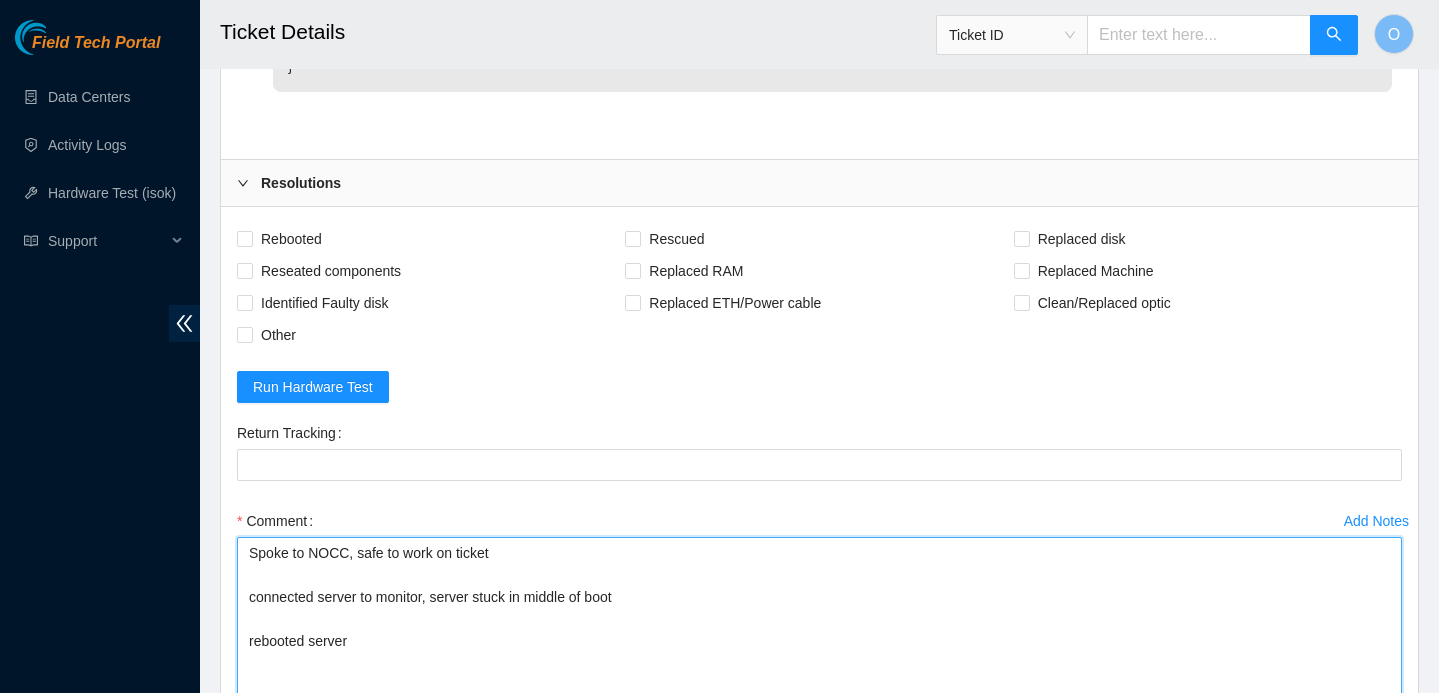 scroll, scrollTop: 1731, scrollLeft: 0, axis: vertical 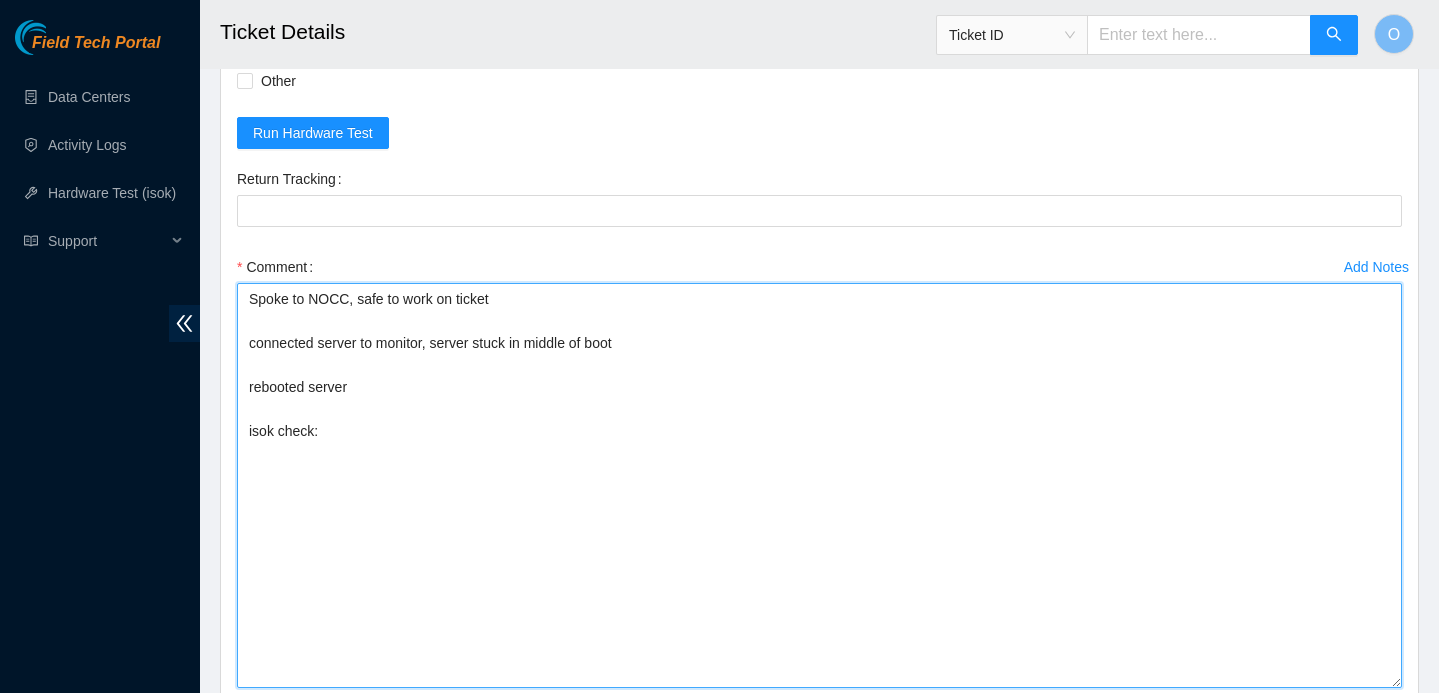 paste on "23.62.44.132 :   passed: ok" 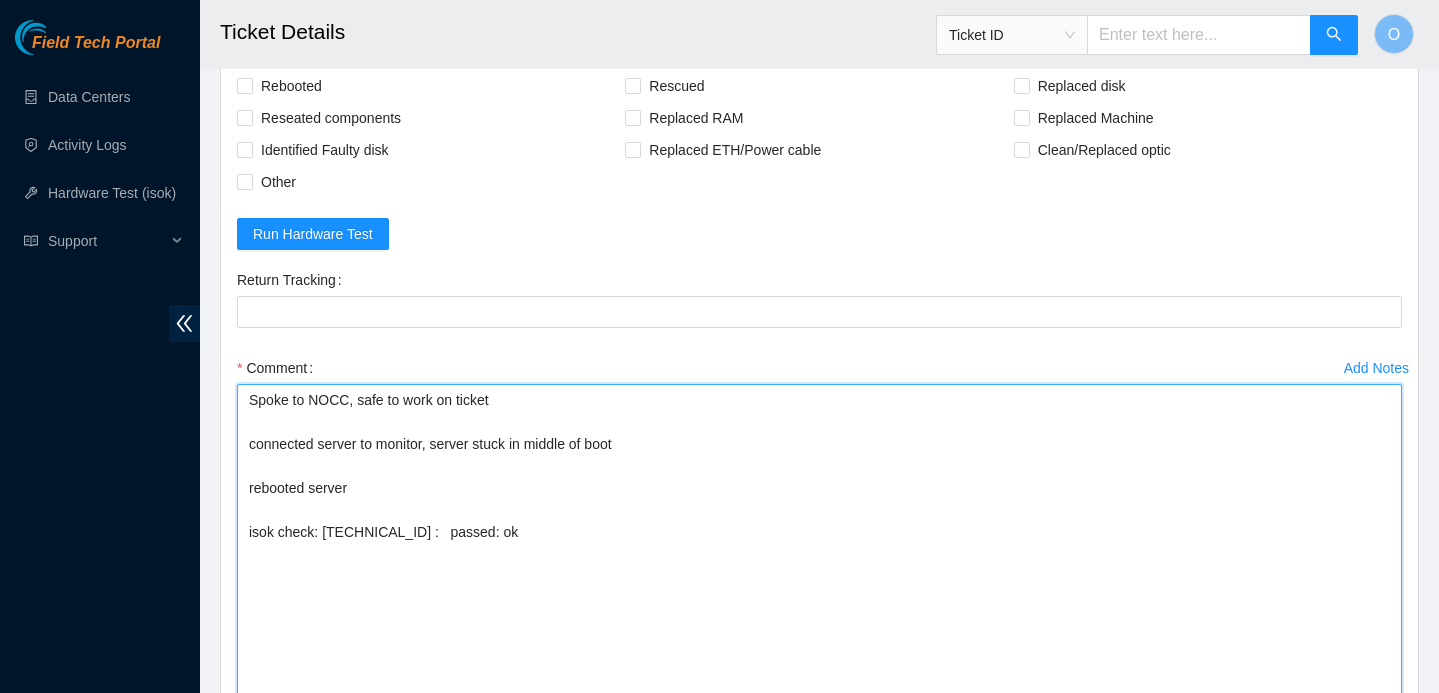 scroll, scrollTop: 1812, scrollLeft: 0, axis: vertical 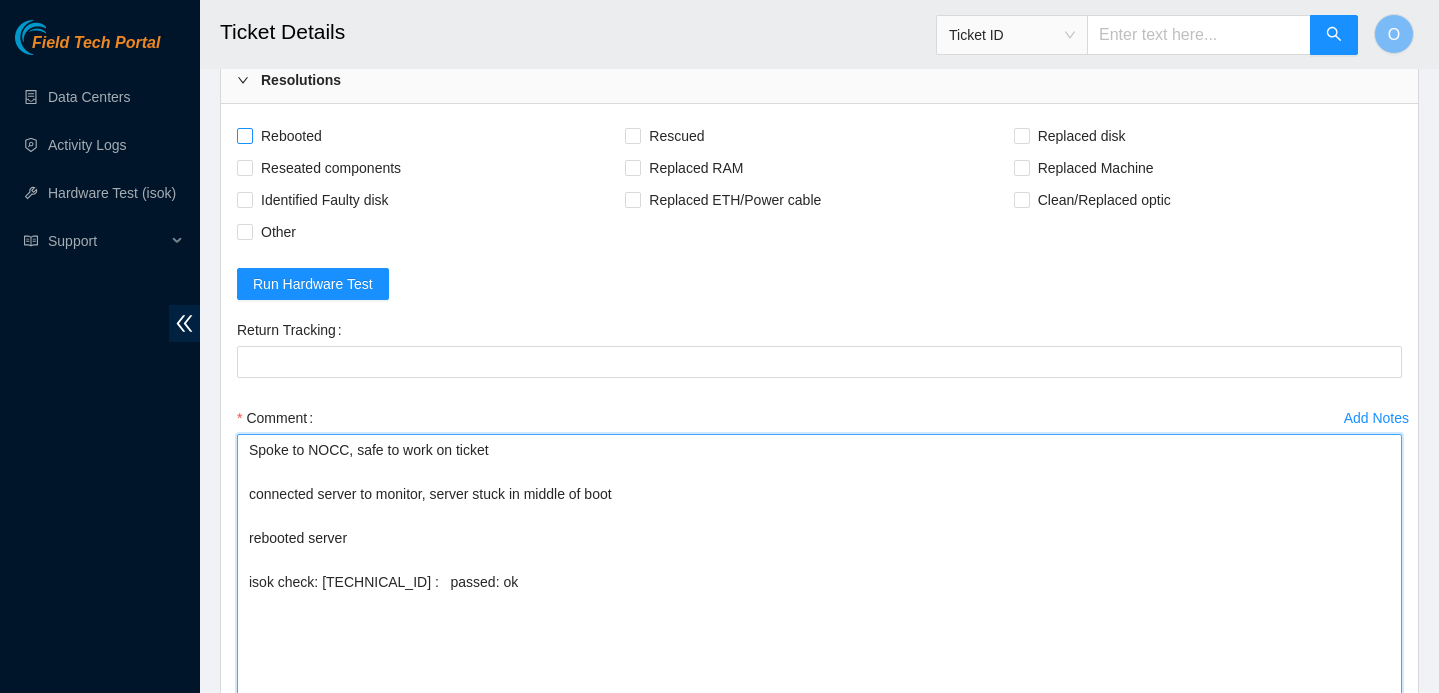 type on "Spoke to NOCC, safe to work on ticket
connected server to monitor, server stuck in middle of boot
rebooted server
isok check: 23.62.44.132 :   passed: ok" 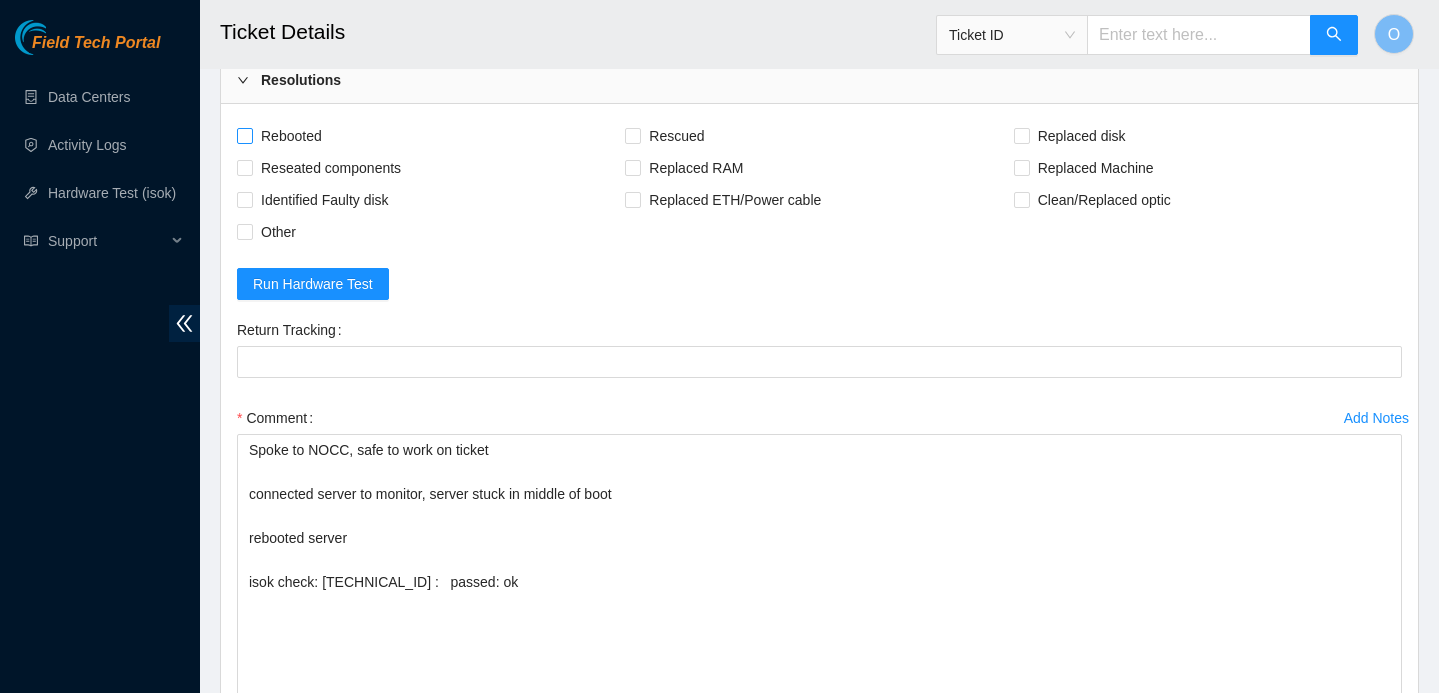 click on "Rebooted" at bounding box center (291, 136) 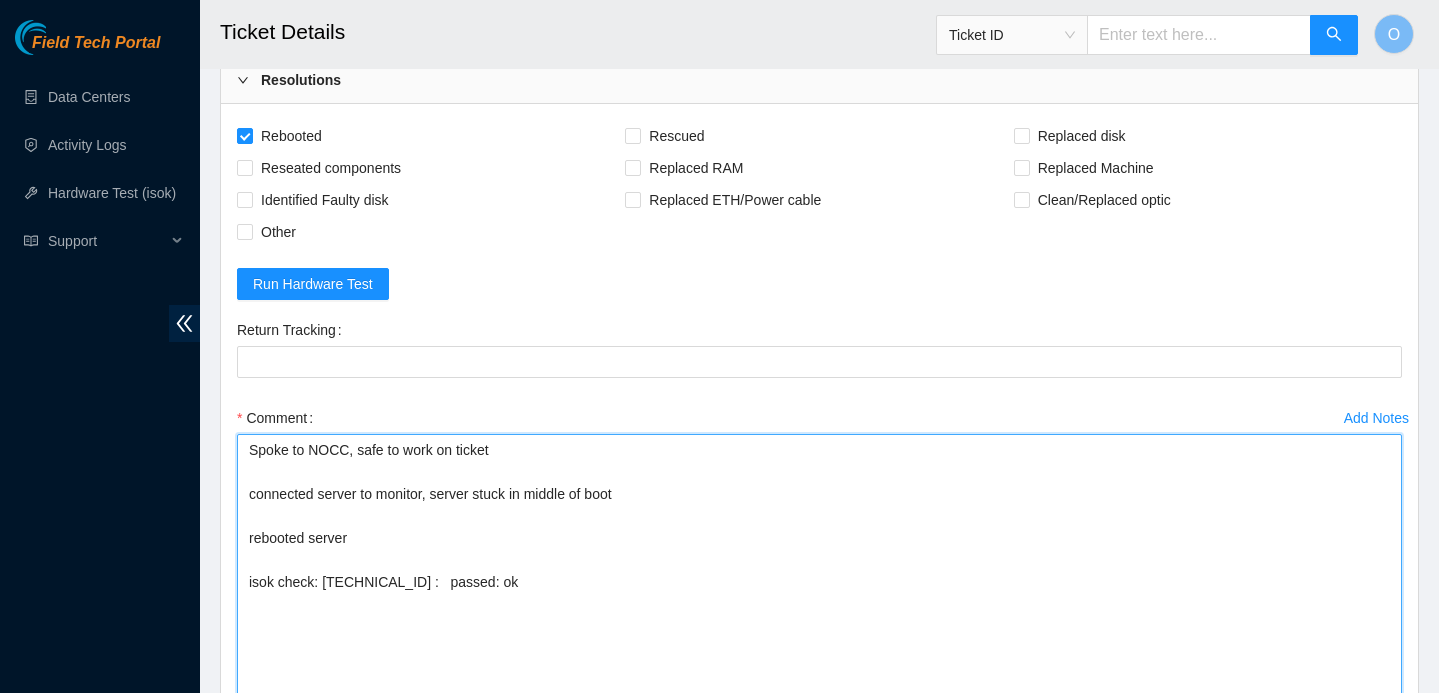 drag, startPoint x: 536, startPoint y: 614, endPoint x: 250, endPoint y: 464, distance: 322.9489 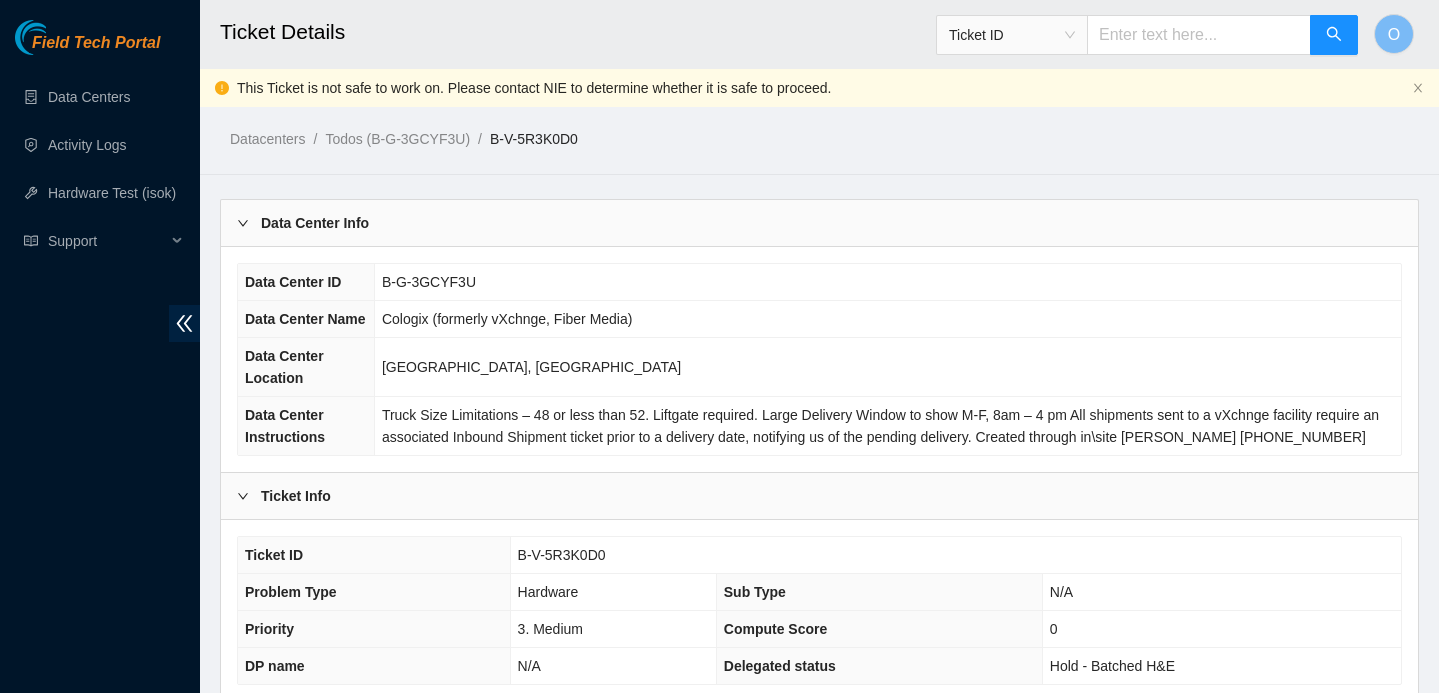 scroll, scrollTop: 658, scrollLeft: 0, axis: vertical 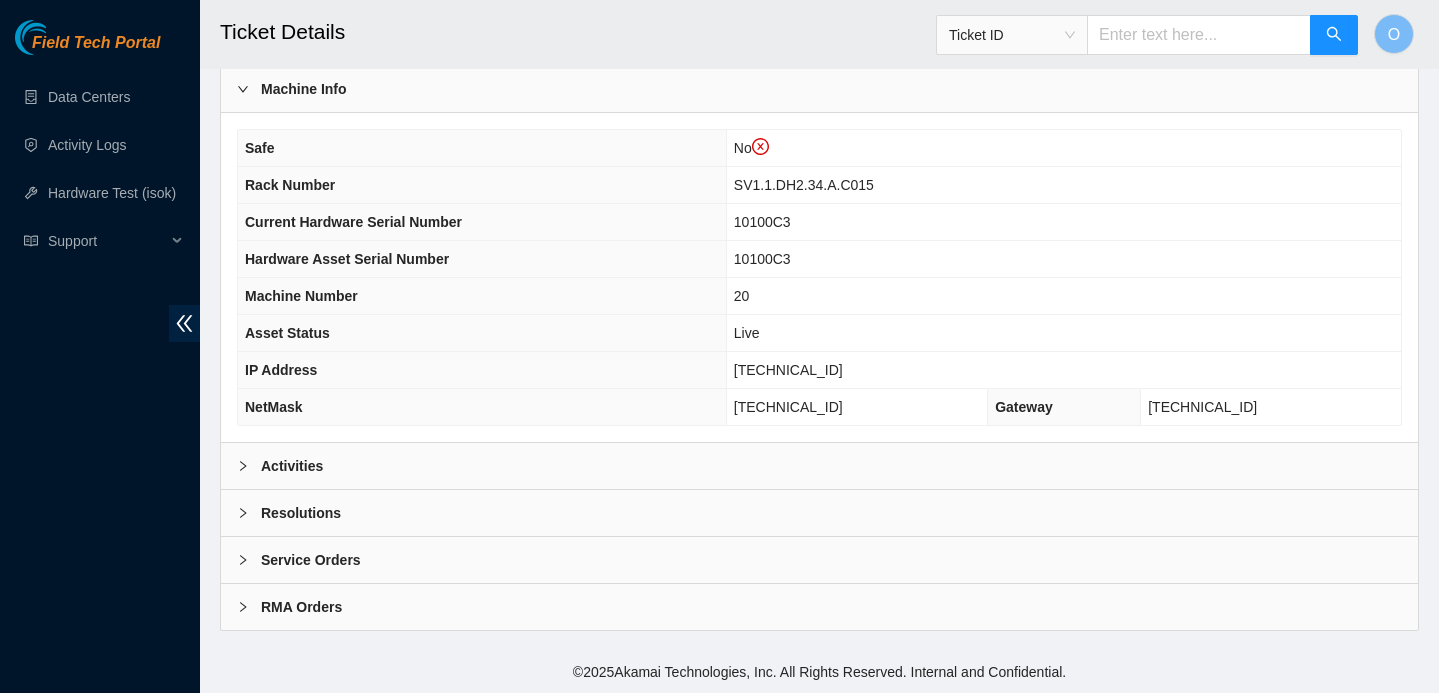click on "Activities" at bounding box center [819, 466] 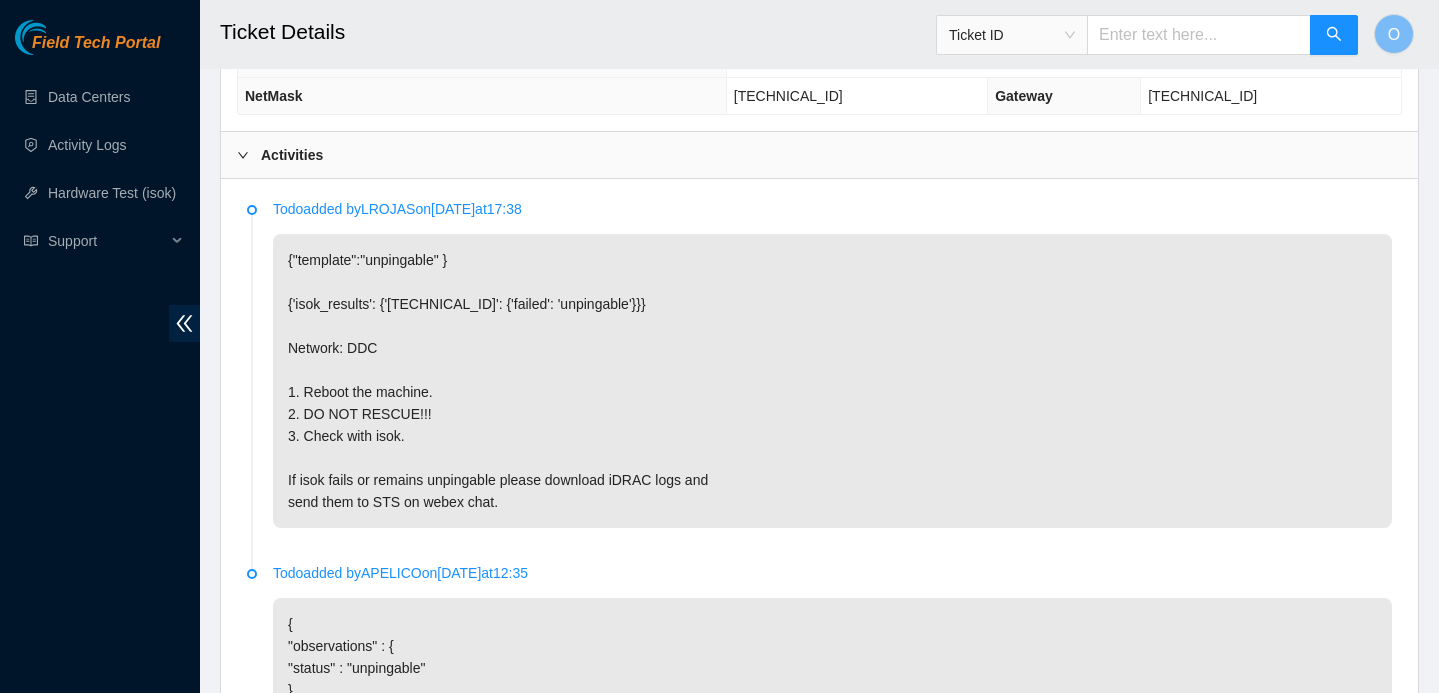 scroll, scrollTop: 1439, scrollLeft: 0, axis: vertical 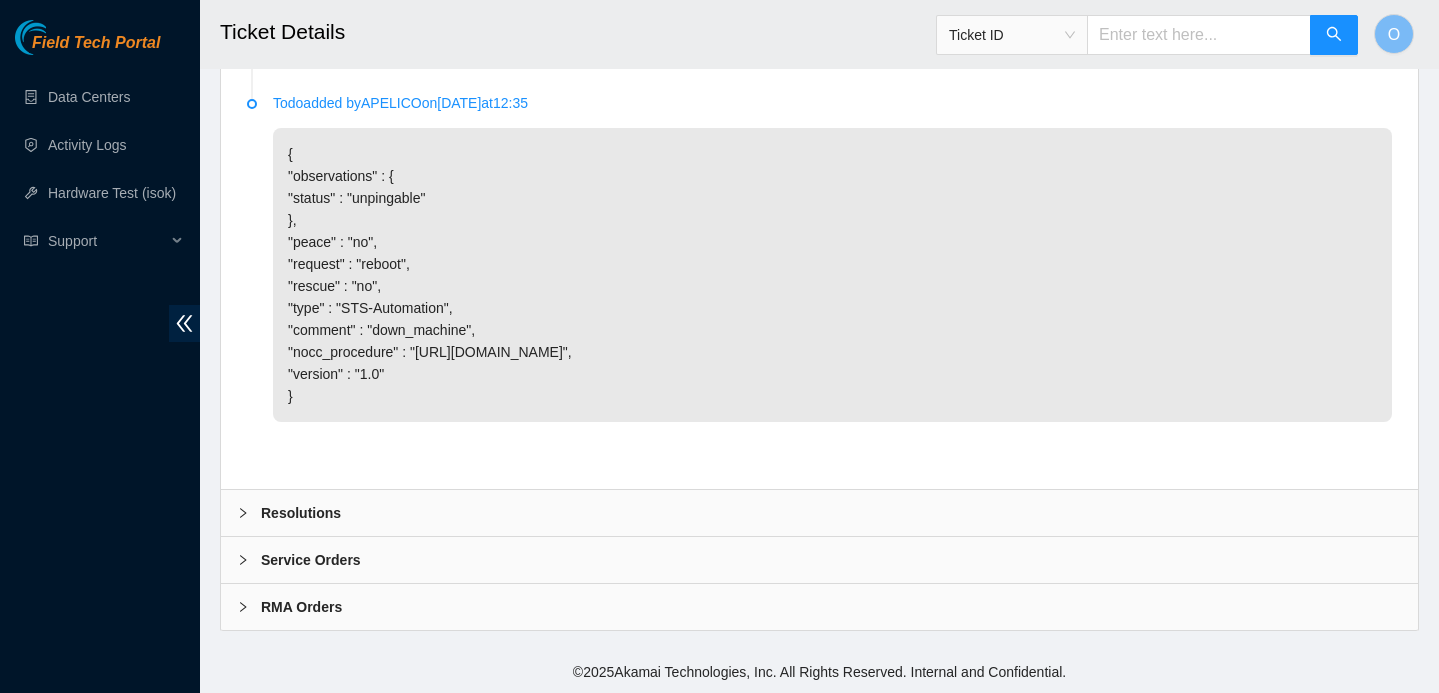 click on "Resolutions" at bounding box center (301, 513) 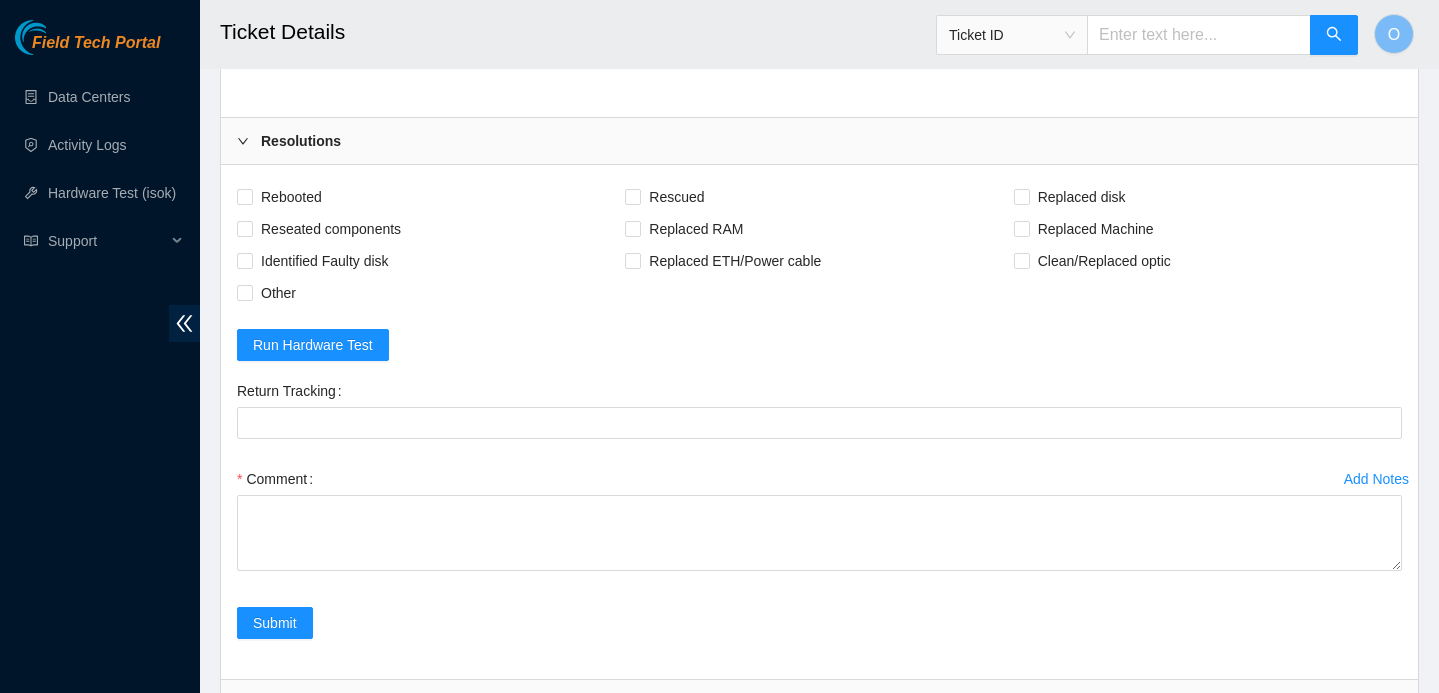 scroll, scrollTop: 1954, scrollLeft: 0, axis: vertical 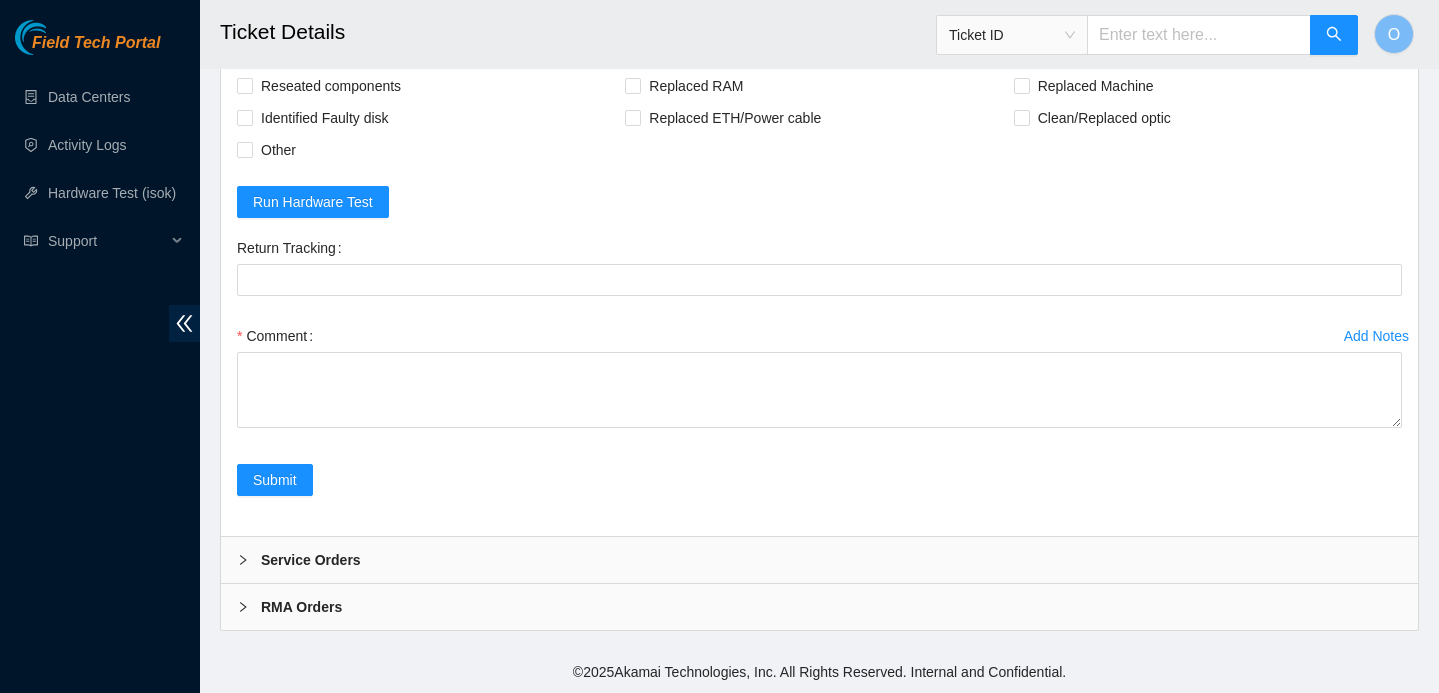 click on "Comment" at bounding box center [819, 380] 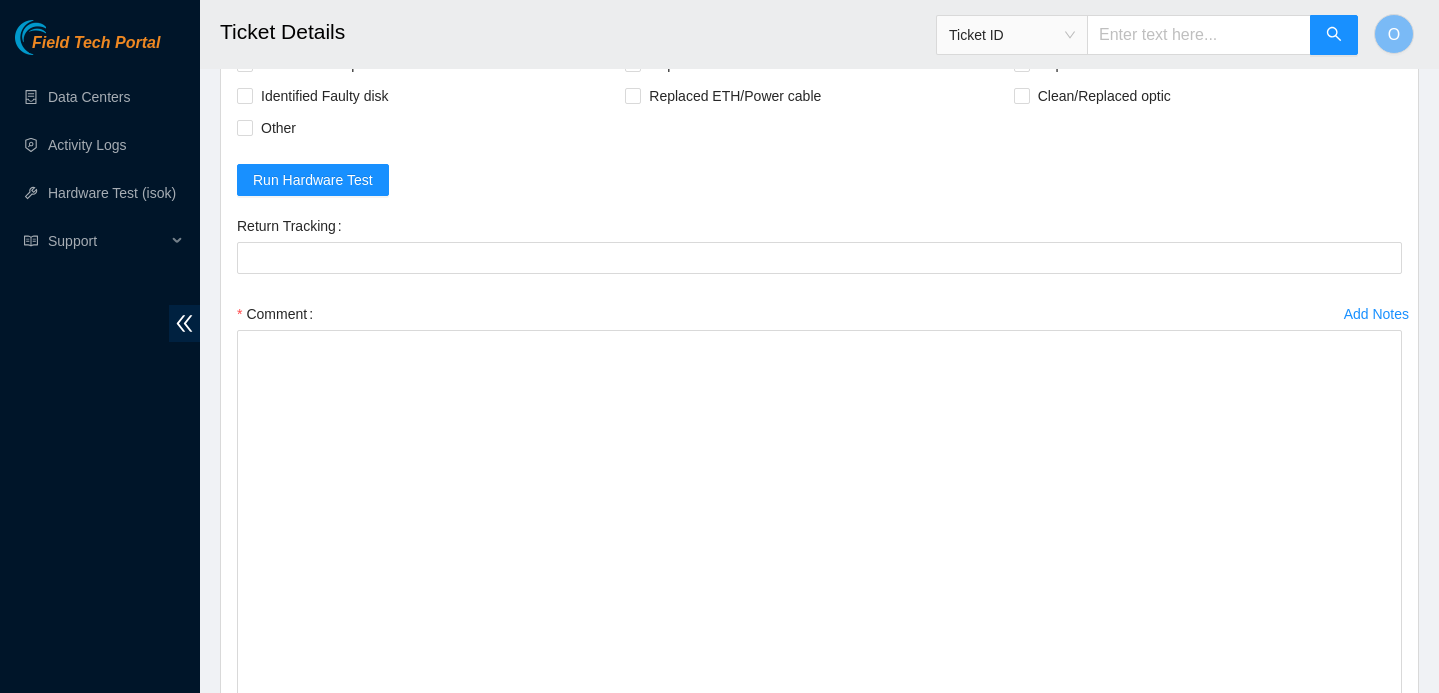 drag, startPoint x: 1395, startPoint y: 424, endPoint x: 1311, endPoint y: 753, distance: 339.5541 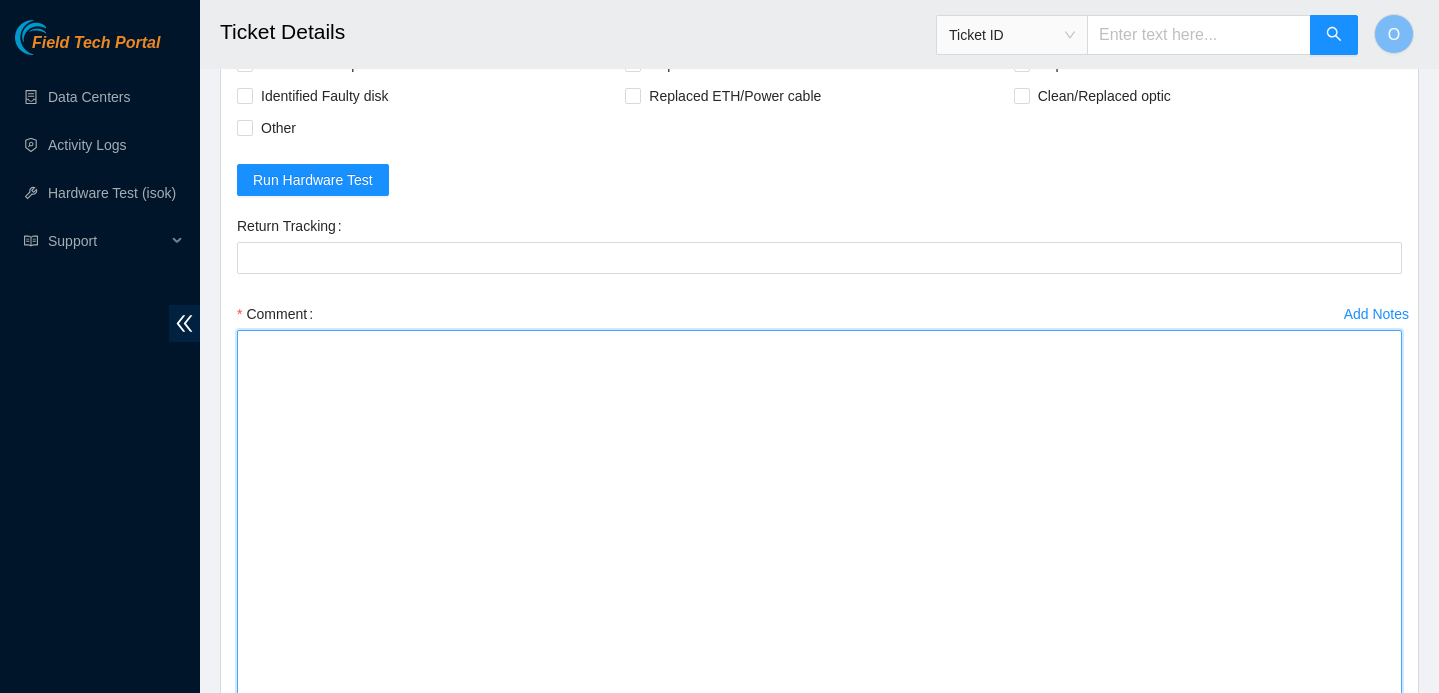 click on "Comment" at bounding box center [819, 532] 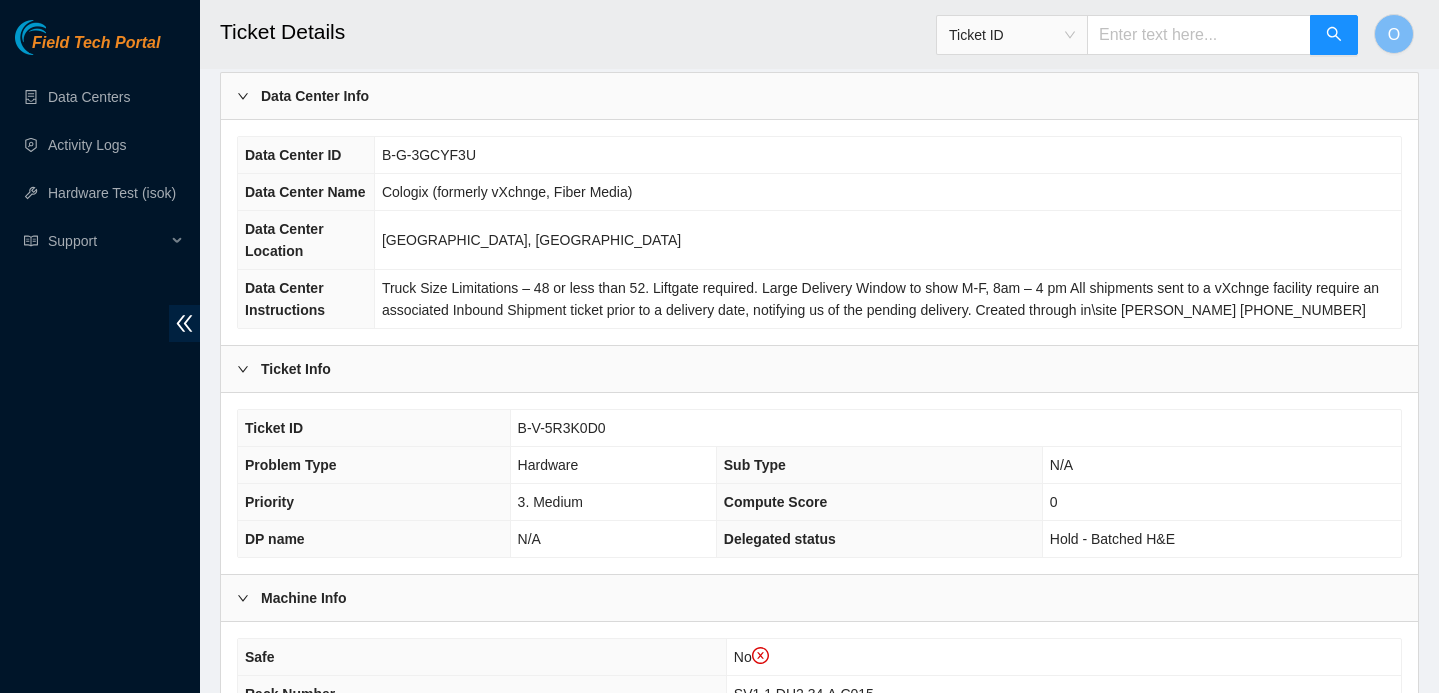 scroll, scrollTop: 0, scrollLeft: 0, axis: both 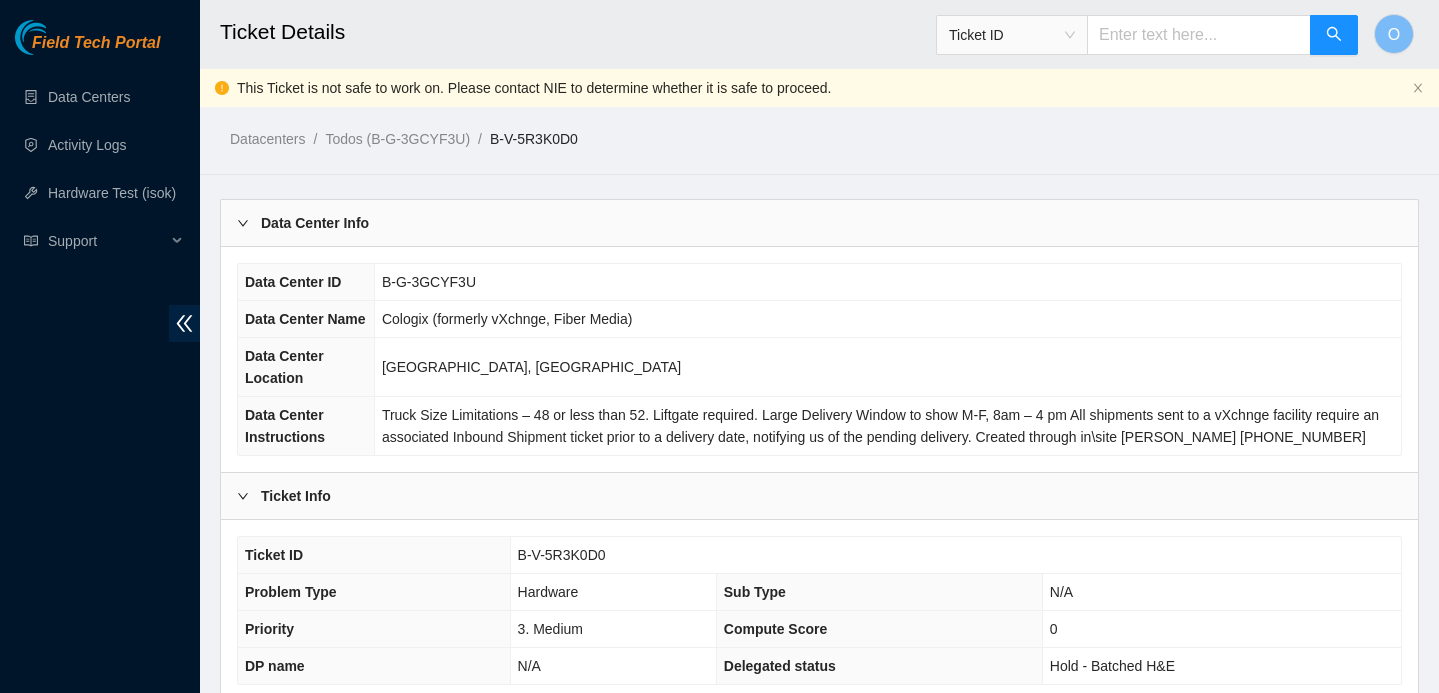 type on "Spoke to NOCC, safe to work on ticket
connected server to monitor, server stuck in middle of boot
rebooted server
isok check: 23.62.44.132 :   passed: ok" 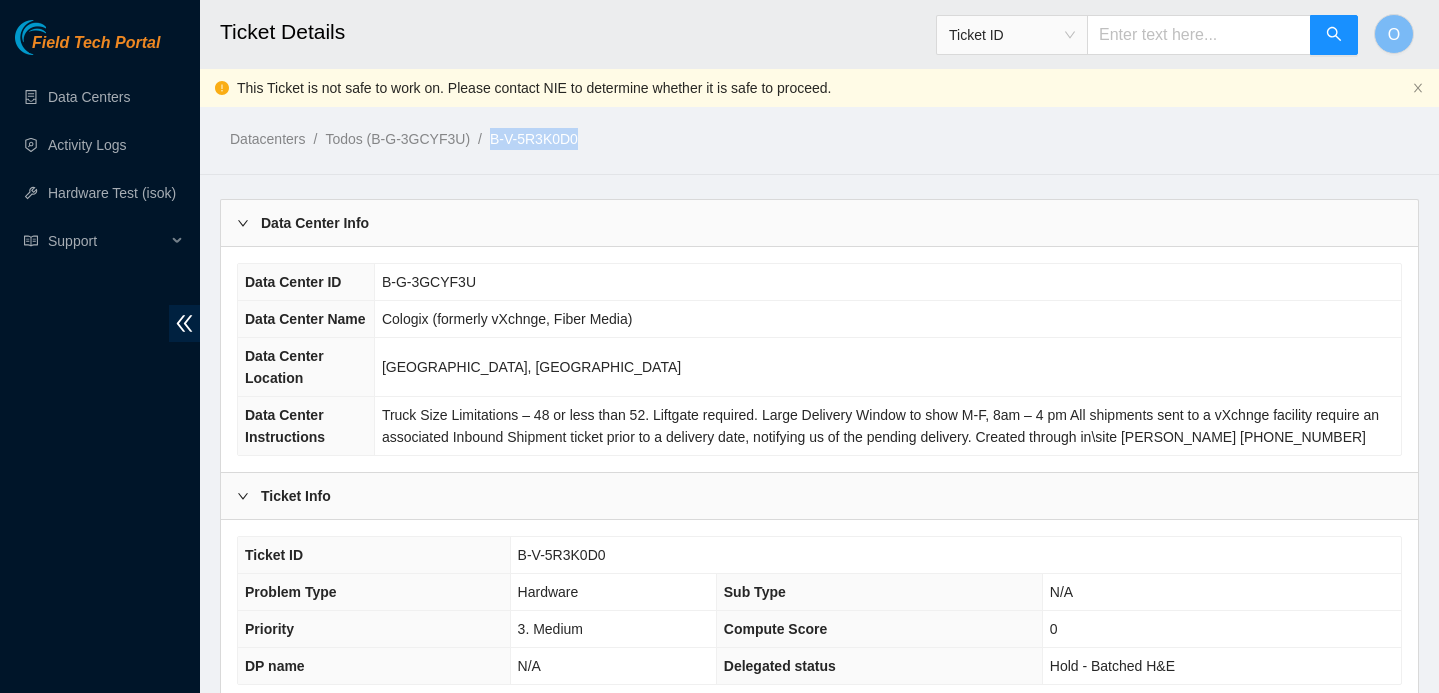 drag, startPoint x: 627, startPoint y: 128, endPoint x: 501, endPoint y: 147, distance: 127.424484 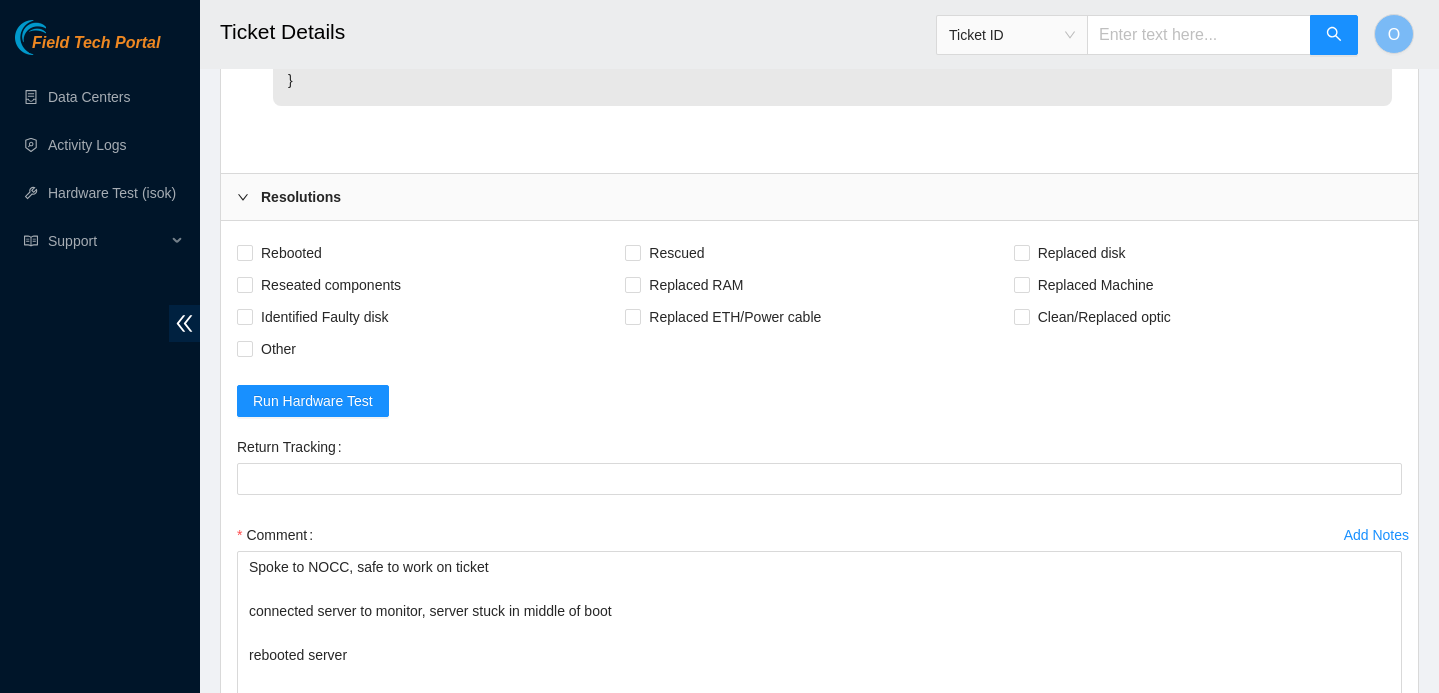 scroll, scrollTop: 1734, scrollLeft: 0, axis: vertical 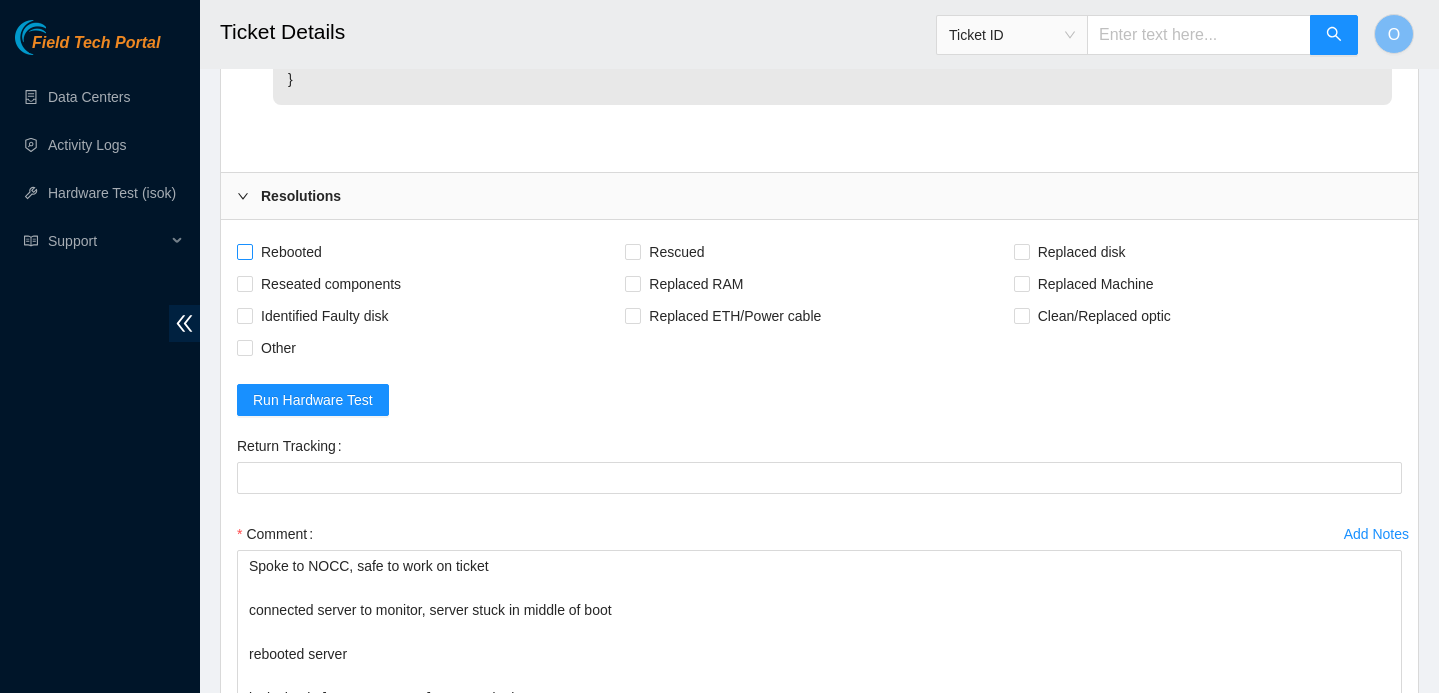 click on "Rebooted" at bounding box center [291, 252] 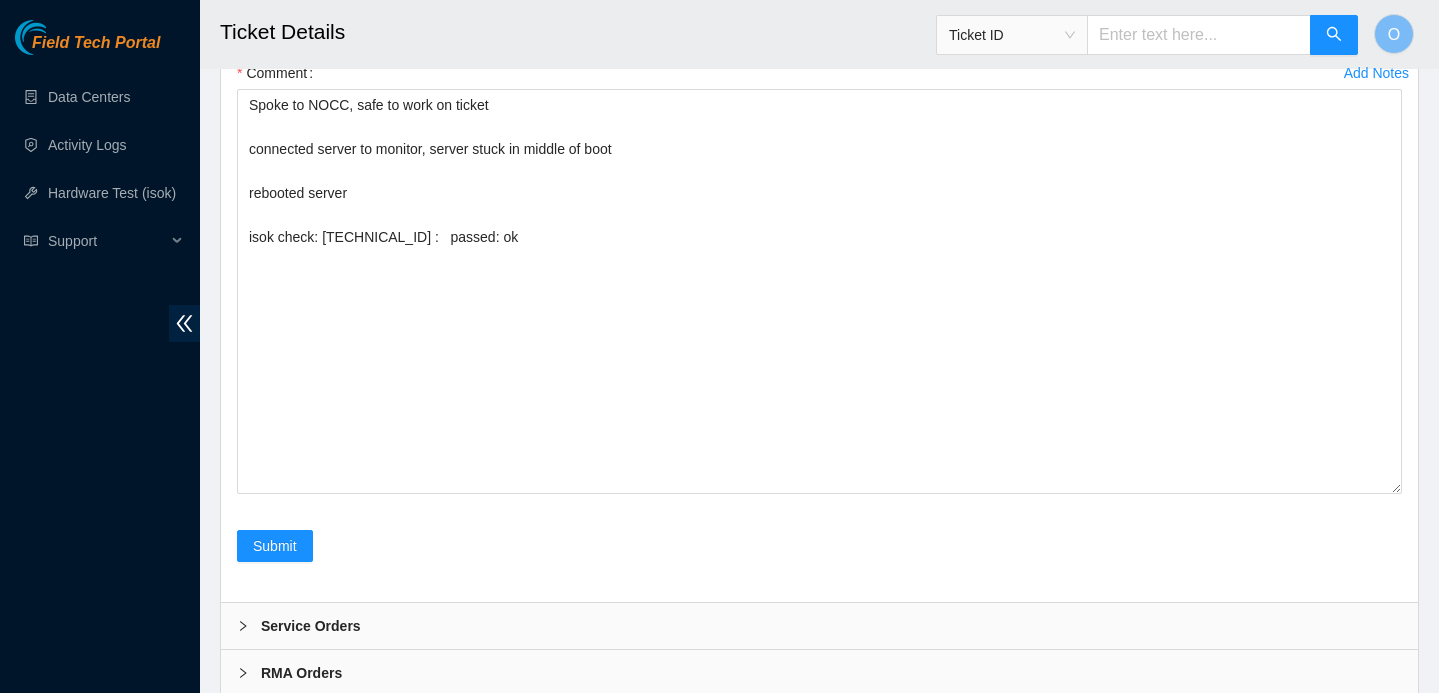 scroll, scrollTop: 2211, scrollLeft: 0, axis: vertical 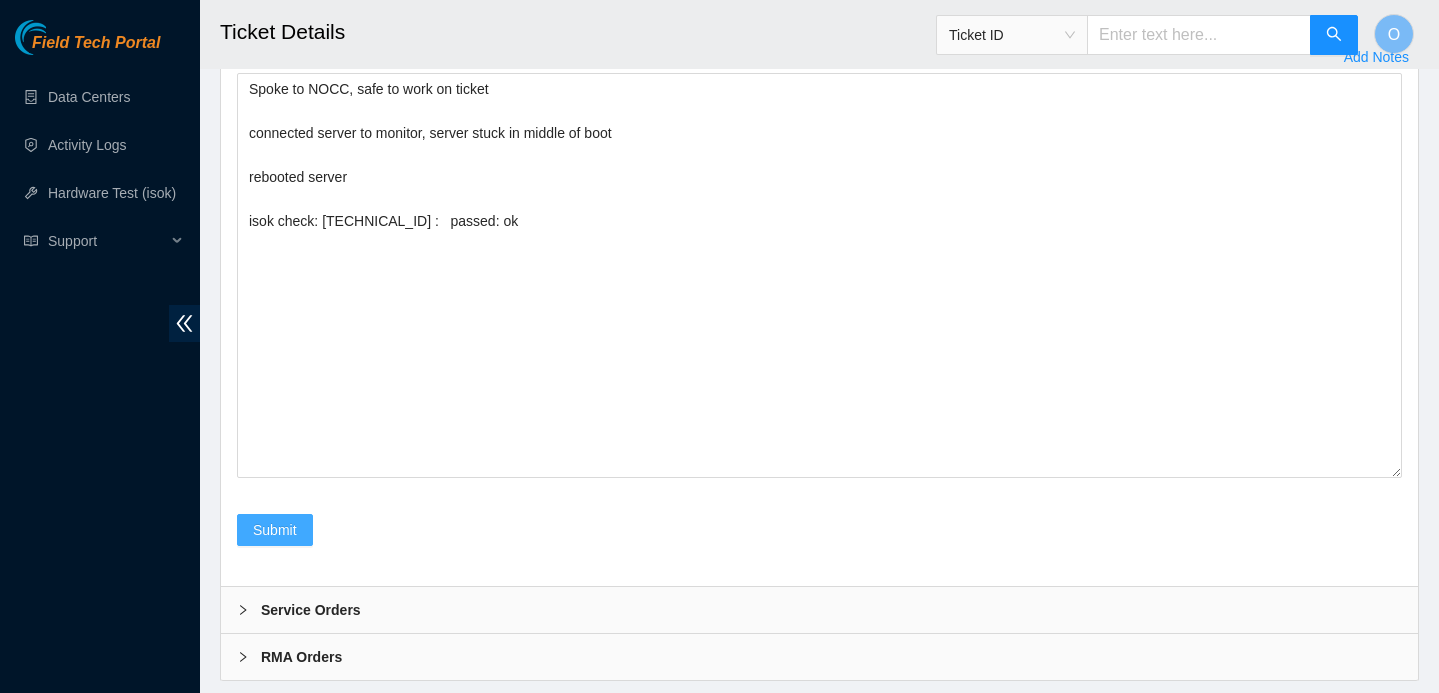 click on "Submit" at bounding box center (275, 530) 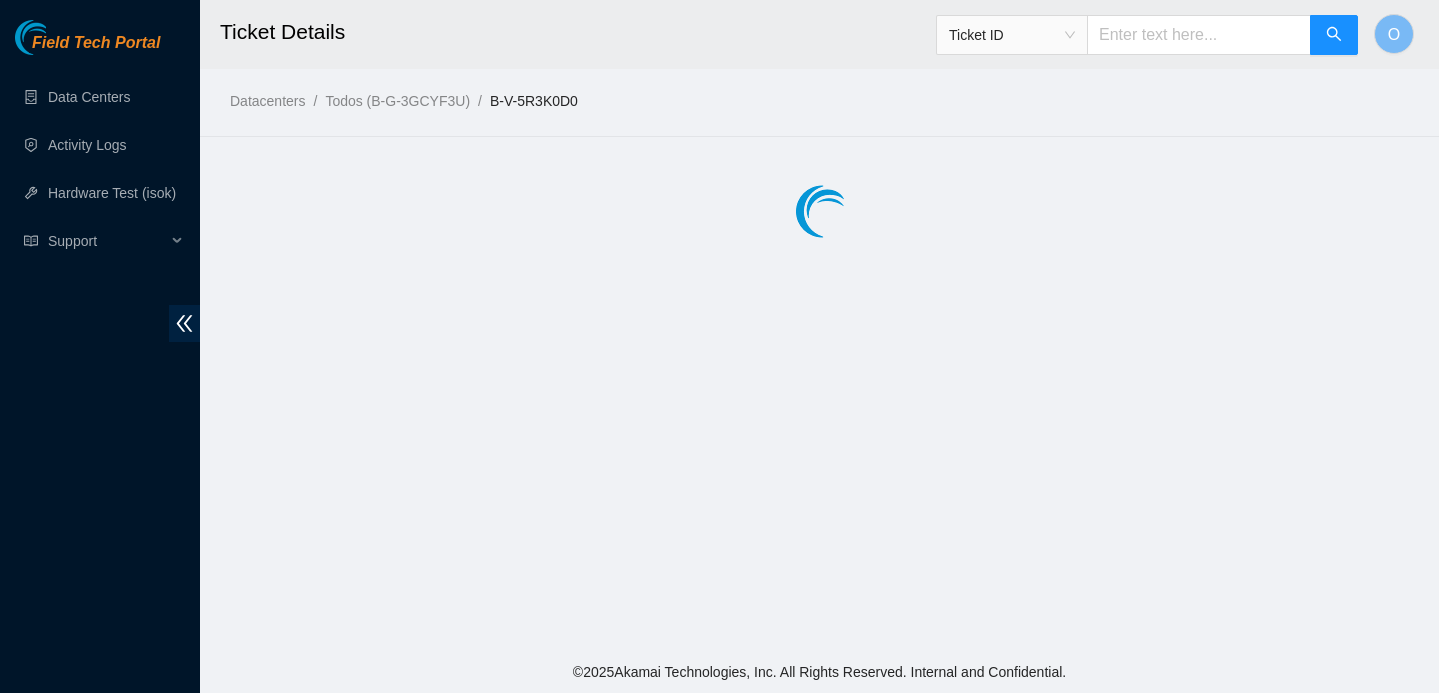scroll, scrollTop: 0, scrollLeft: 0, axis: both 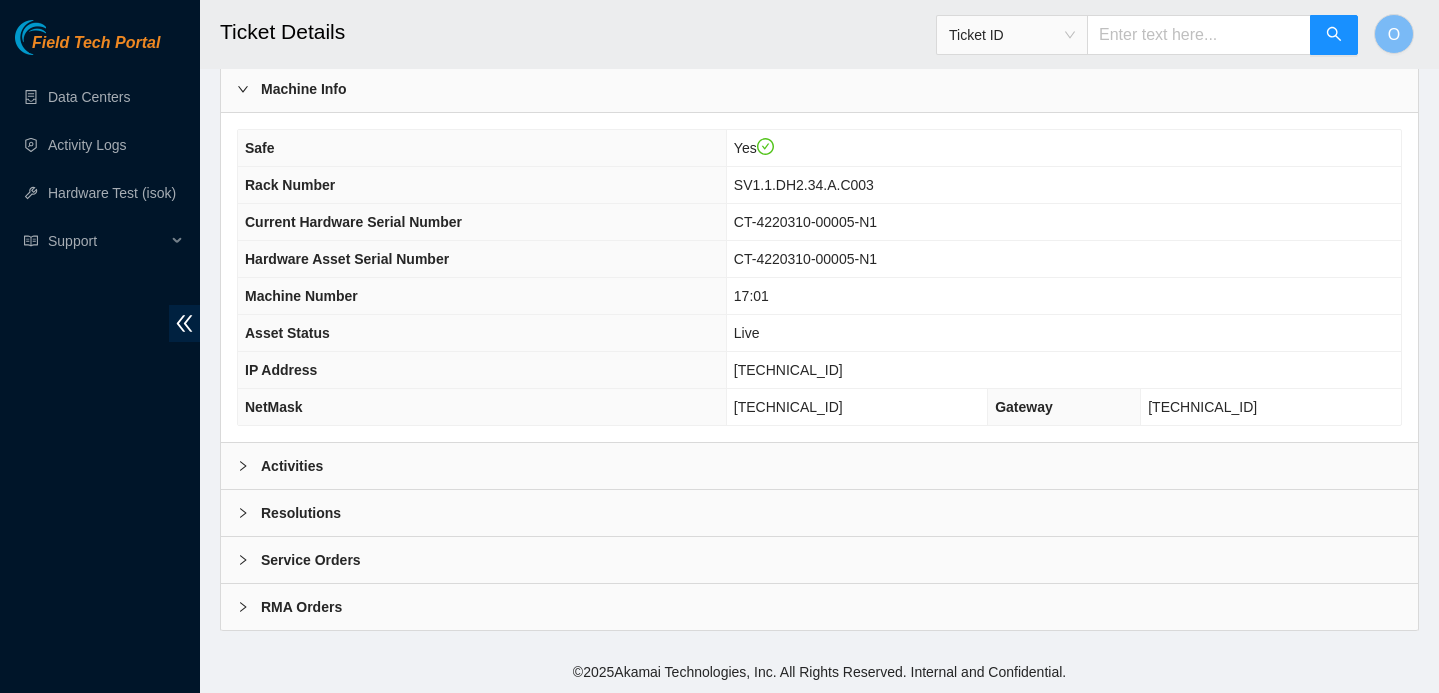 click on "Resolutions" at bounding box center [819, 513] 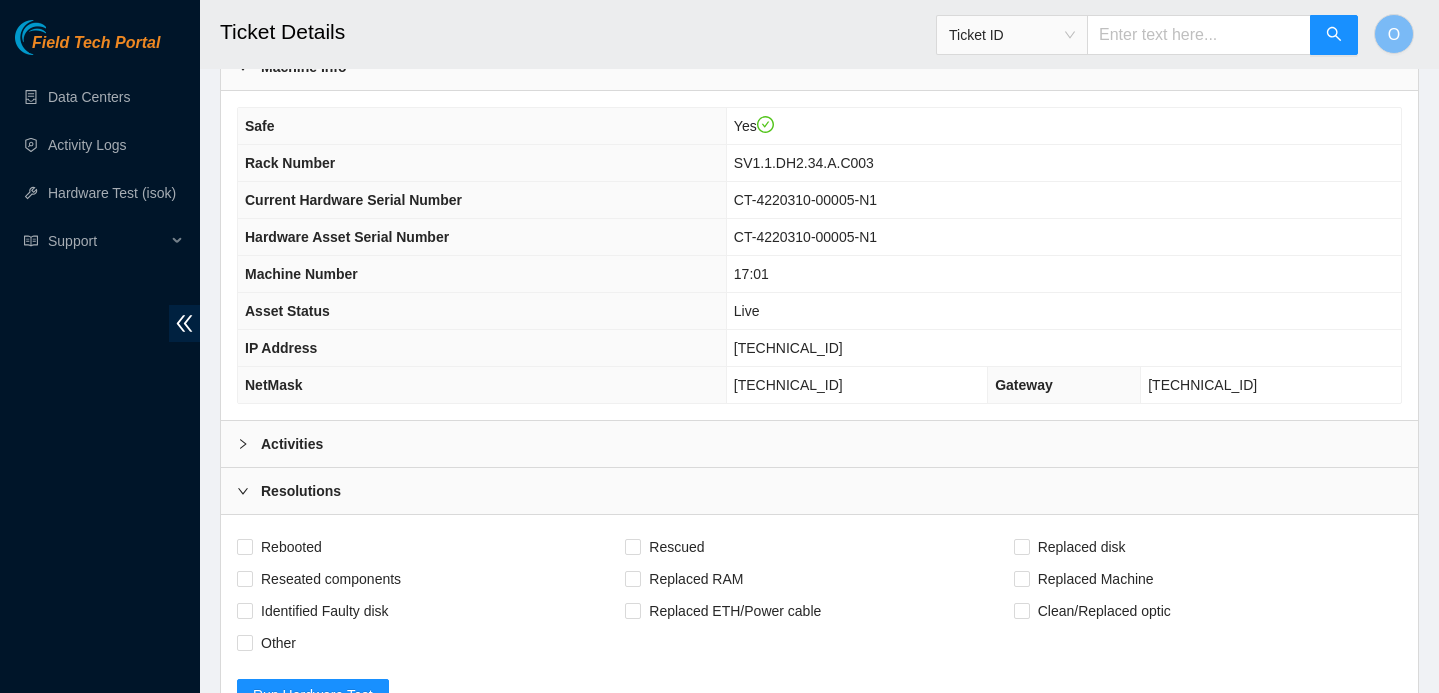 scroll, scrollTop: 1135, scrollLeft: 0, axis: vertical 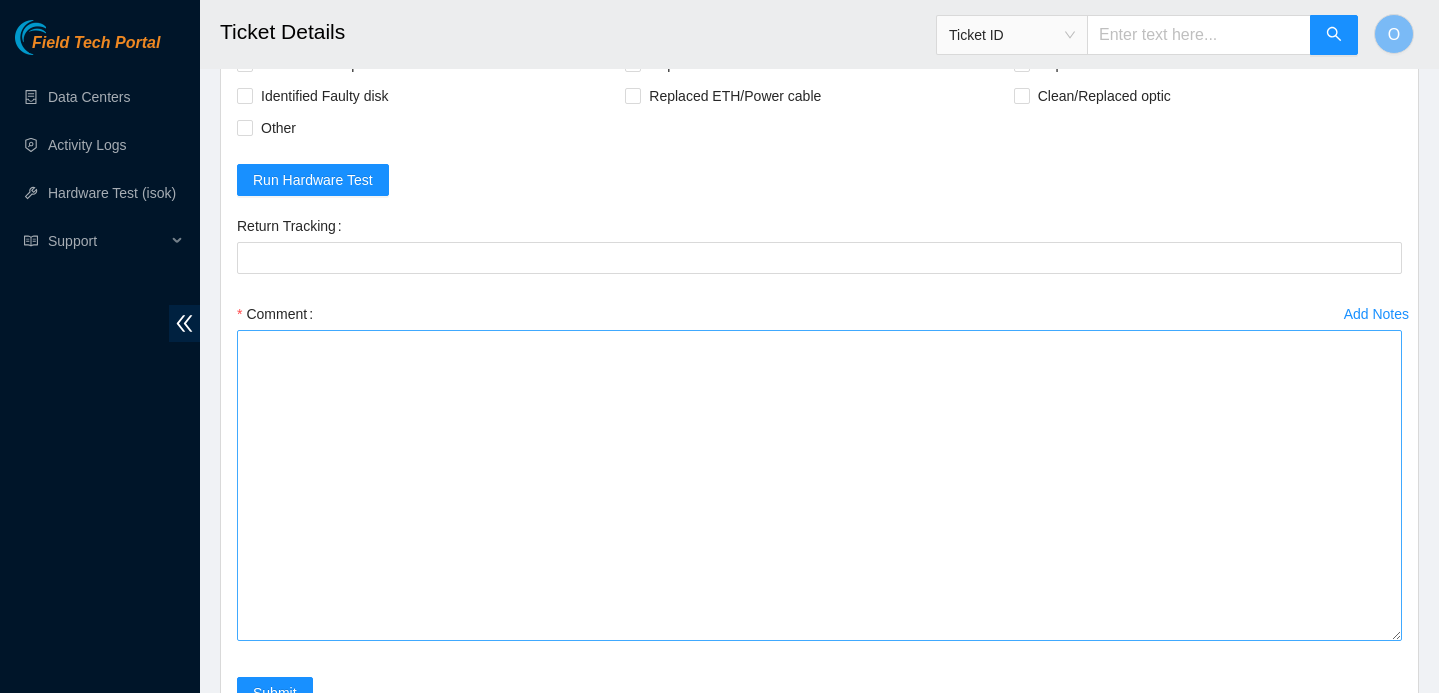 drag, startPoint x: 1391, startPoint y: 424, endPoint x: 1276, endPoint y: 652, distance: 255.36053 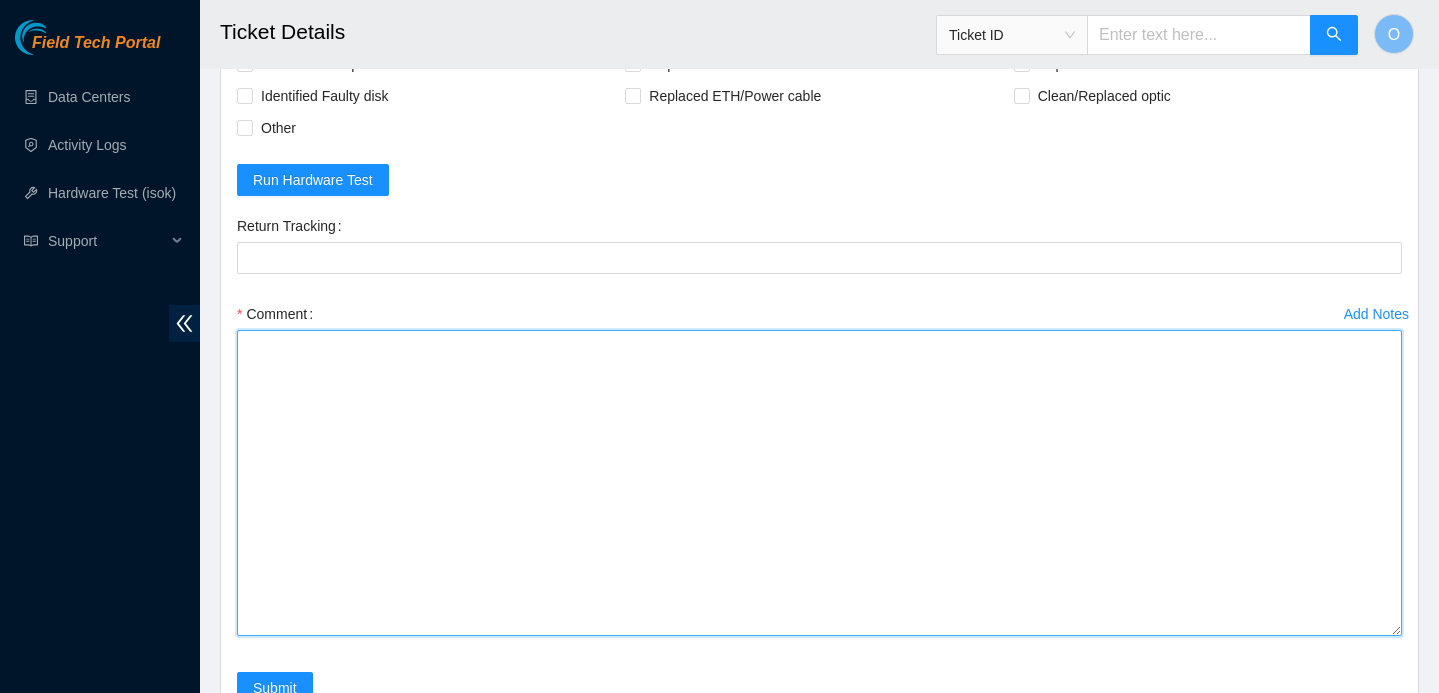 click on "Comment" at bounding box center (819, 483) 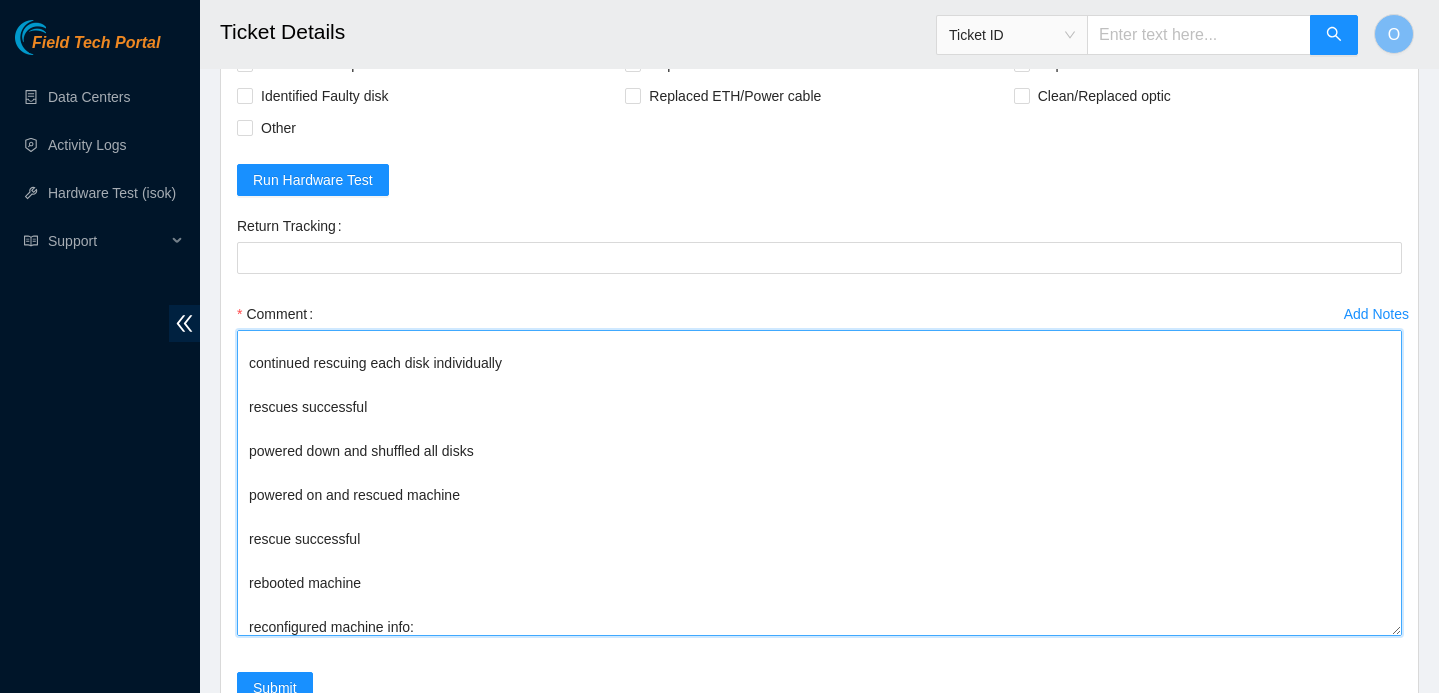 scroll, scrollTop: 0, scrollLeft: 0, axis: both 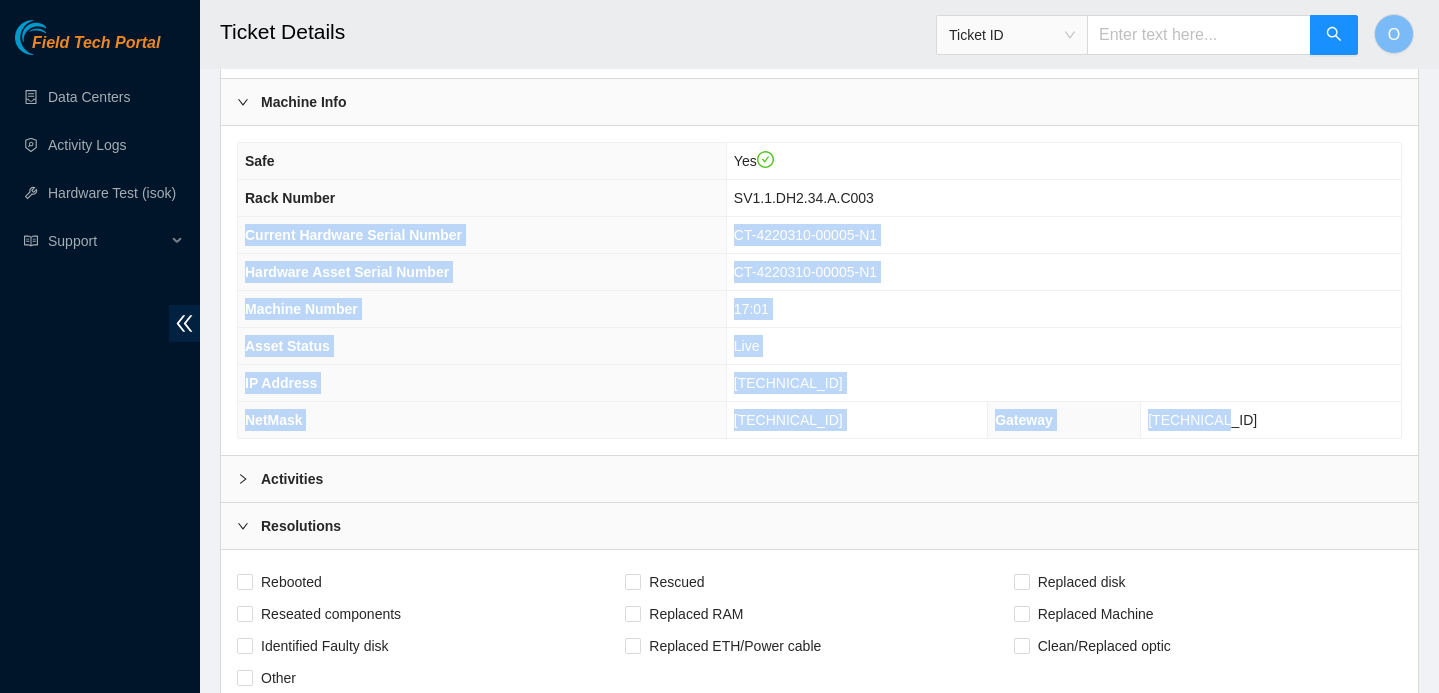 drag, startPoint x: 1310, startPoint y: 455, endPoint x: 327, endPoint y: 242, distance: 1005.81213 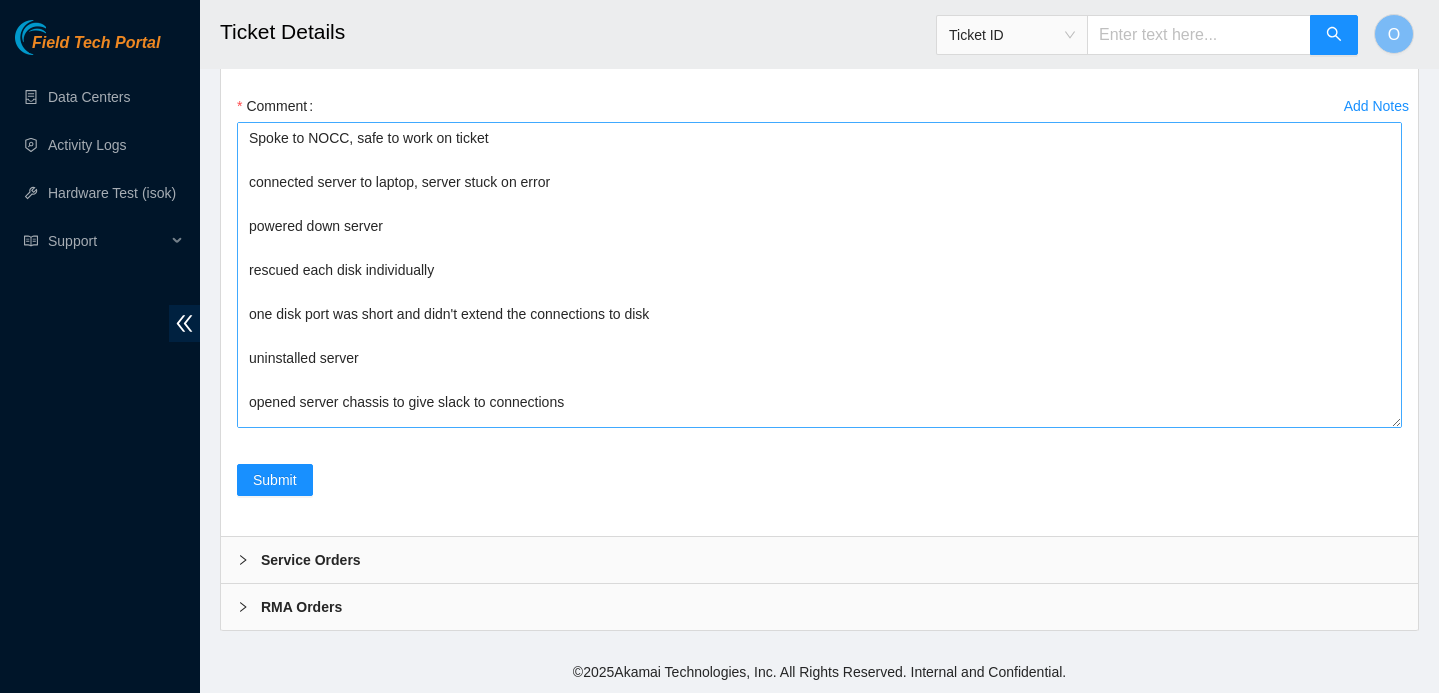 scroll, scrollTop: 386, scrollLeft: 0, axis: vertical 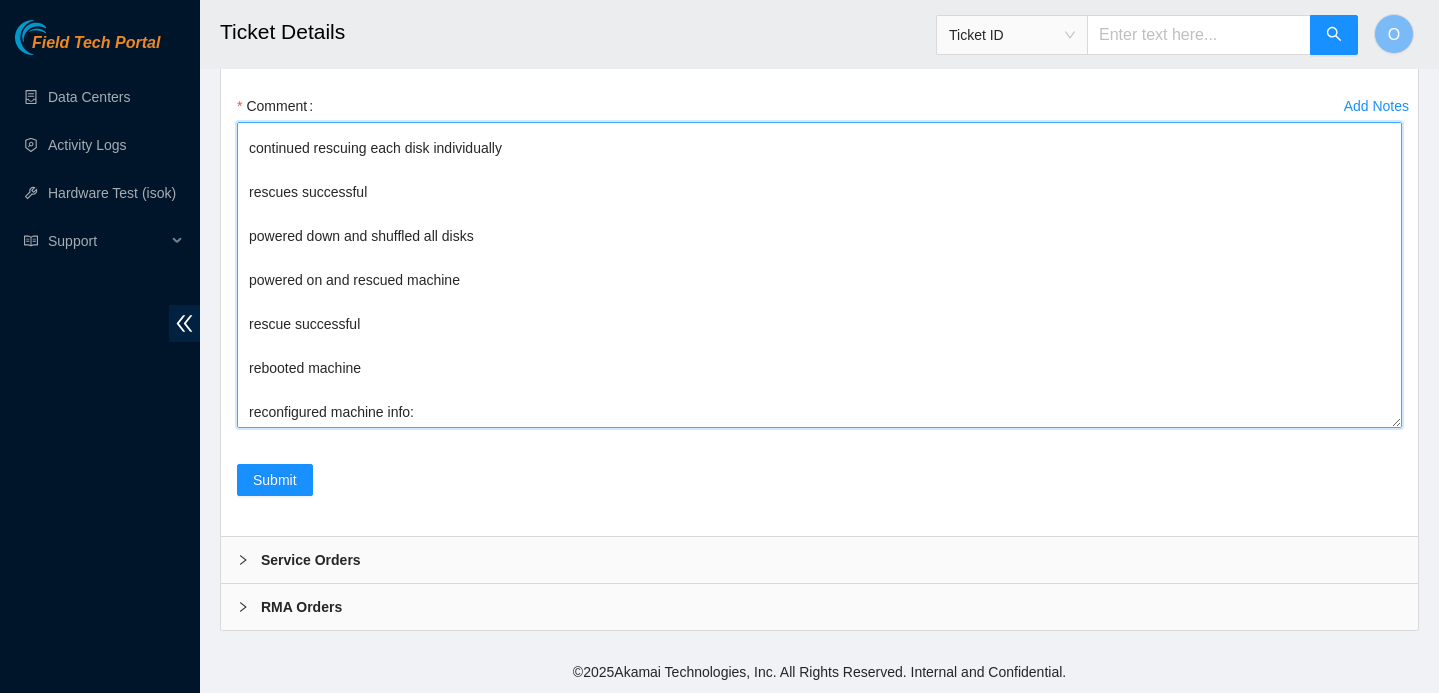 click on "Spoke to NOCC, safe to work on ticket
connected server to laptop, server stuck on error
powered down server
rescued each disk individually
one disk port was short and didn't extend the connections to disk
uninstalled server
opened server chassis to give slack to connections
closed chassis
installed server
continued rescuing each disk individually
rescues successful
powered down and shuffled all disks
powered on and rescued machine
rescue successful
rebooted machine
reconfigured machine info:" at bounding box center [819, 275] 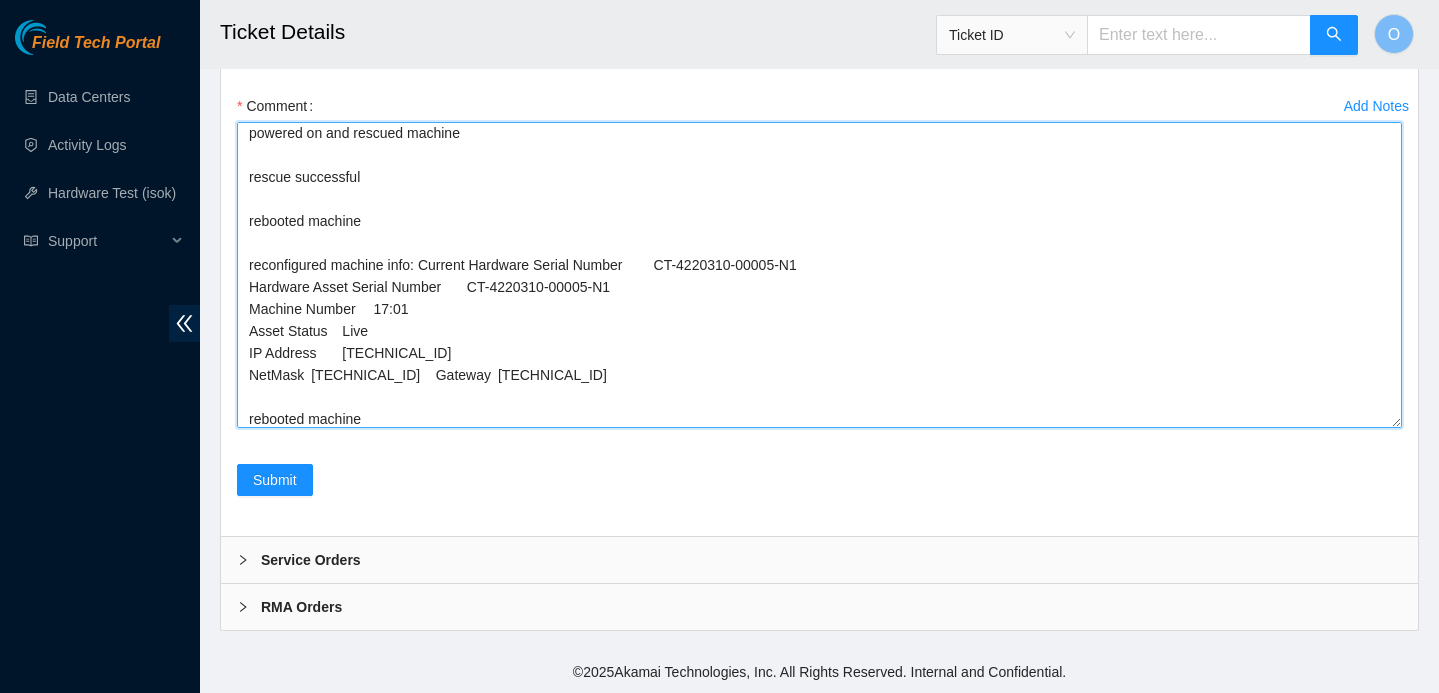 scroll, scrollTop: 577, scrollLeft: 0, axis: vertical 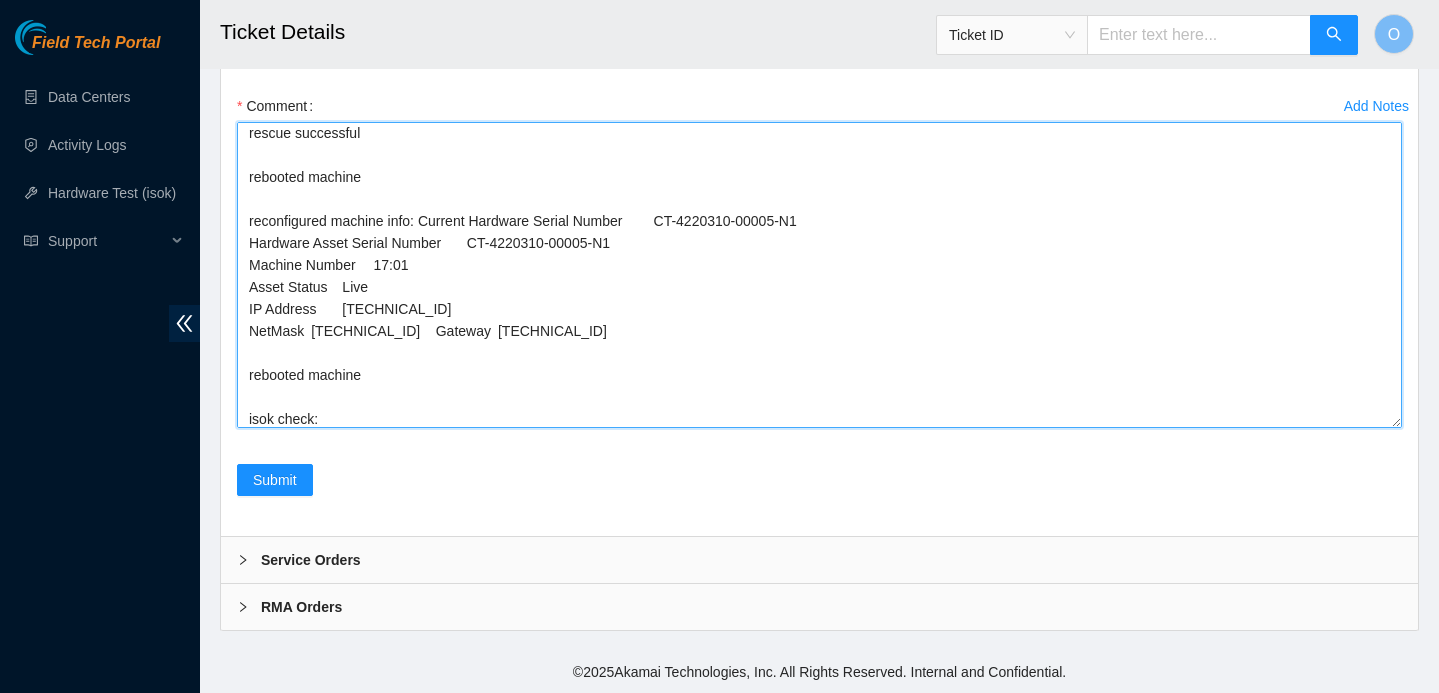 paste on "[TECHNICAL_ID] :   passed: ok
N/A
[TECHNICAL_ID] :   passed: ok" 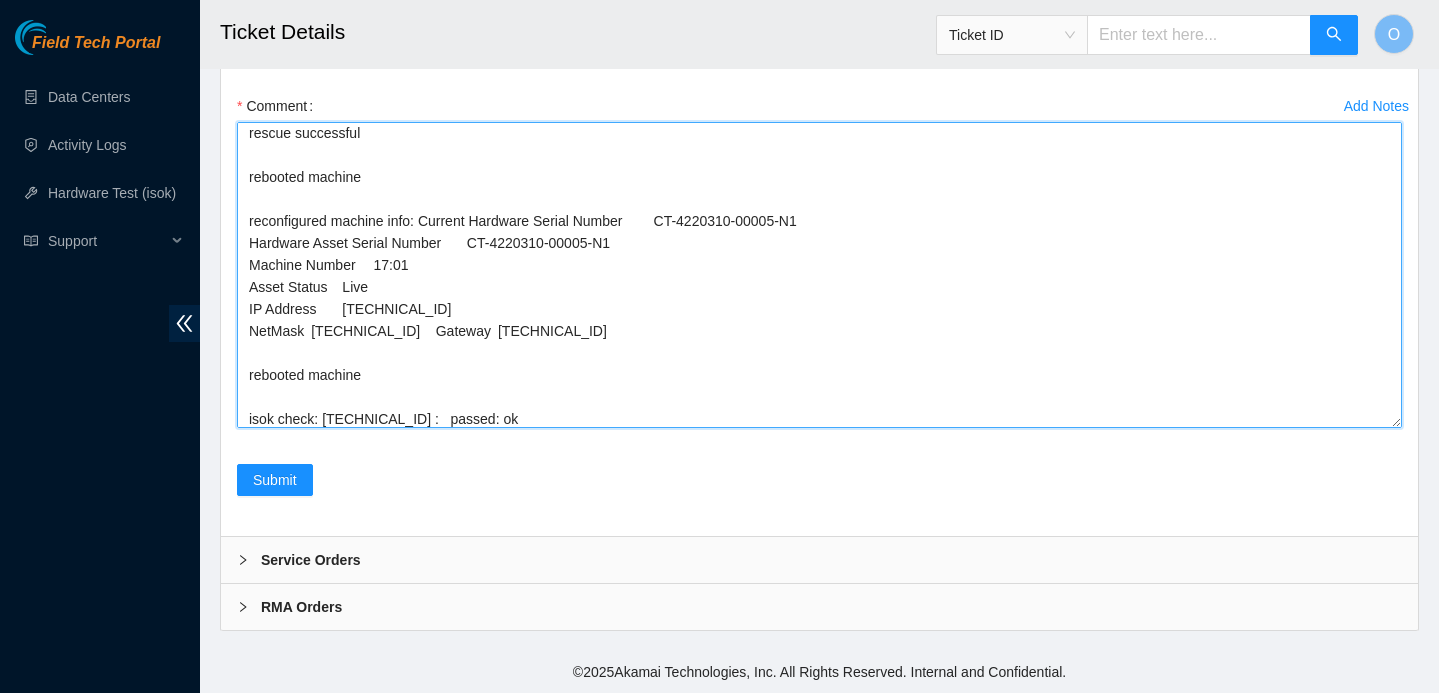 scroll, scrollTop: 621, scrollLeft: 0, axis: vertical 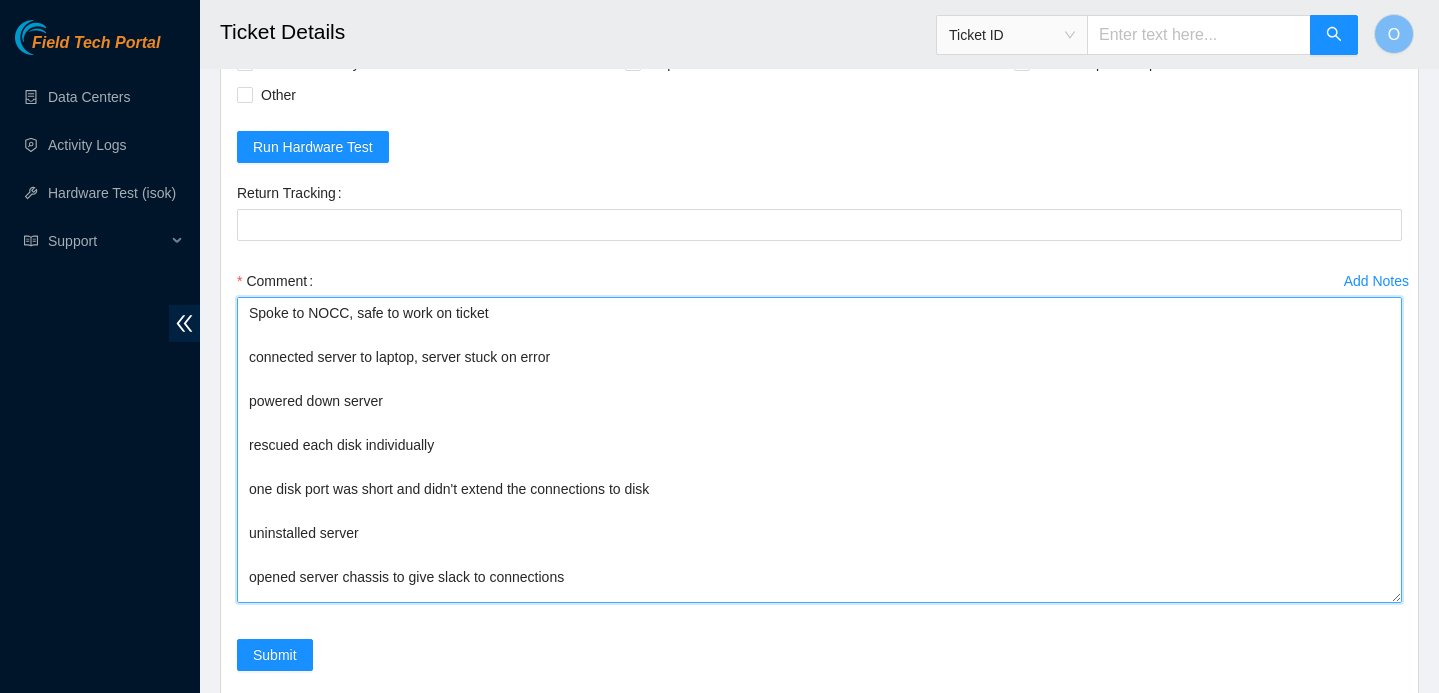drag, startPoint x: 429, startPoint y: 421, endPoint x: 191, endPoint y: -1, distance: 484.48737 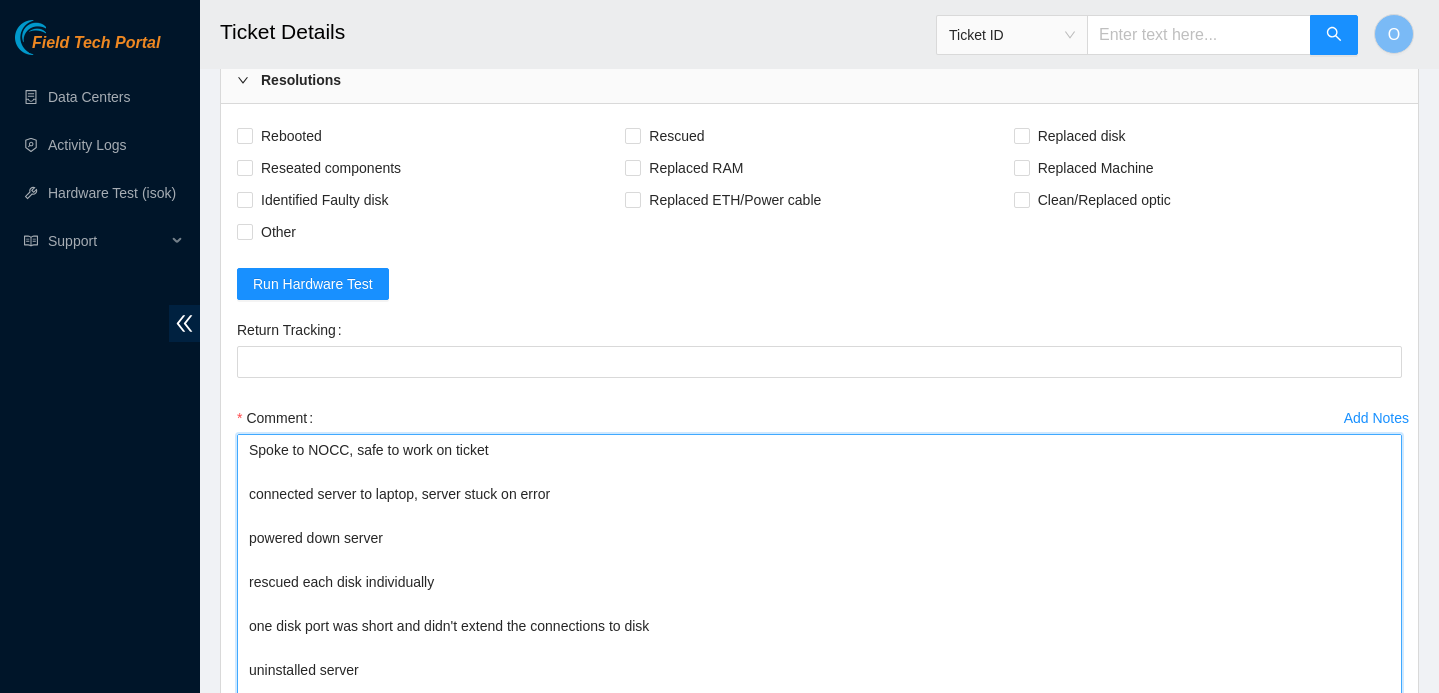 scroll, scrollTop: 1025, scrollLeft: 0, axis: vertical 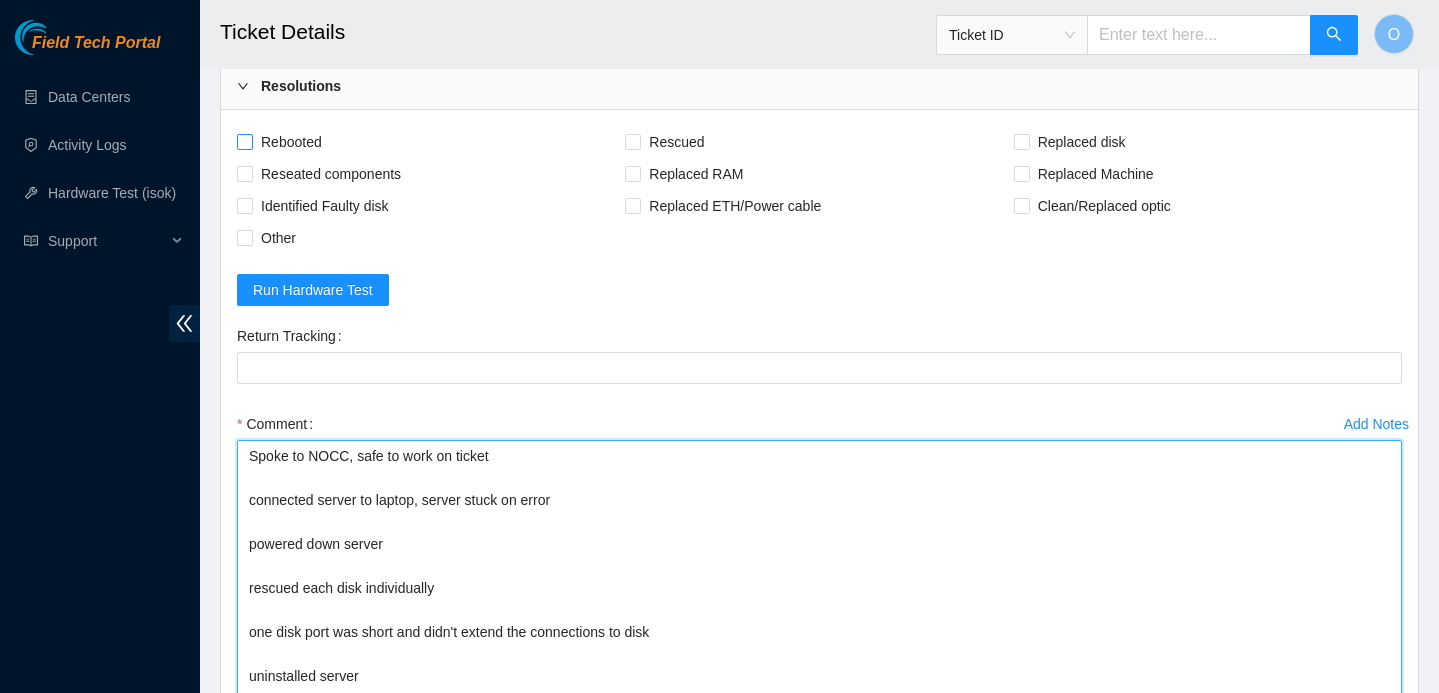 type on "Spoke to NOCC, safe to work on ticket
connected server to laptop, server stuck on error
powered down server
rescued each disk individually
one disk port was short and didn't extend the connections to disk
uninstalled server
opened server chassis to give slack to connections
closed chassis
installed server
continued rescuing each disk individually
rescues successful
powered down and shuffled all disks
powered on and rescued machine
rescue successful
rebooted machine
reconfigured machine info: Current Hardware Serial Number	CT-4220310-00005-N1
Hardware Asset Serial Number	CT-4220310-00005-N1
Machine Number	17:01
Asset Status	Live
IP Address	[TECHNICAL_ID]
NetMask	[TECHNICAL_ID]	Gateway	[TECHNICAL_ID]
rebooted machine
isok check: [TECHNICAL_ID] :   passed: ok
N/A
[TECHNICAL_ID] :   passed: ok" 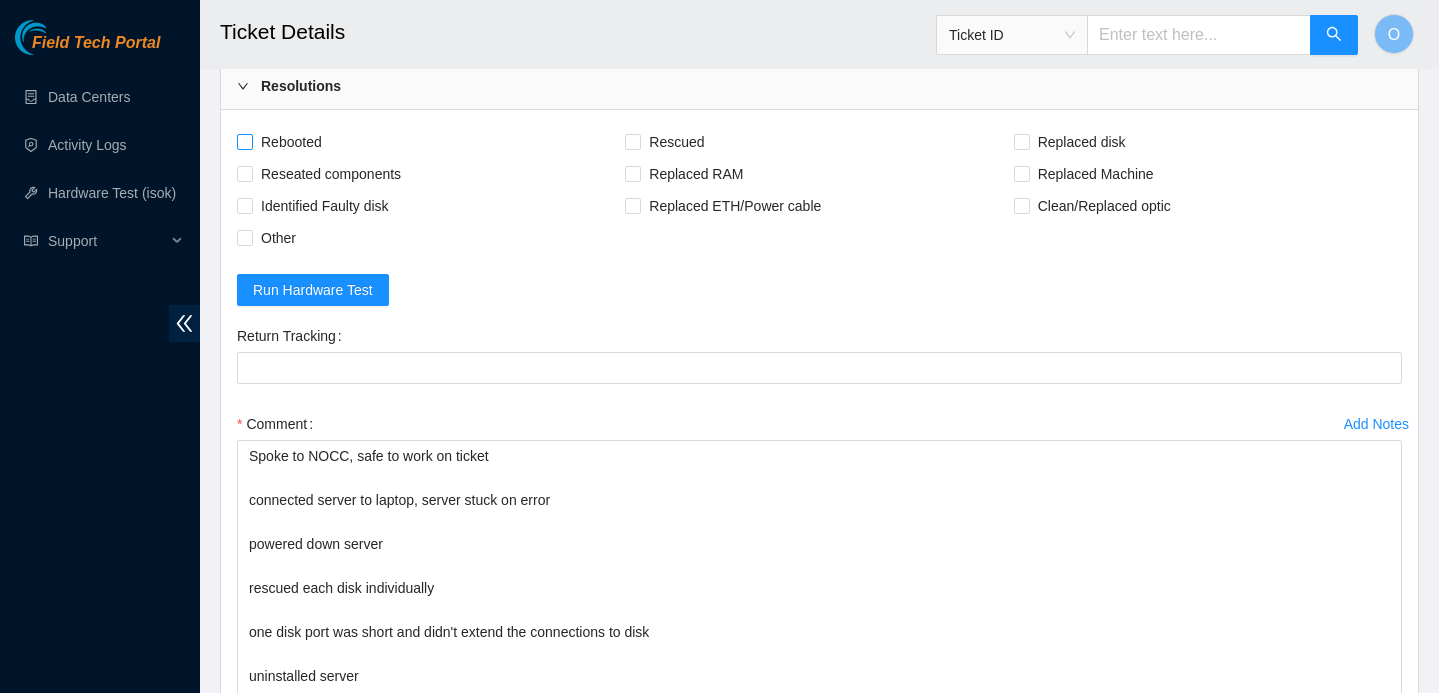 click on "Rebooted" at bounding box center [291, 142] 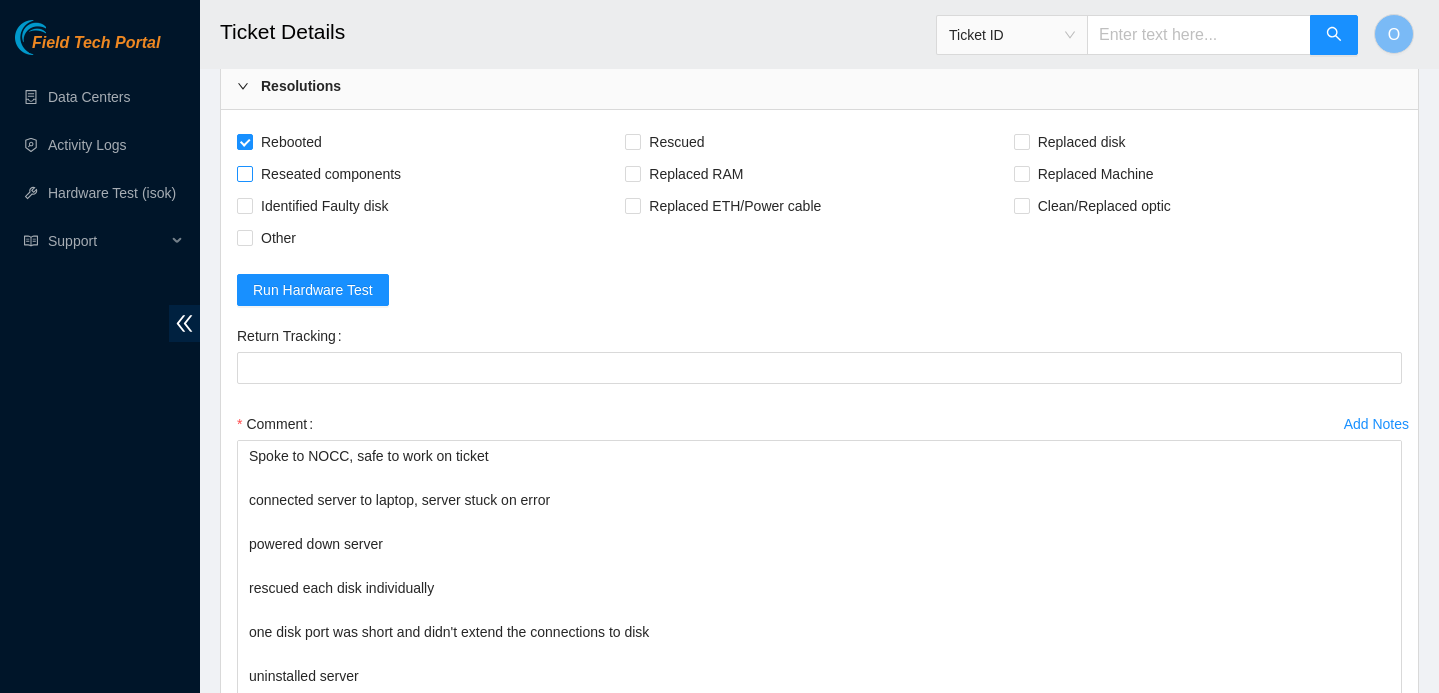 click on "Reseated components" at bounding box center (331, 174) 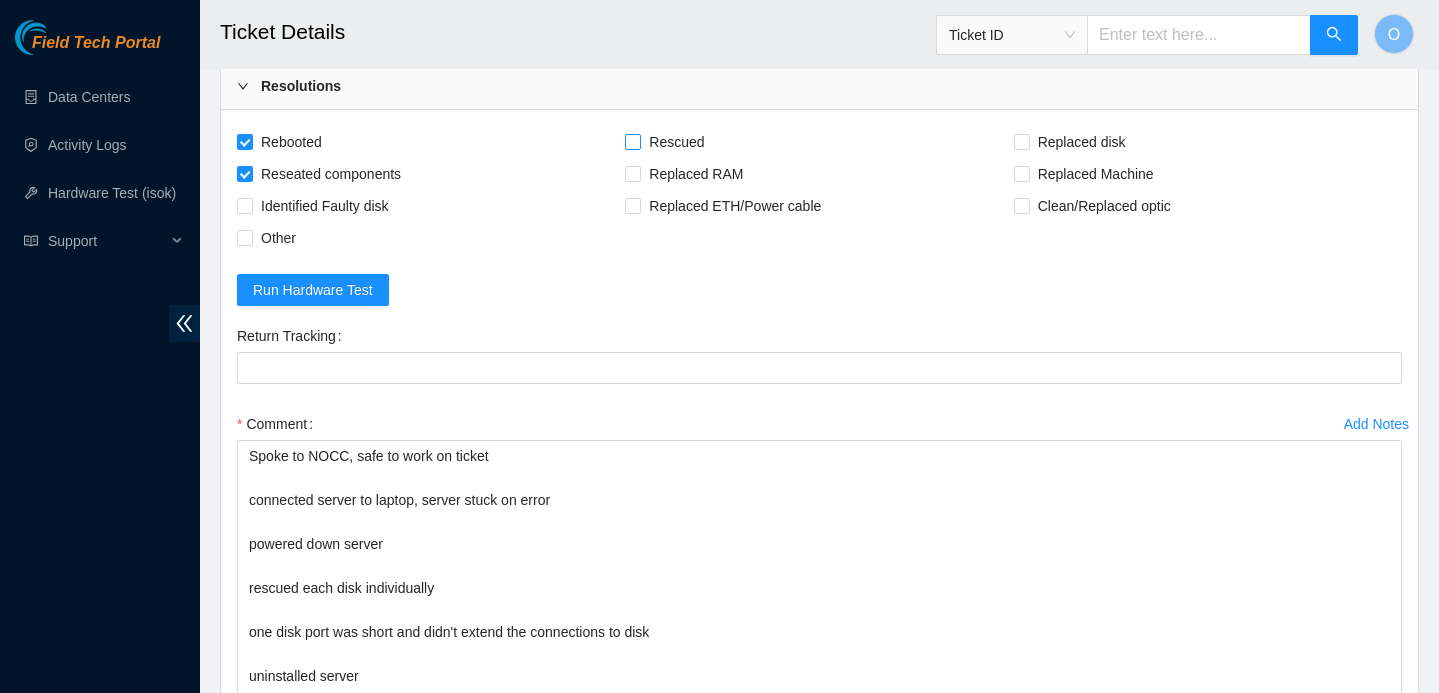 click on "Rescued" at bounding box center (676, 142) 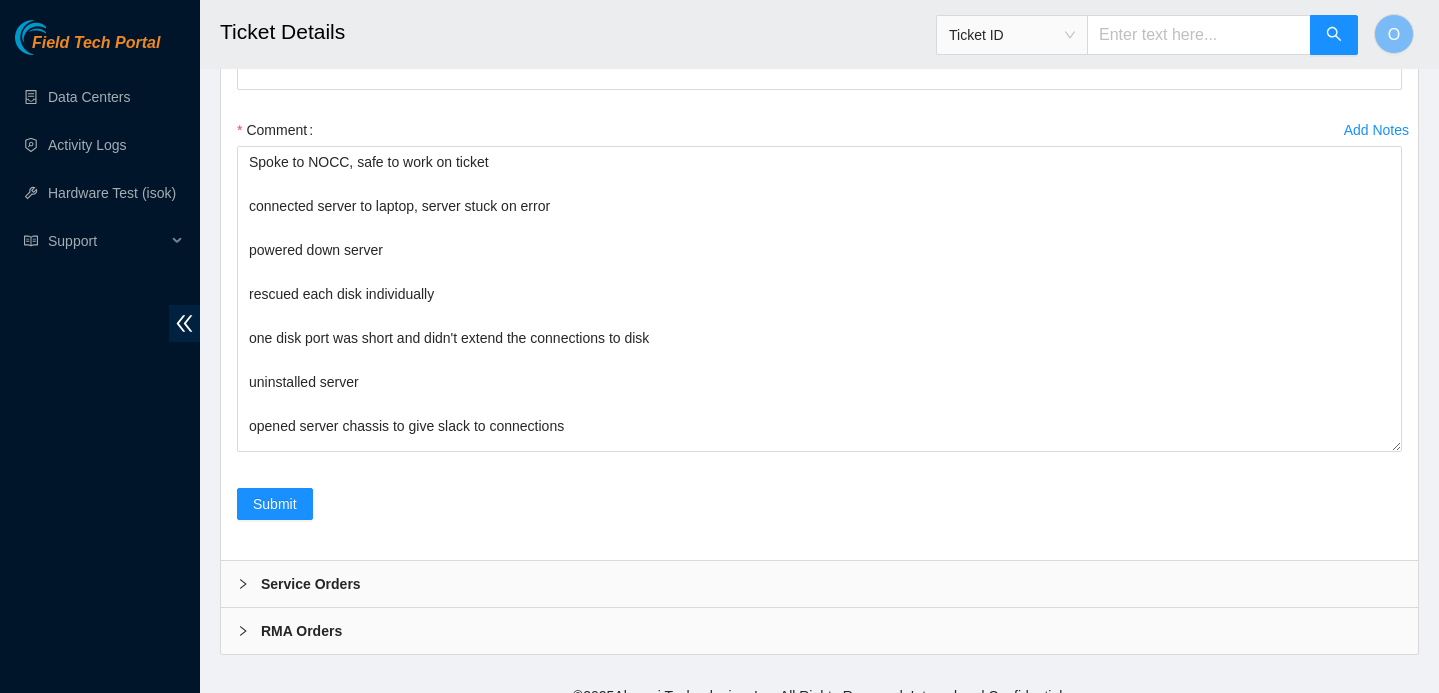 scroll, scrollTop: 1322, scrollLeft: 0, axis: vertical 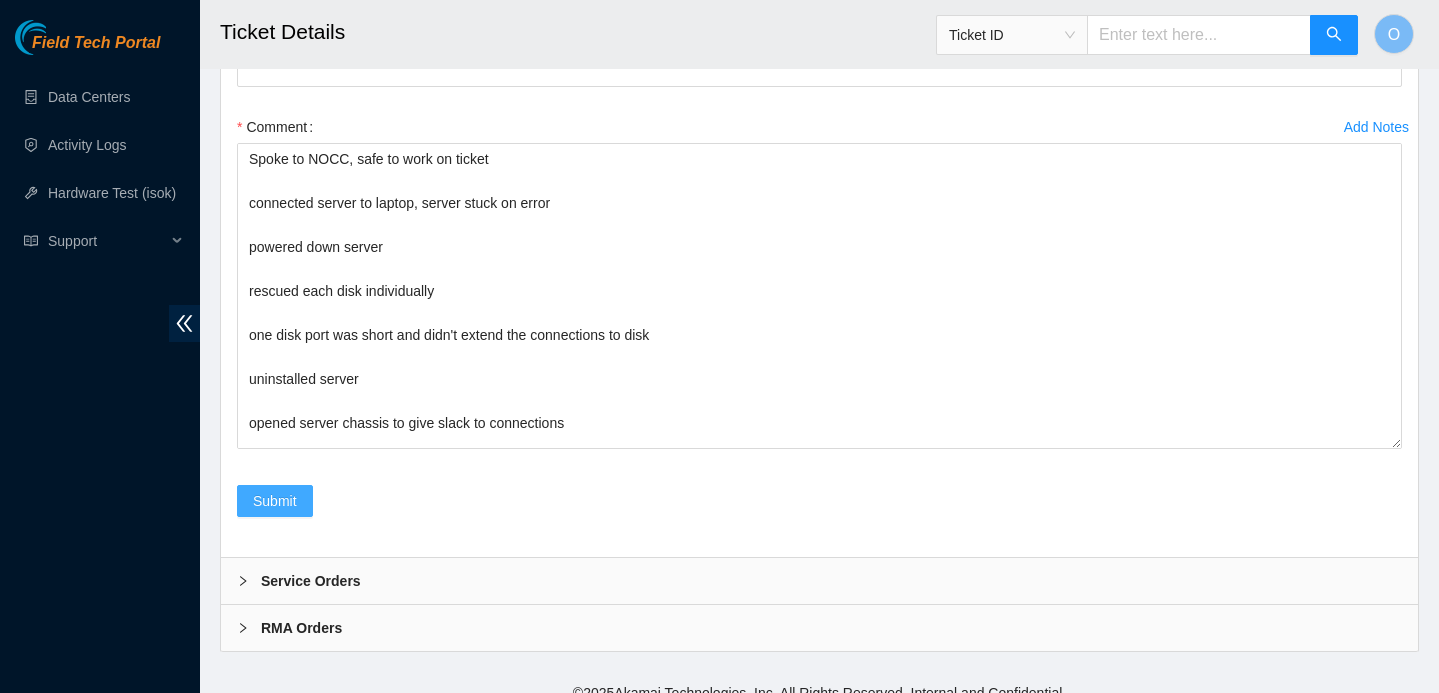 click on "Submit" at bounding box center (275, 501) 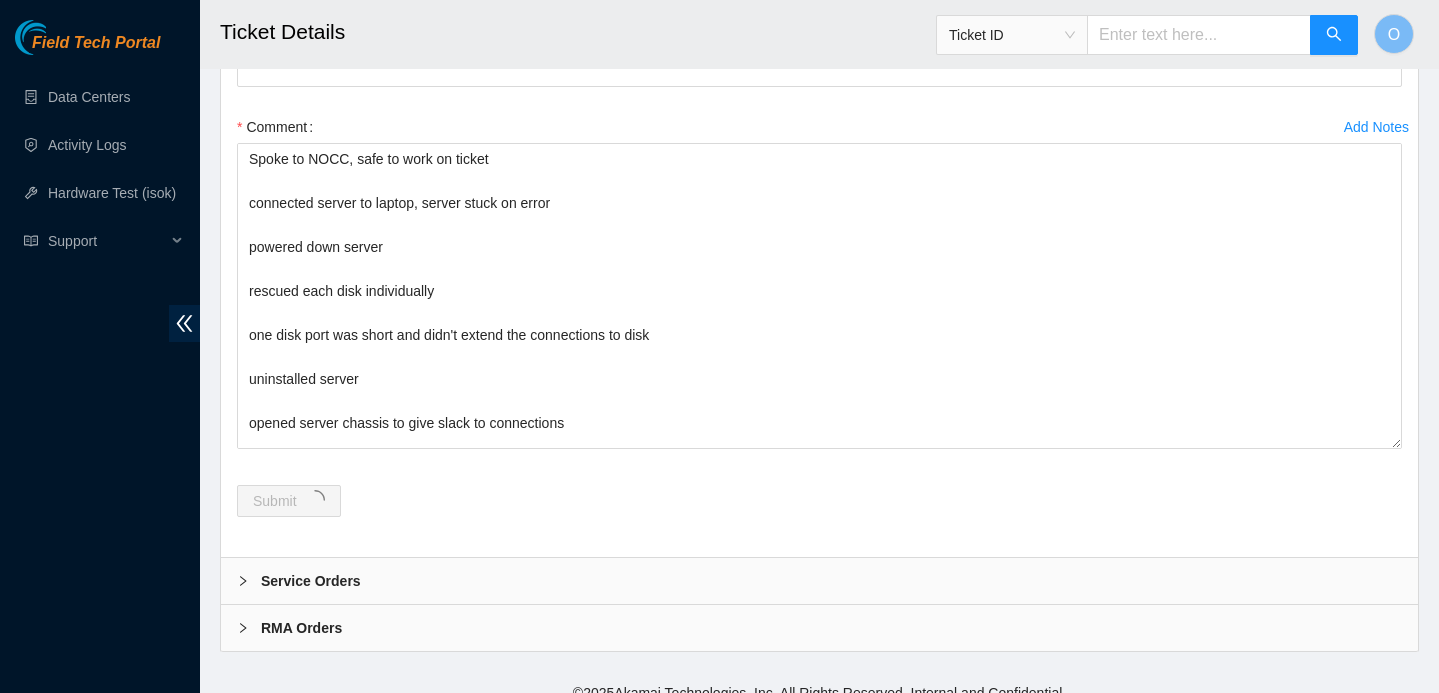 scroll, scrollTop: 0, scrollLeft: 0, axis: both 